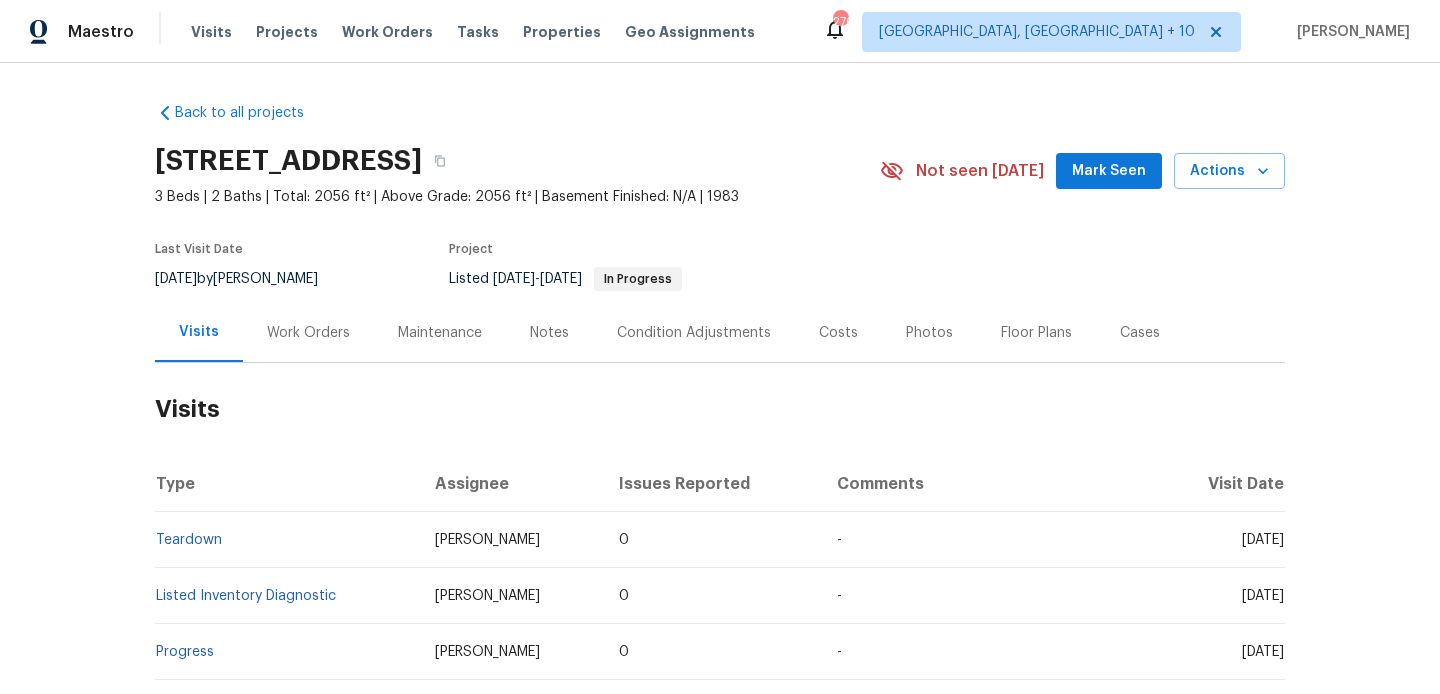 scroll, scrollTop: 0, scrollLeft: 0, axis: both 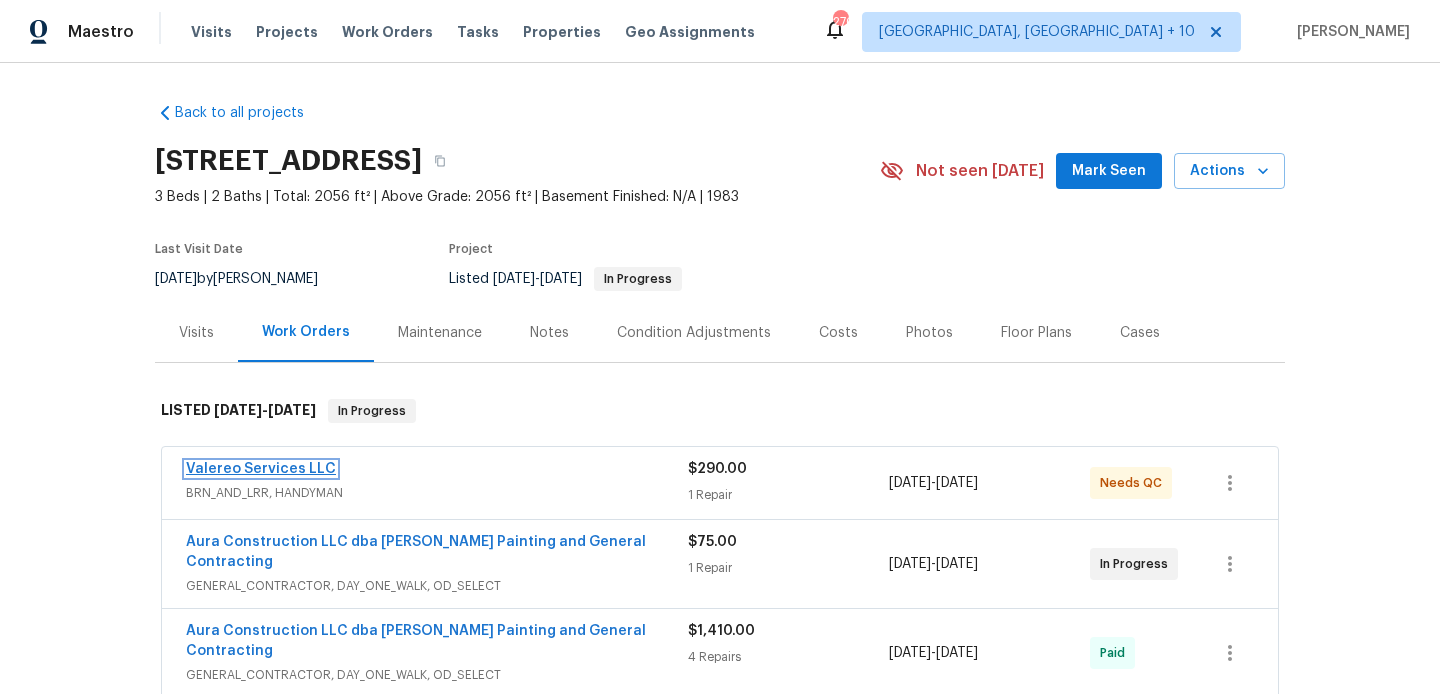 click on "Valereo Services LLC" at bounding box center [261, 469] 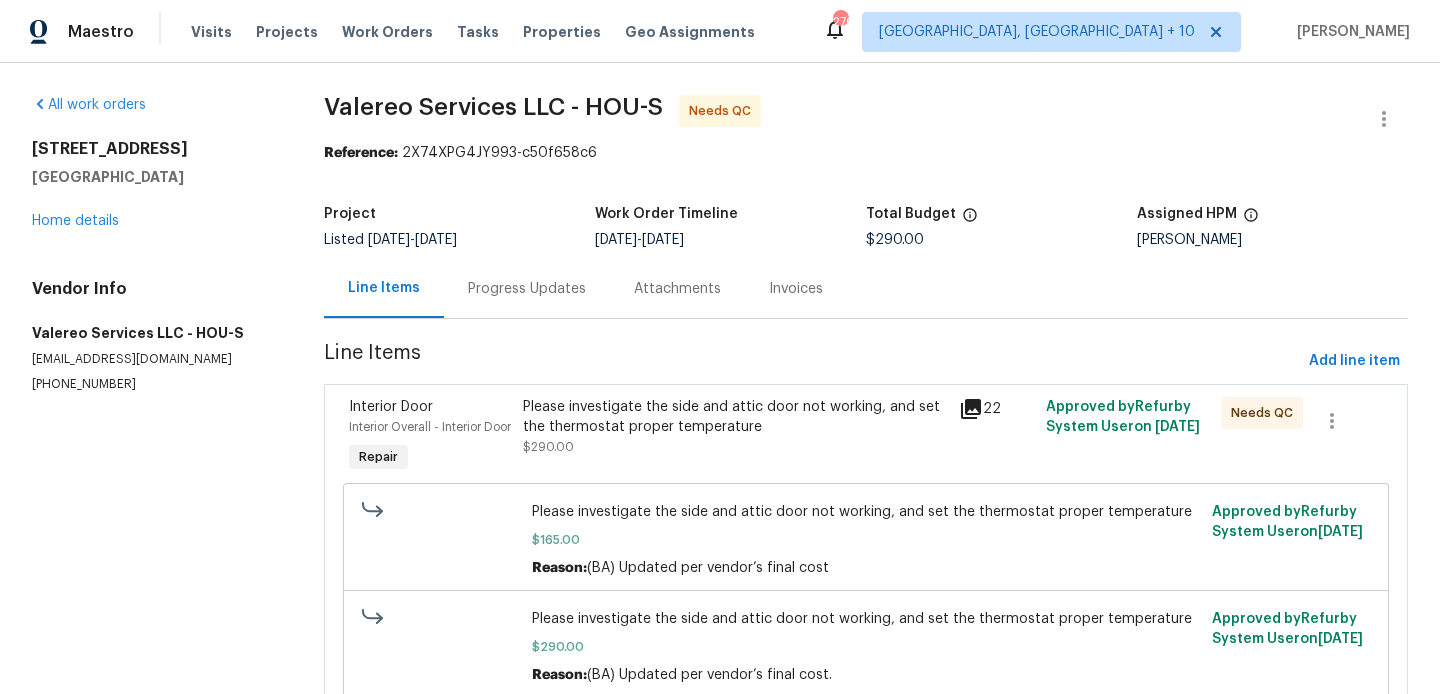 click on "Progress Updates" at bounding box center (527, 289) 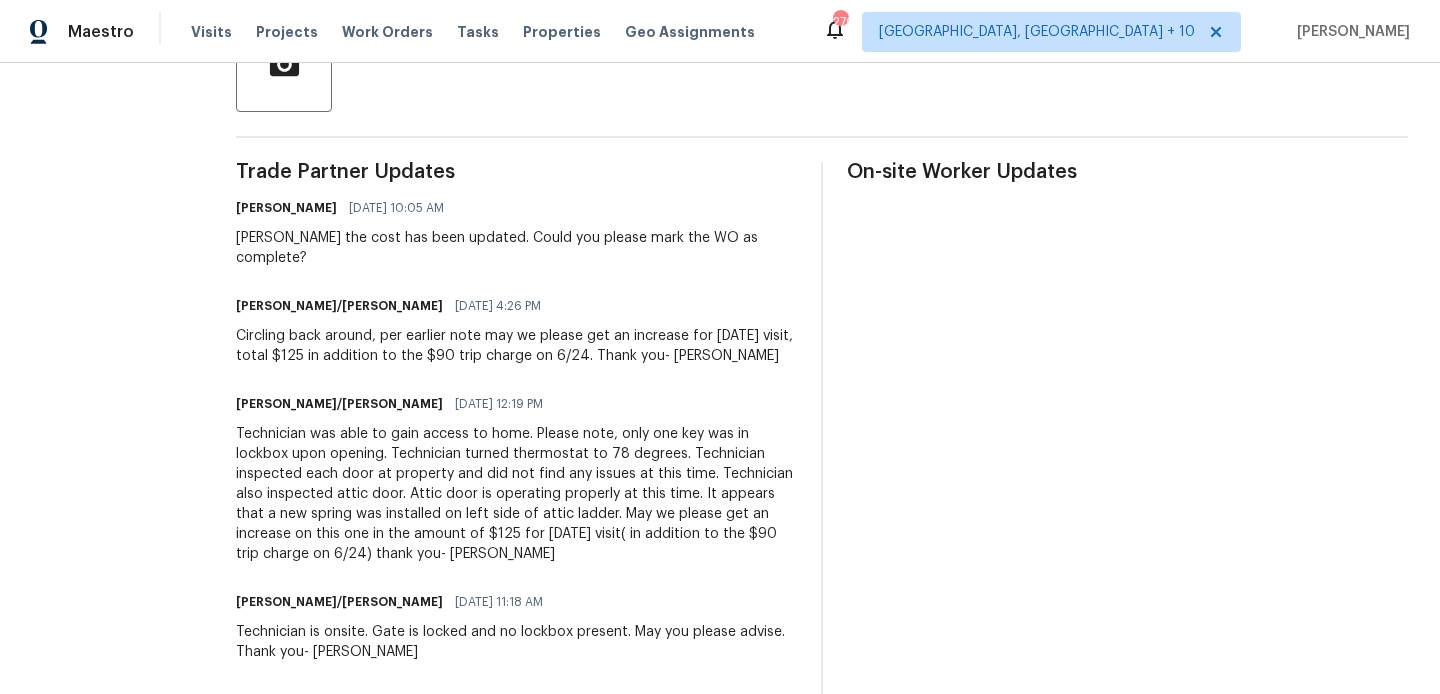 scroll, scrollTop: 0, scrollLeft: 0, axis: both 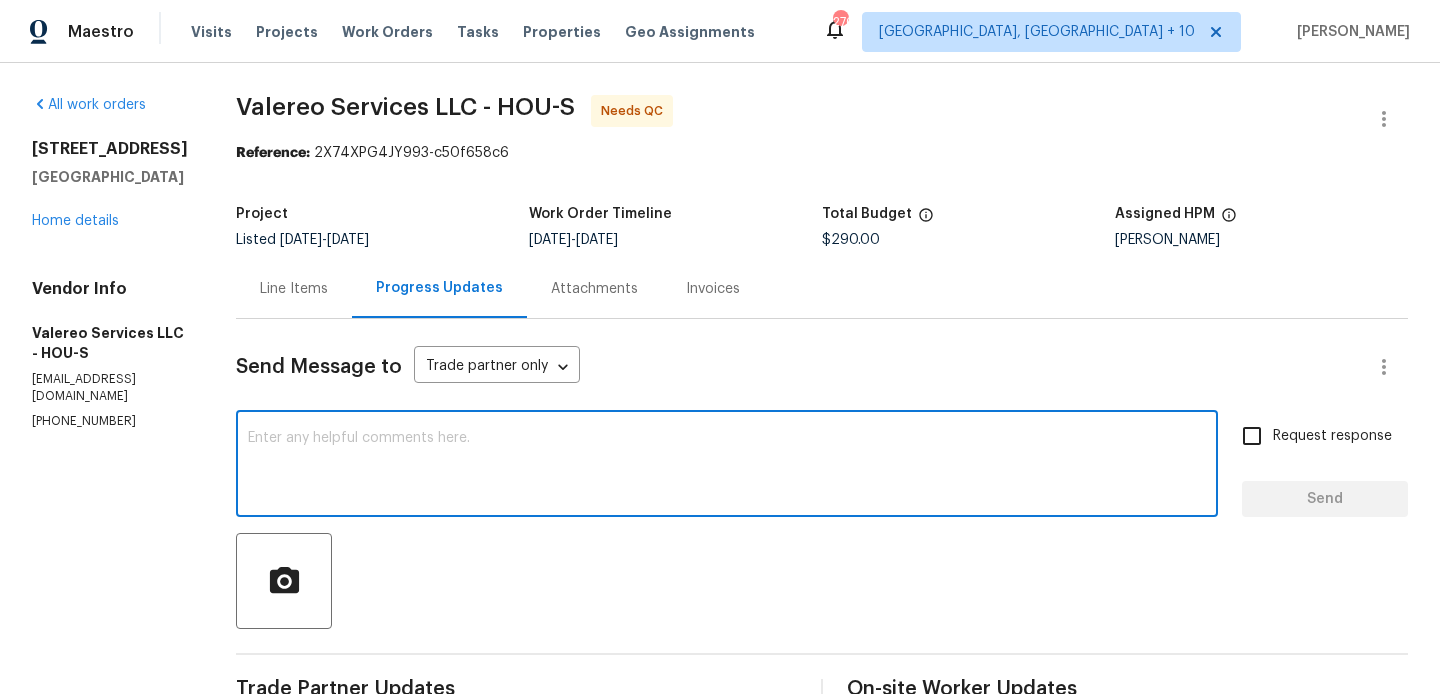 click at bounding box center (727, 466) 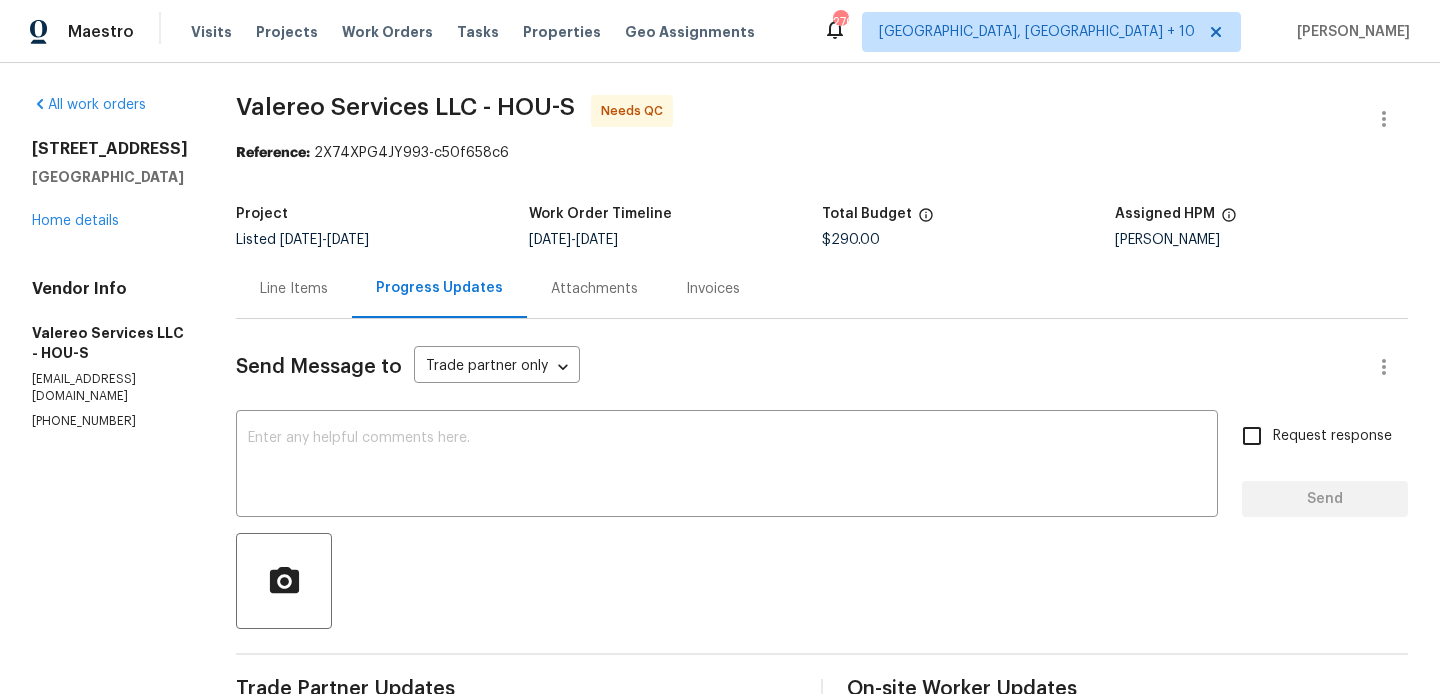 click on "Line Items" at bounding box center [294, 289] 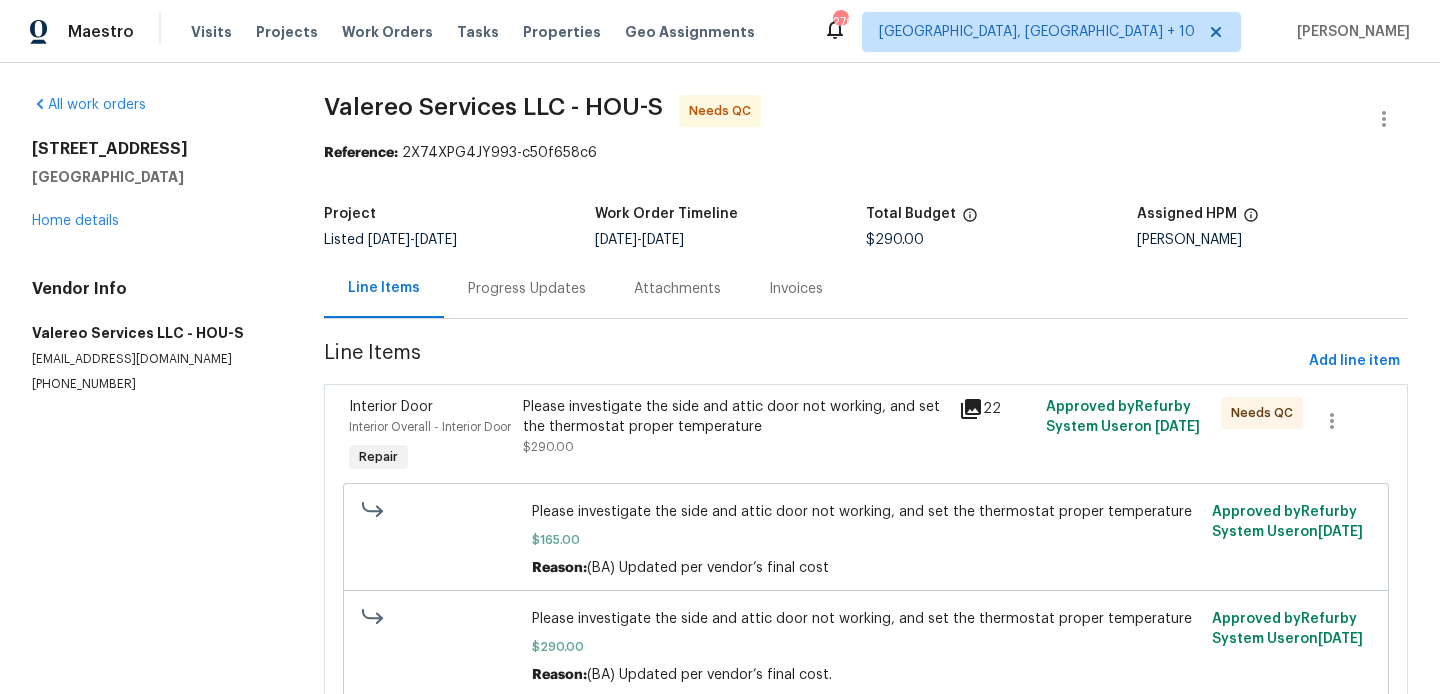 click on "Please investigate the side and attic door not working, and set the thermostat proper temperature $290.00" at bounding box center [735, 427] 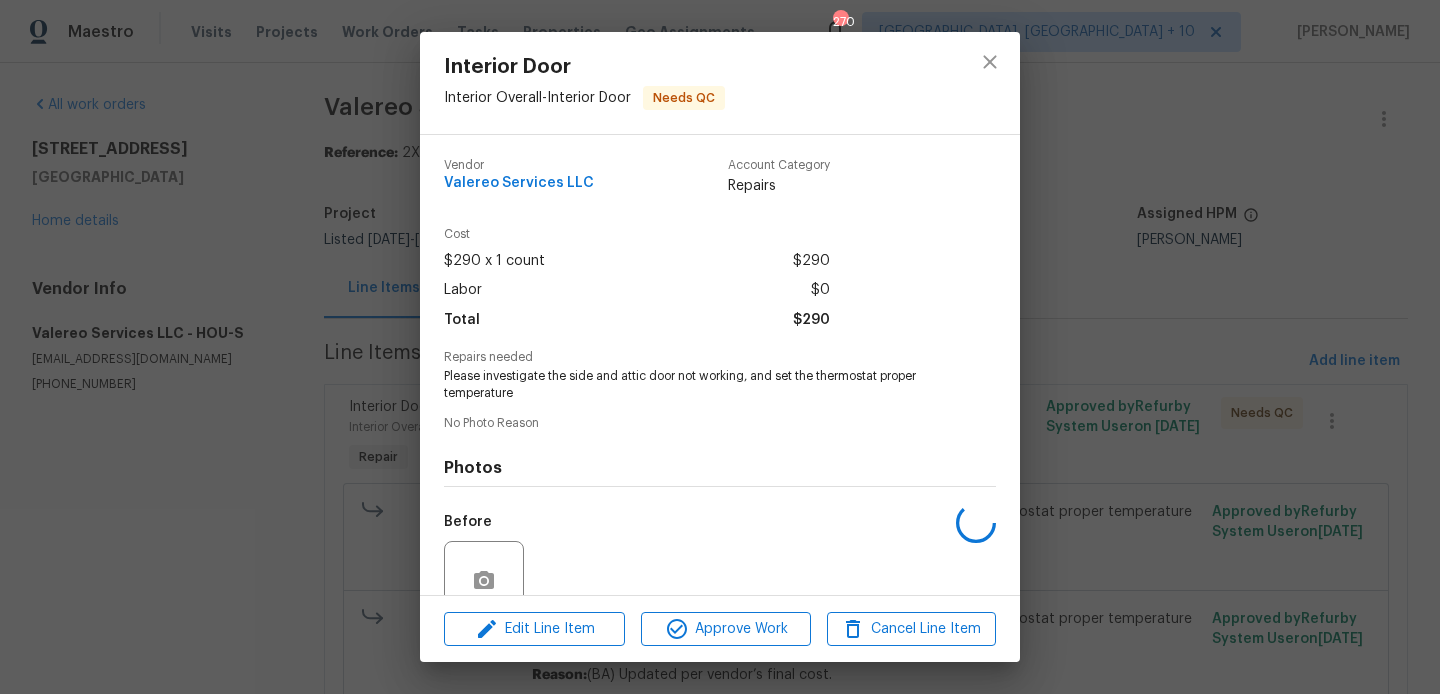 scroll, scrollTop: 176, scrollLeft: 0, axis: vertical 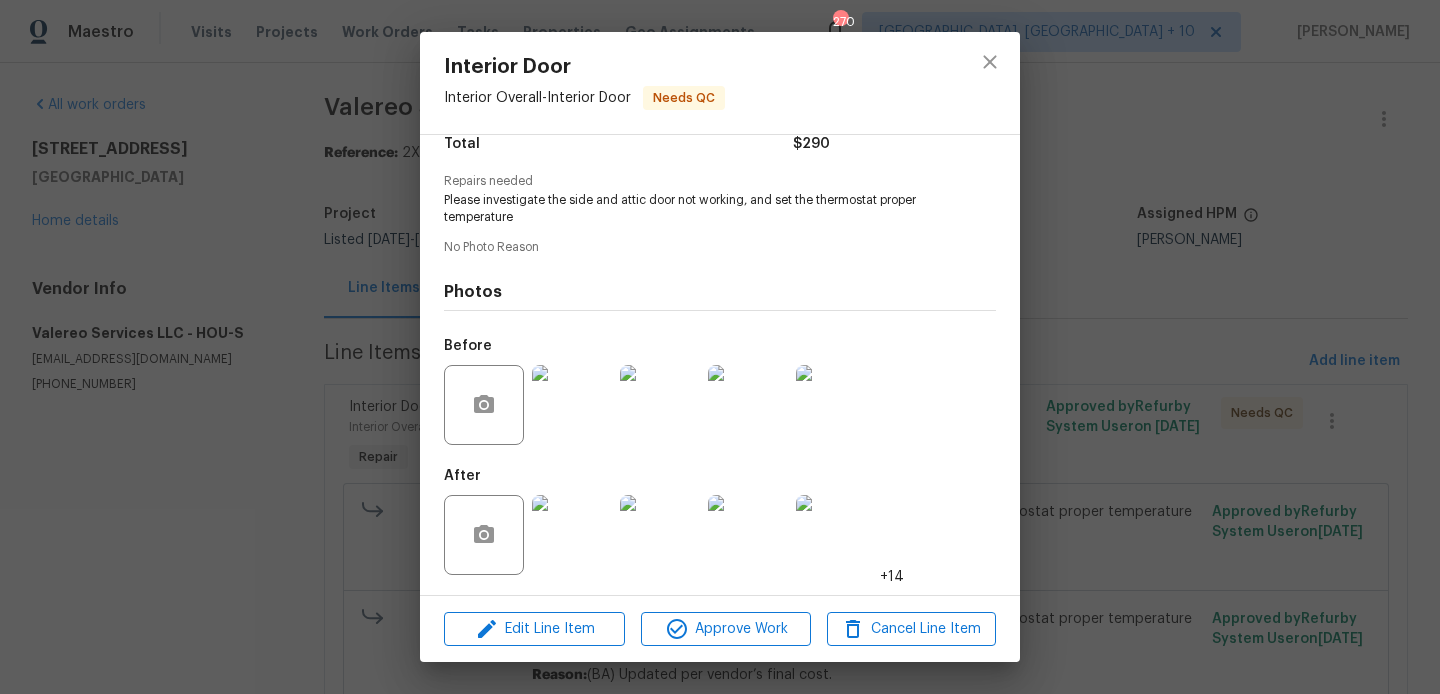 click on "Edit Line Item  Approve Work  Cancel Line Item" at bounding box center (720, 629) 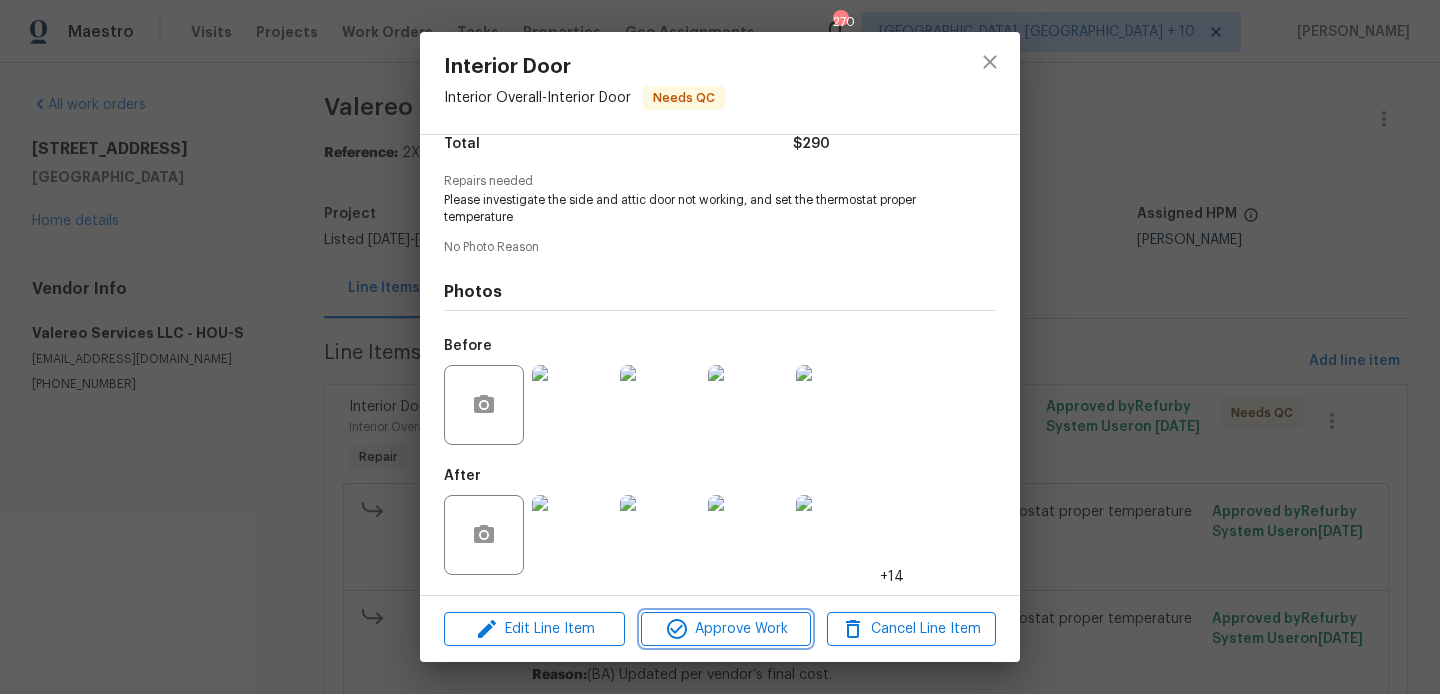 click on "Approve Work" at bounding box center (725, 629) 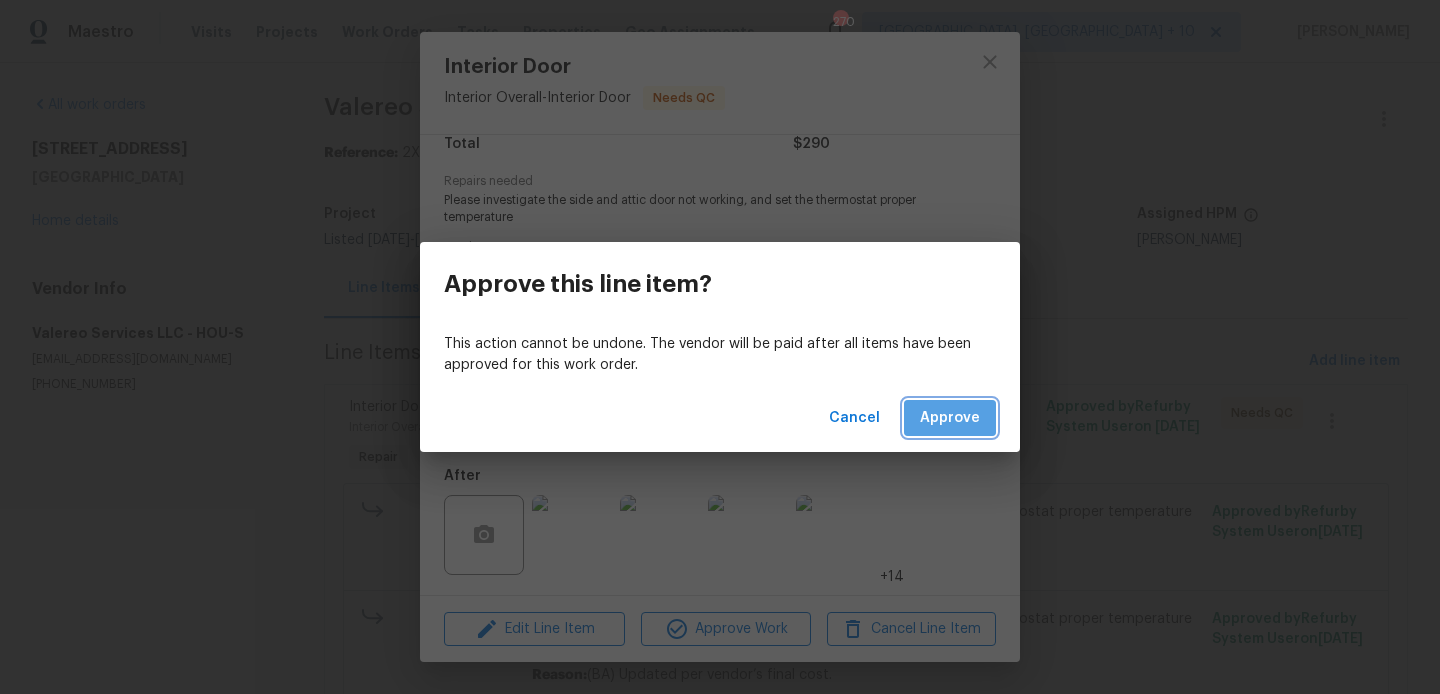 click on "Approve" at bounding box center (950, 418) 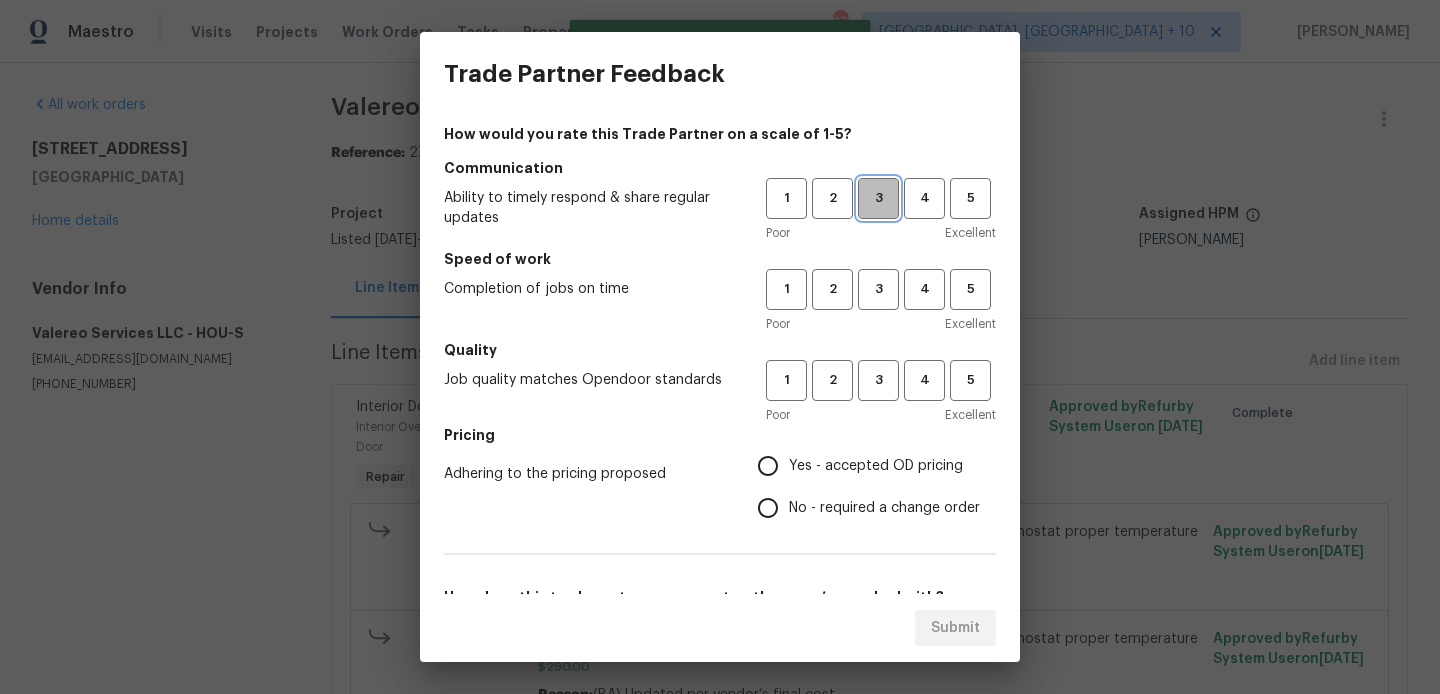 click on "3" at bounding box center (878, 198) 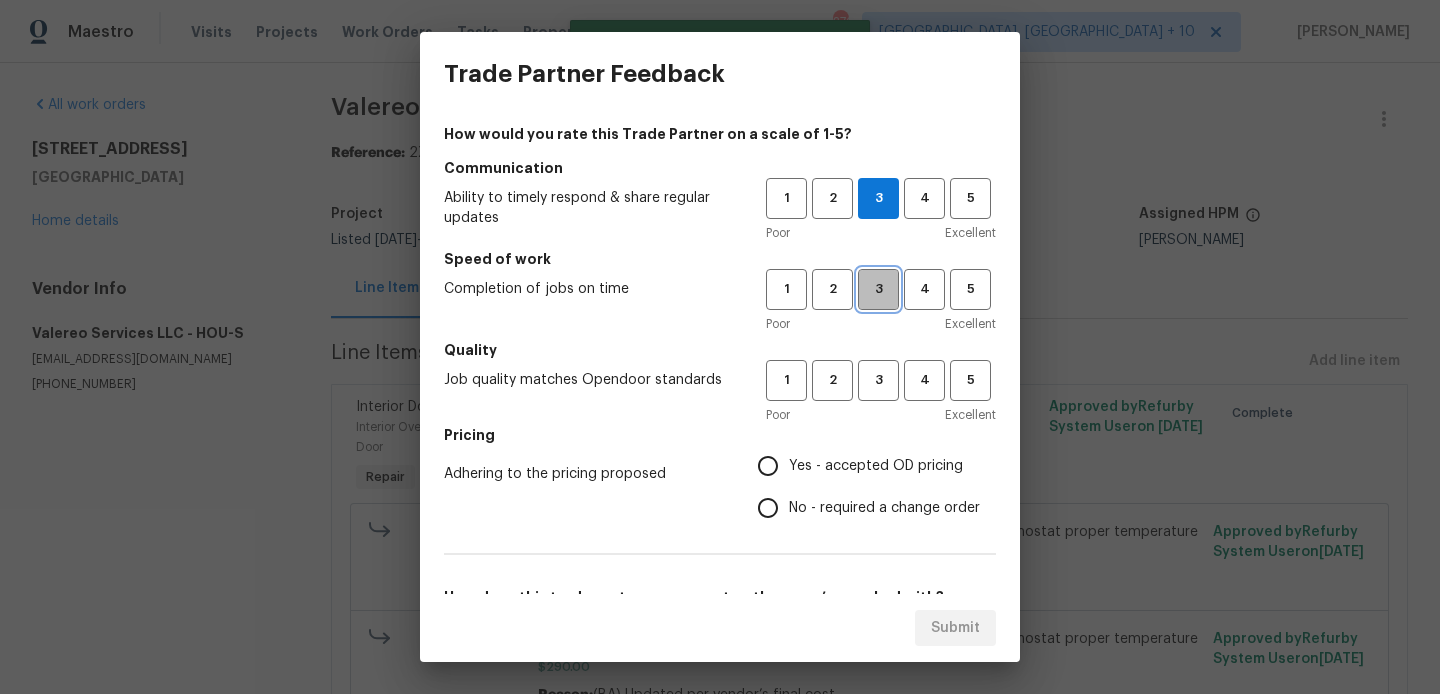 click on "3" at bounding box center [878, 289] 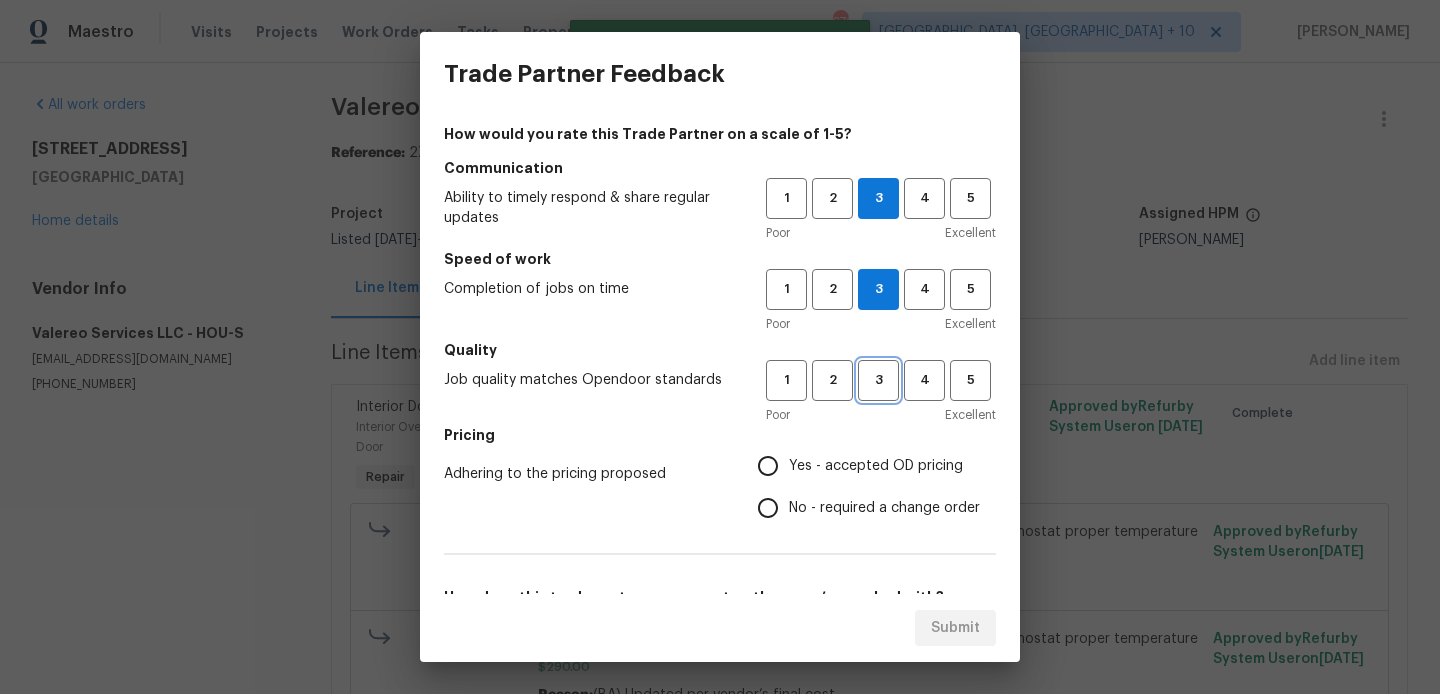 click on "3" at bounding box center (878, 380) 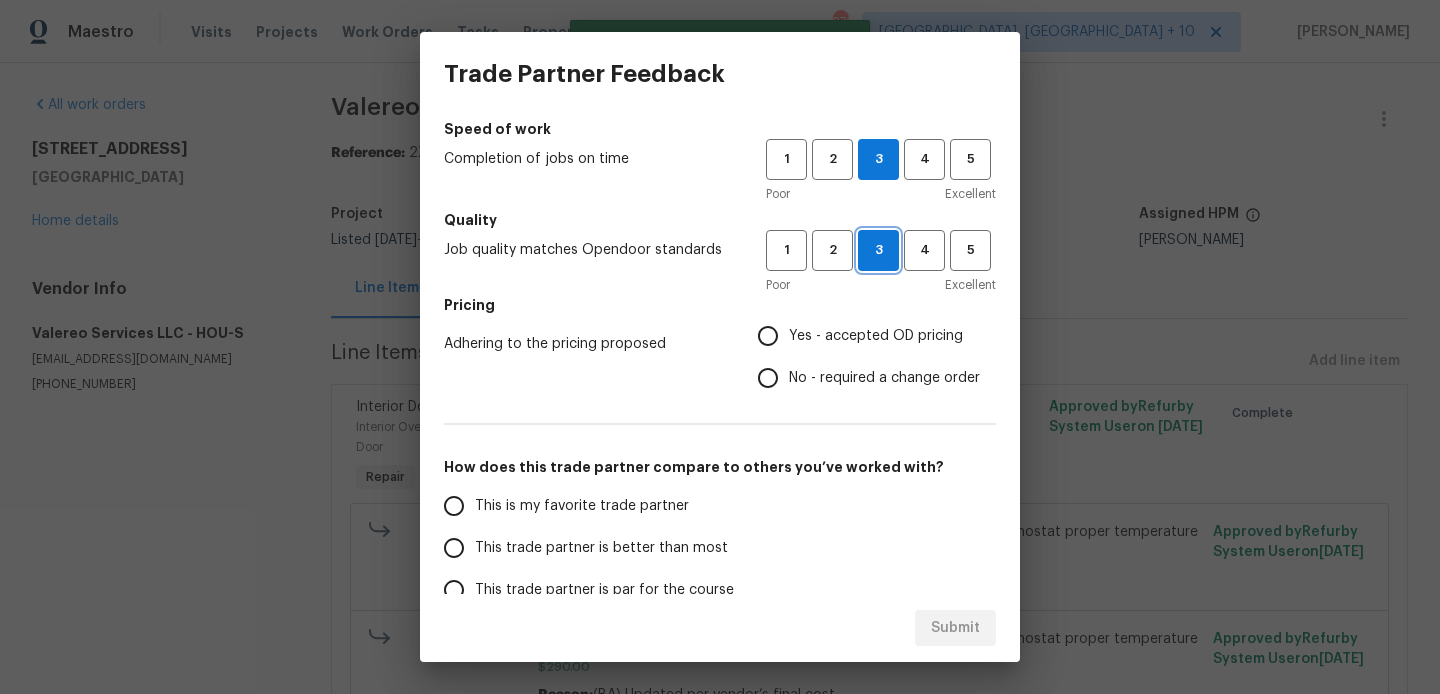 scroll, scrollTop: 137, scrollLeft: 0, axis: vertical 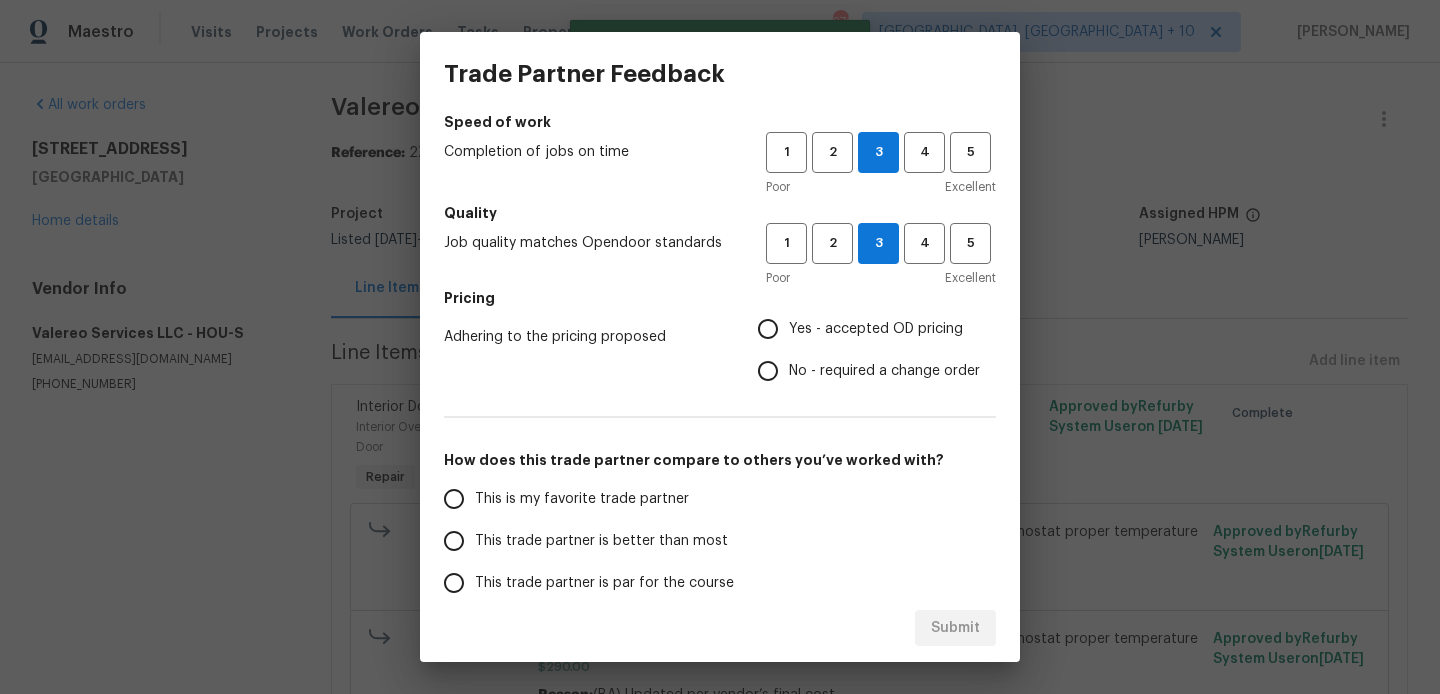 click on "No - required a change order" at bounding box center (884, 371) 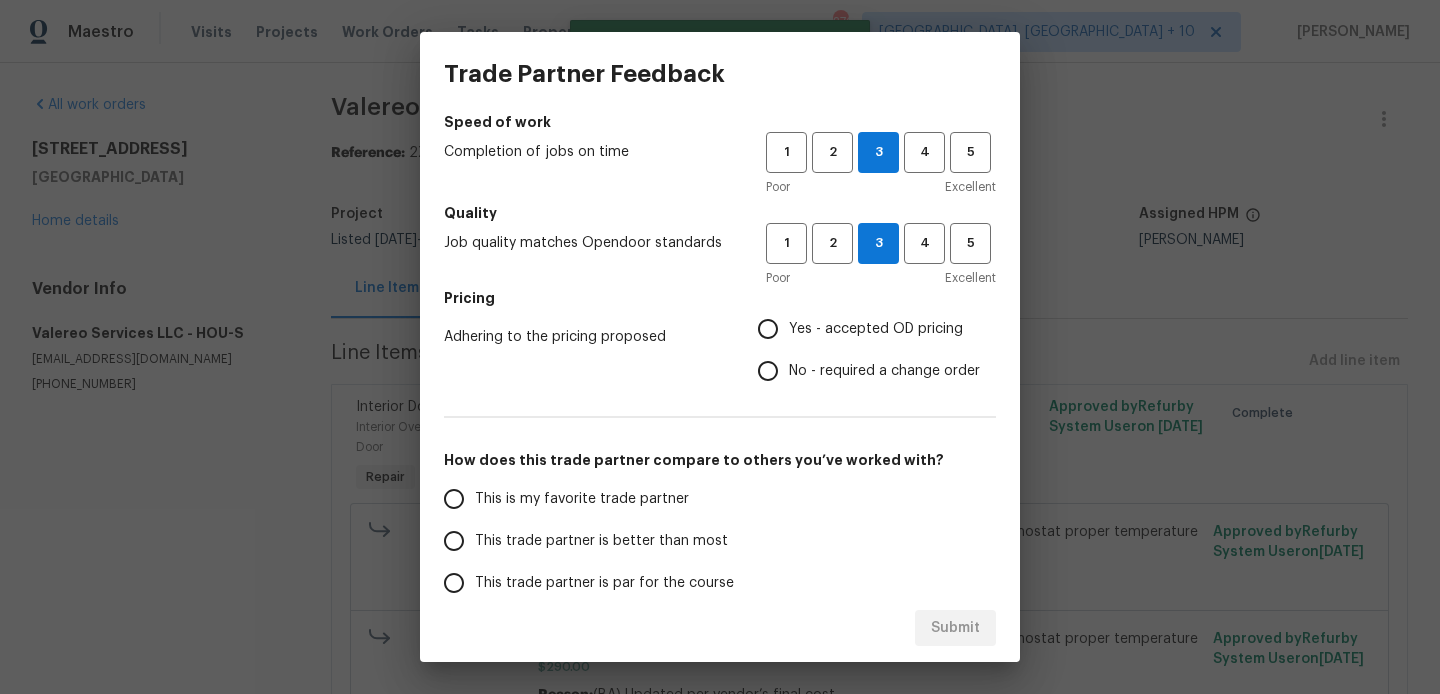 click on "No - required a change order" at bounding box center (768, 371) 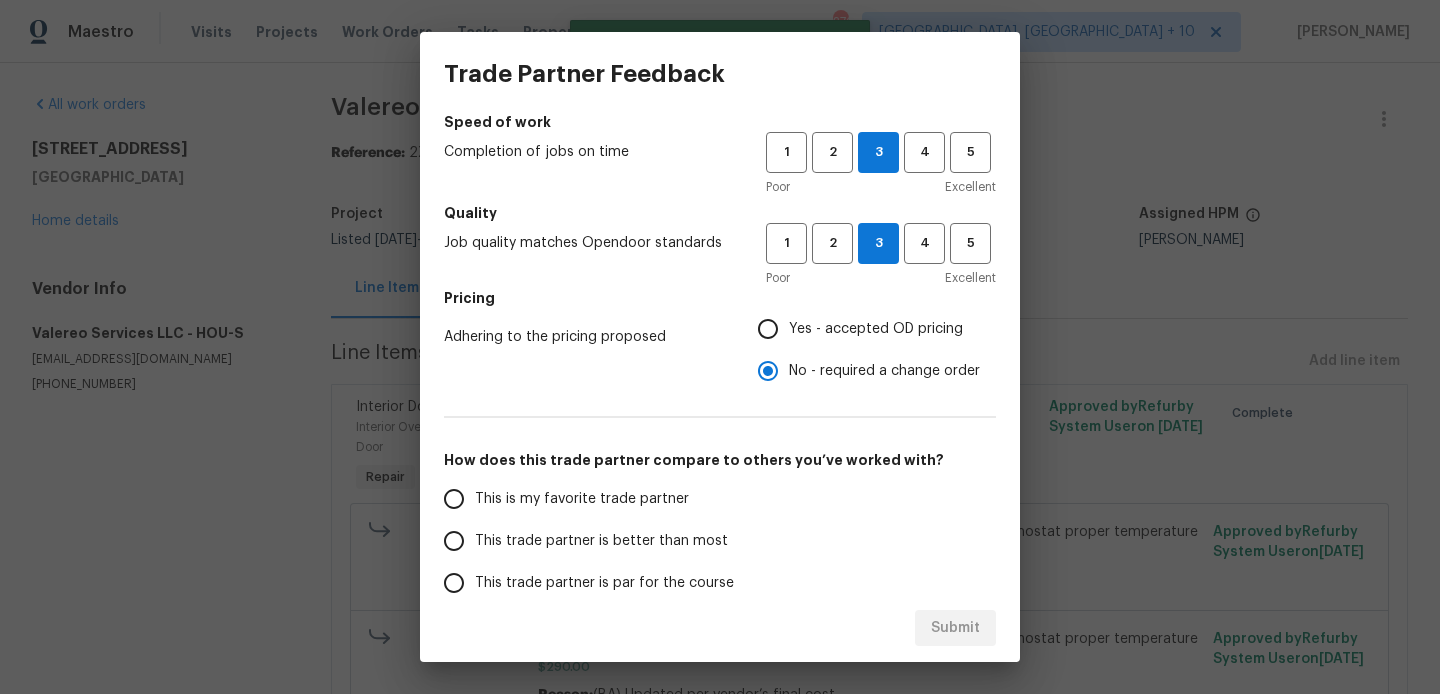 click on "This trade partner is better than most" at bounding box center [601, 541] 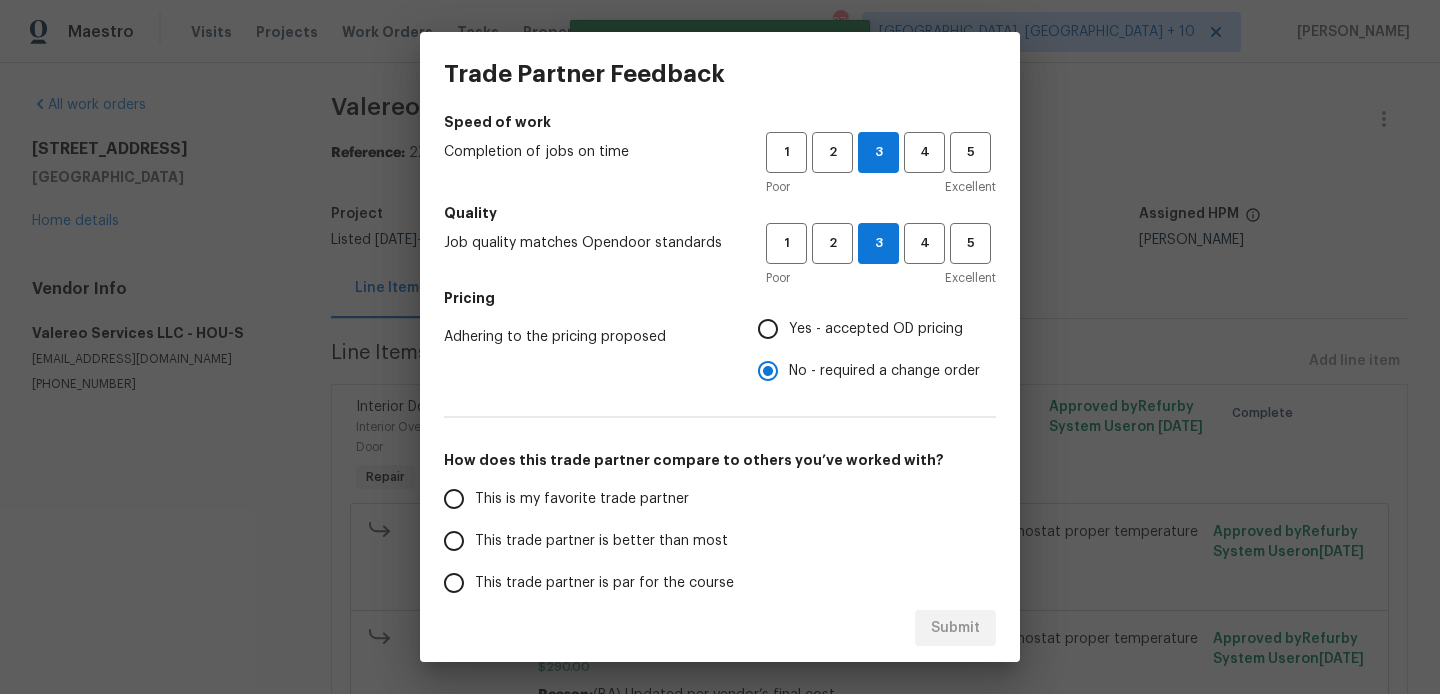 click on "This trade partner is better than most" at bounding box center [454, 541] 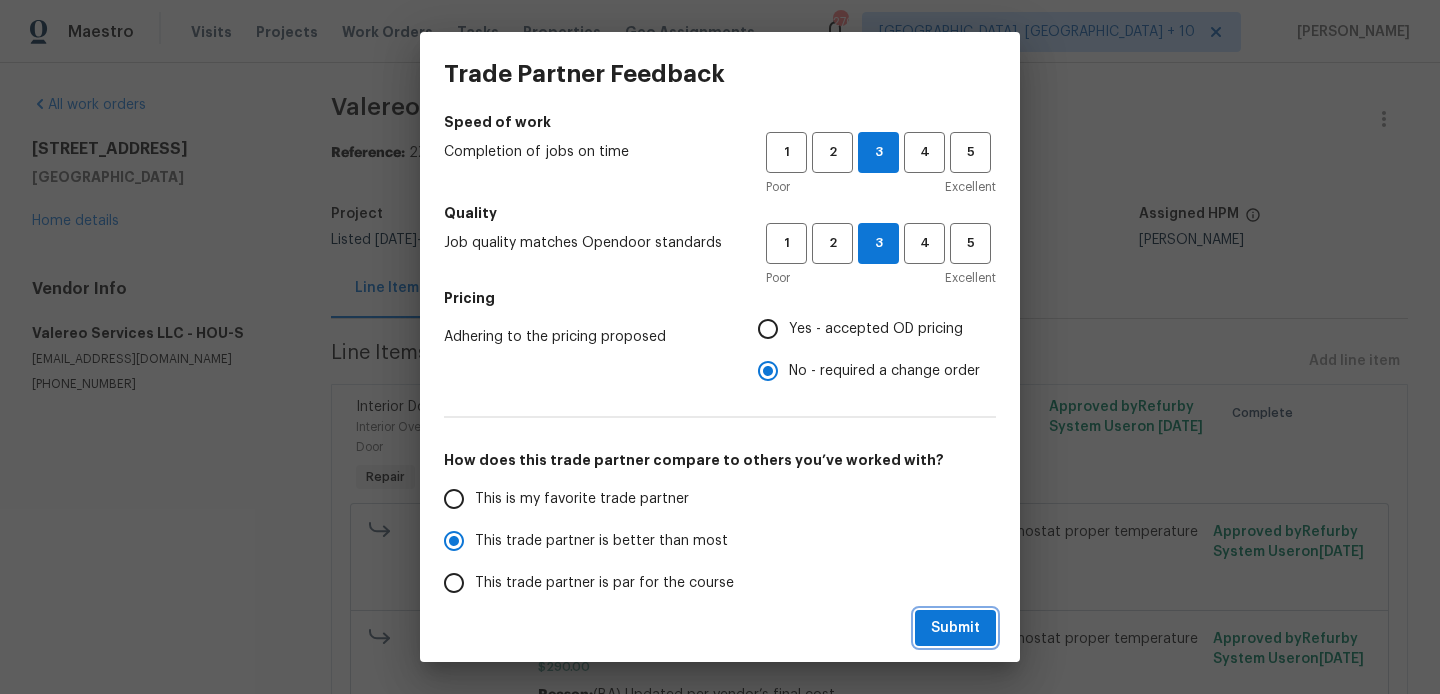 click on "Submit" at bounding box center [955, 628] 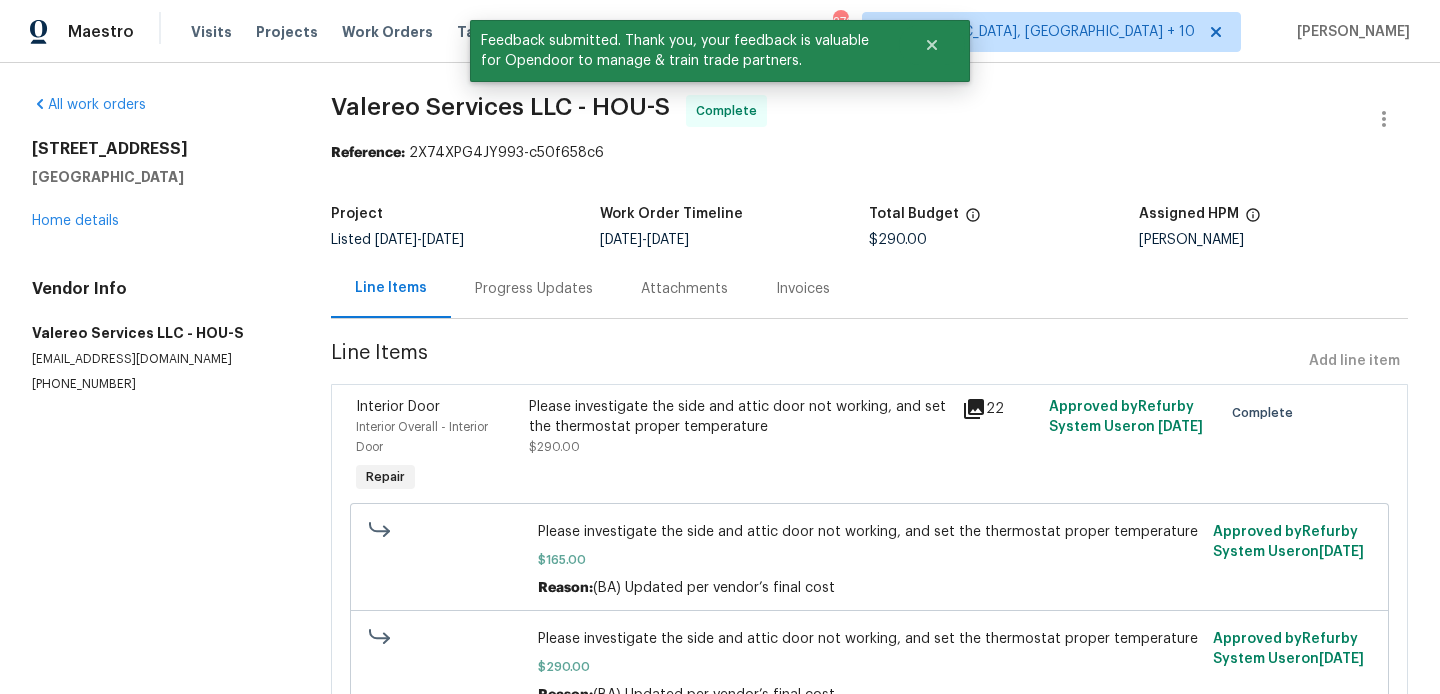click on "Progress Updates" at bounding box center [534, 289] 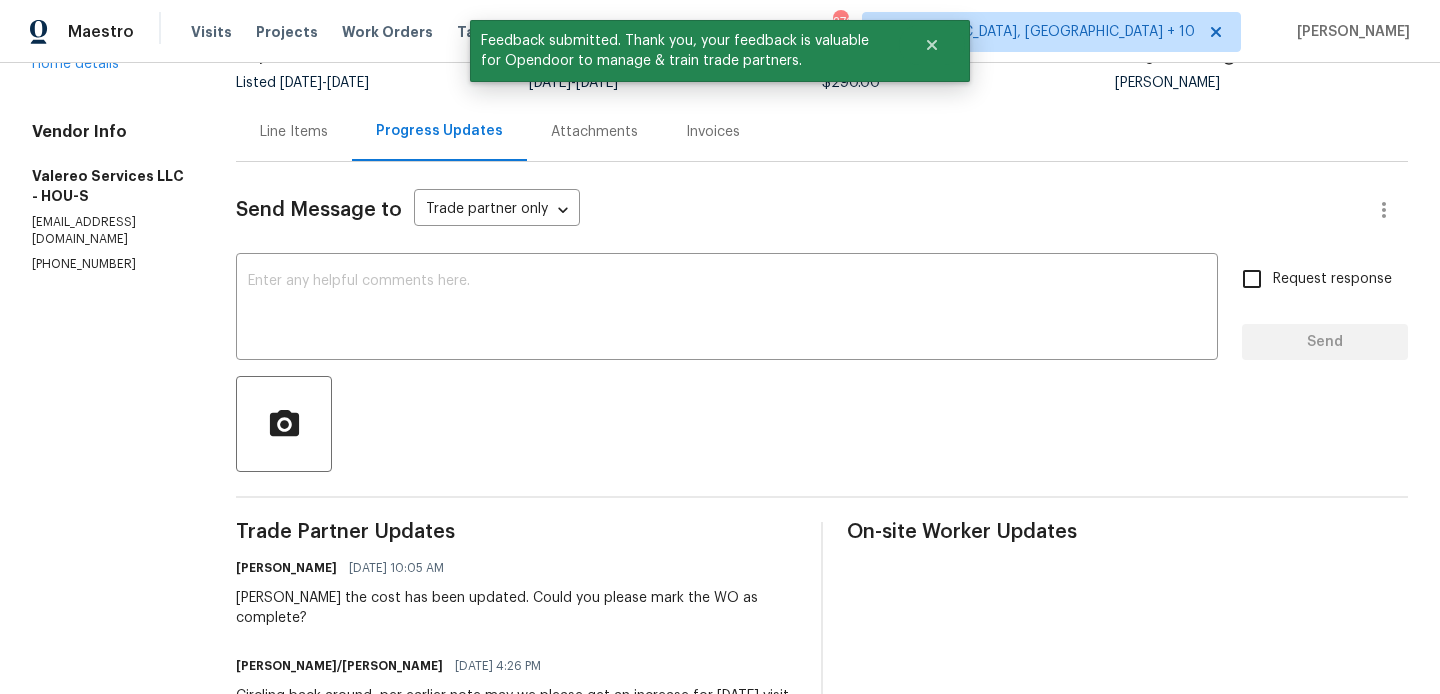 scroll, scrollTop: 181, scrollLeft: 0, axis: vertical 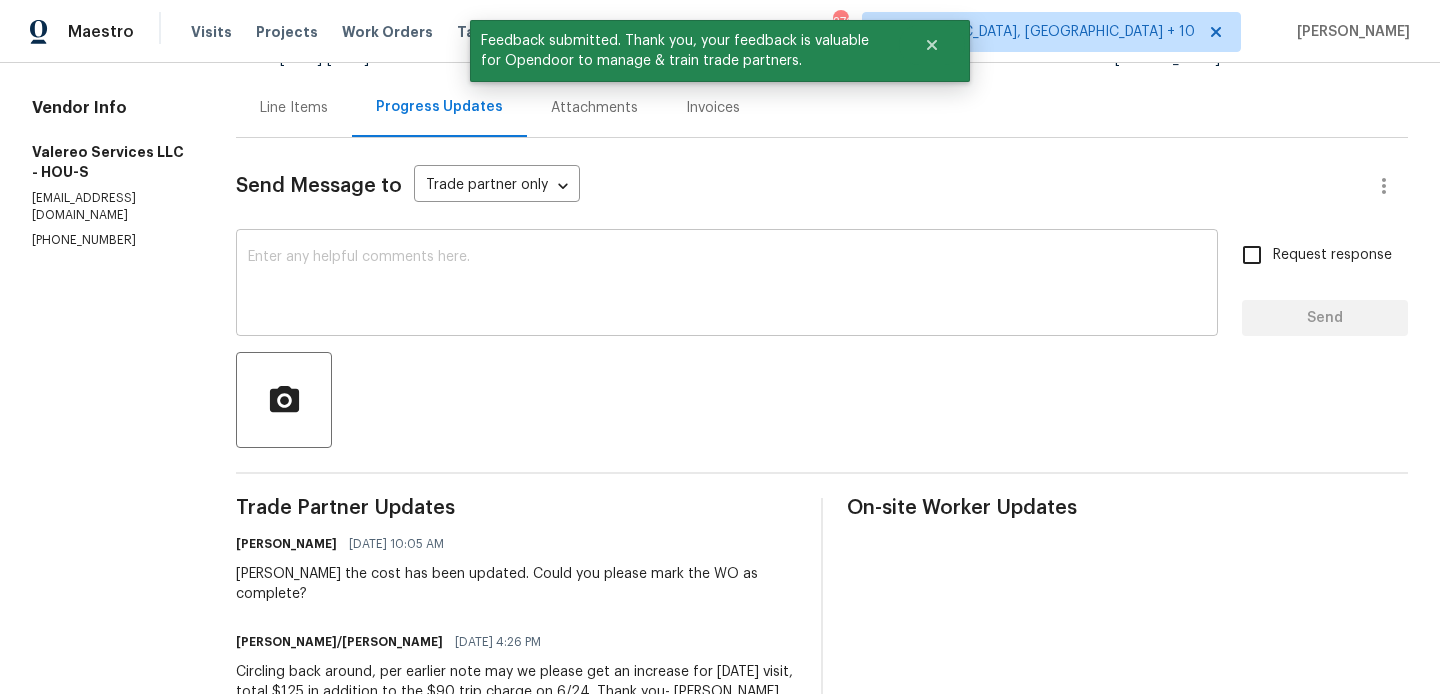 click at bounding box center (727, 285) 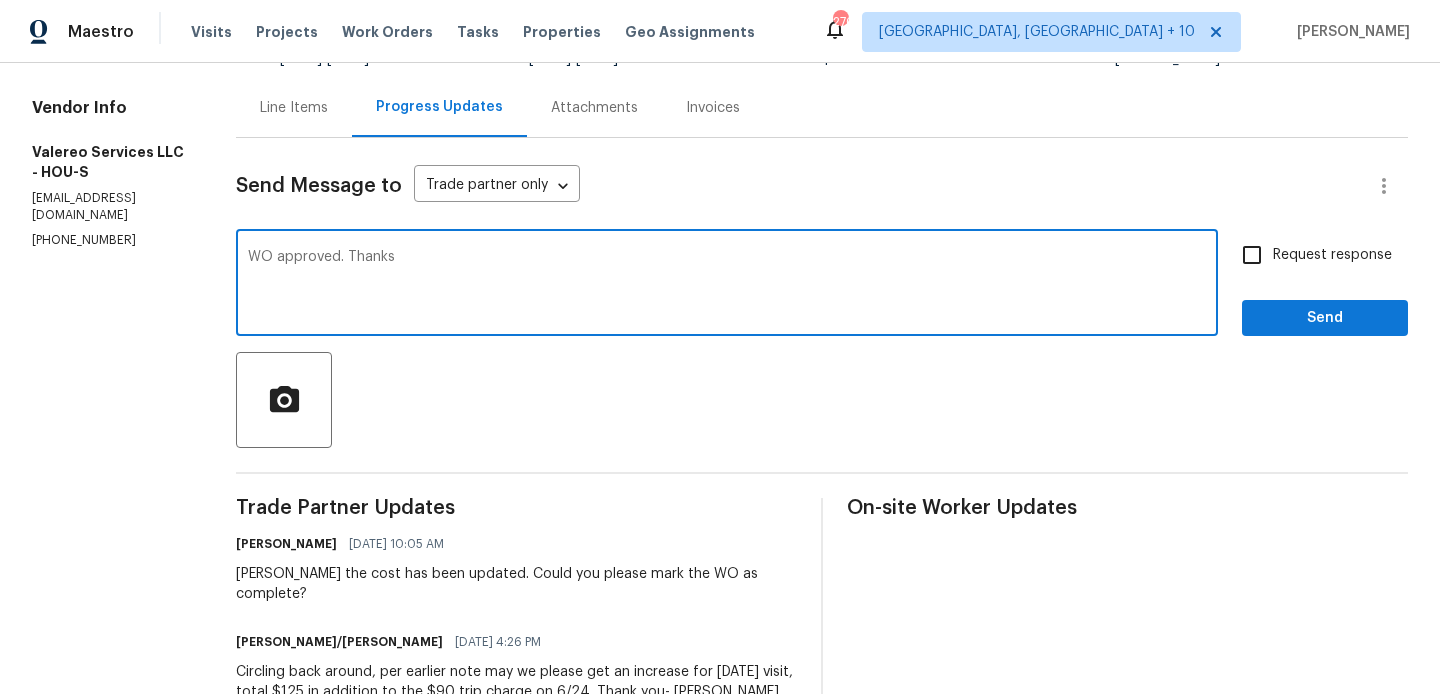 type on "WO approved. Thanks" 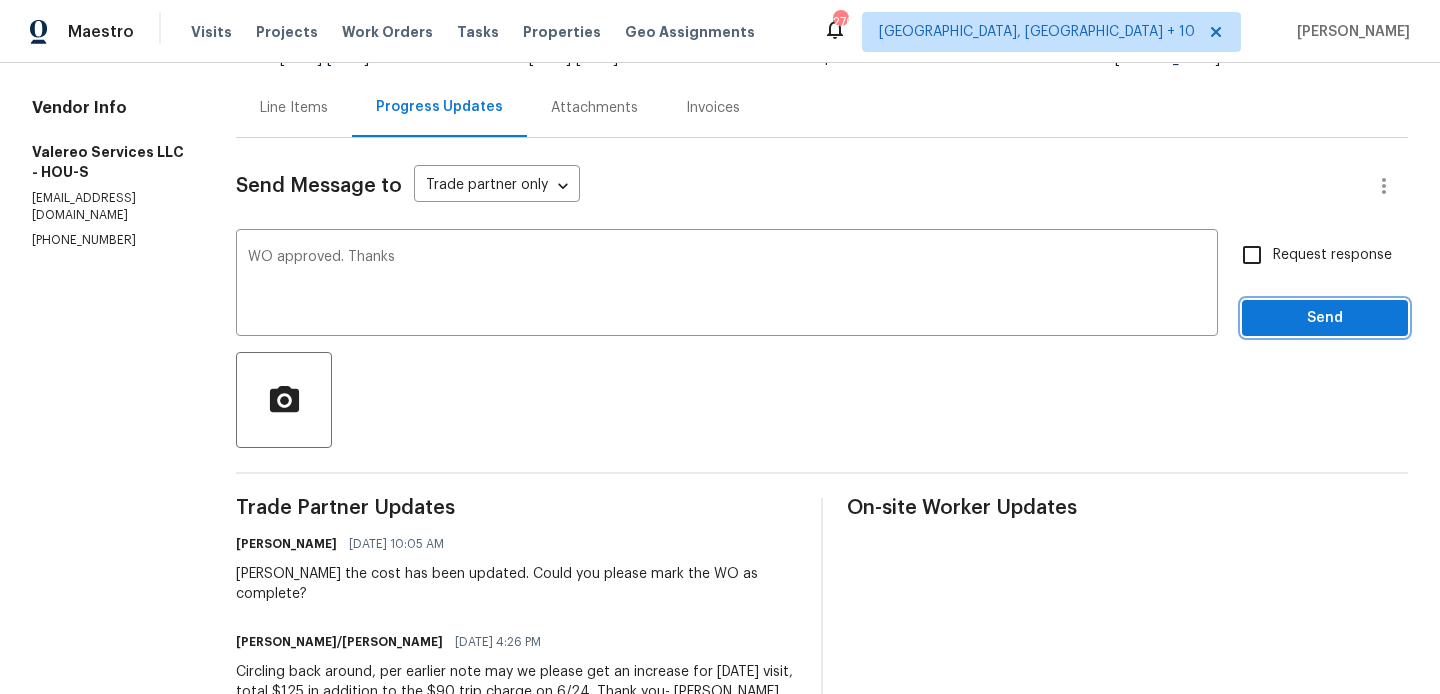 click on "Send" at bounding box center (1325, 318) 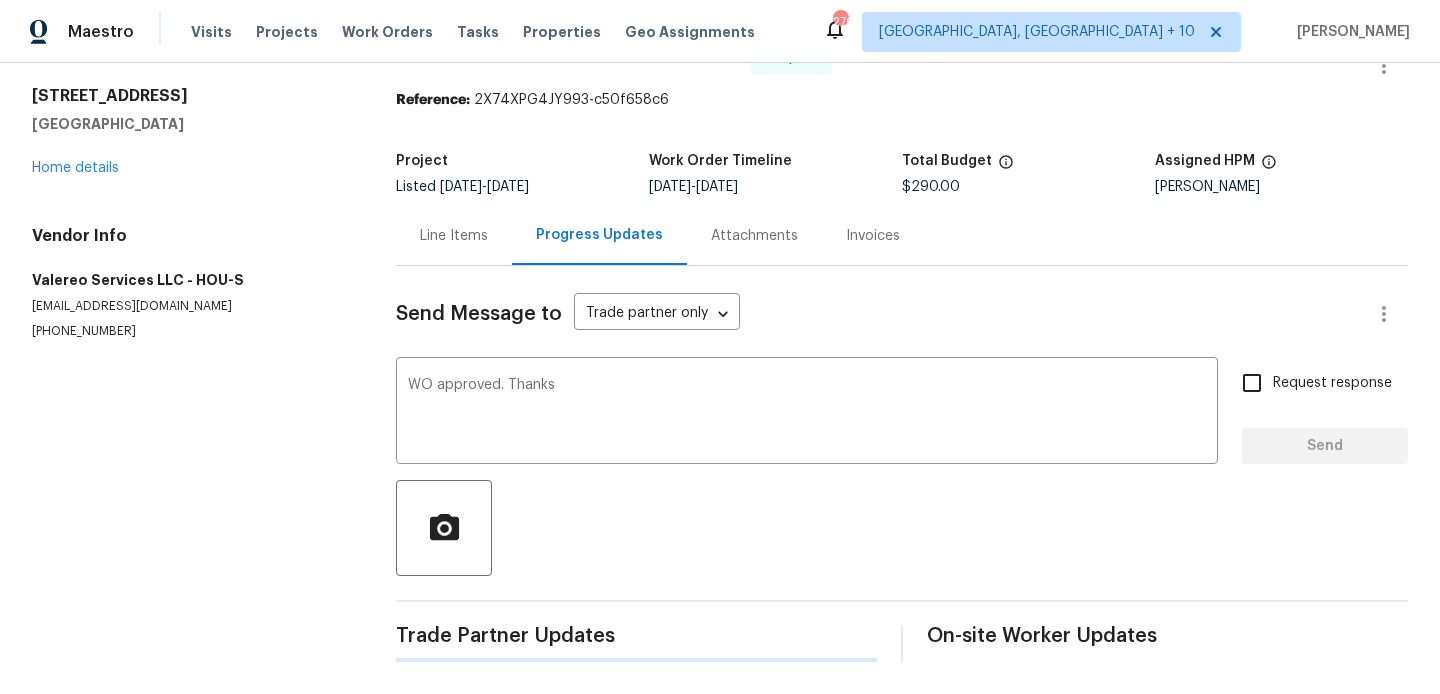 scroll, scrollTop: 53, scrollLeft: 0, axis: vertical 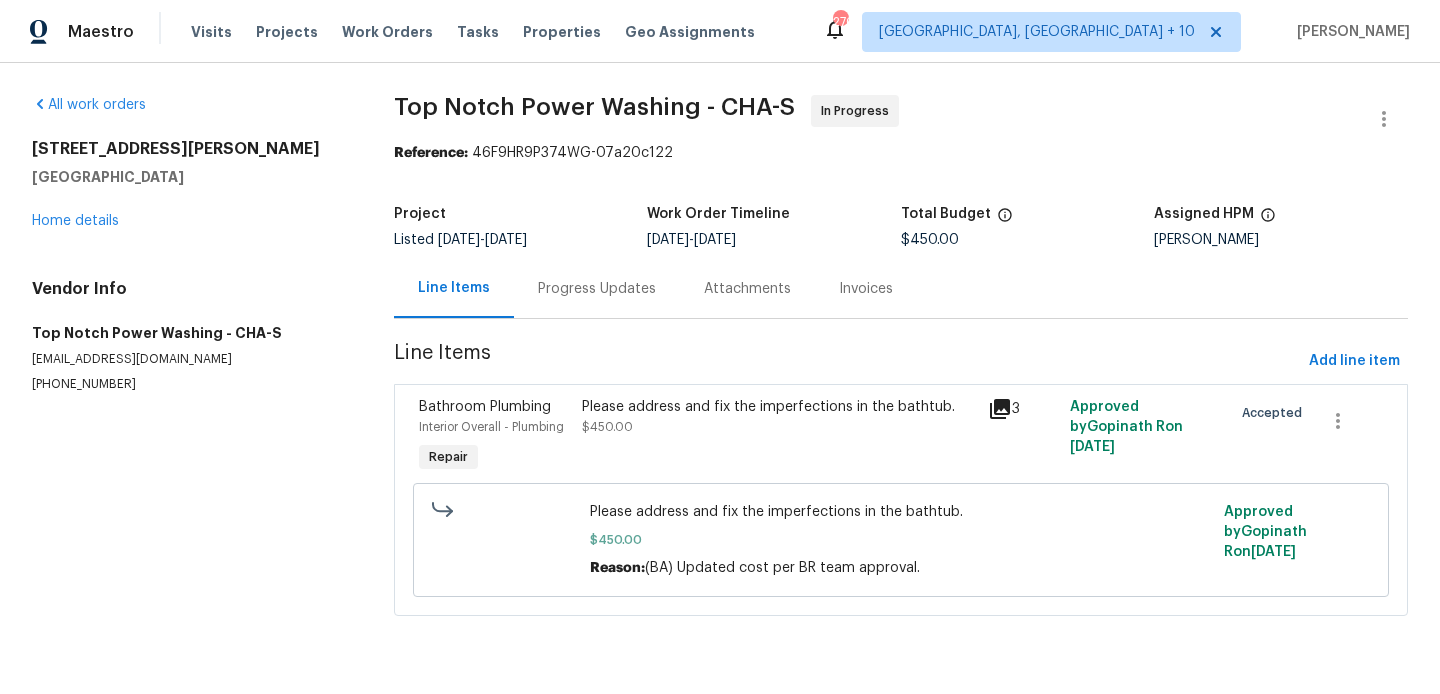 click on "Progress Updates" at bounding box center (597, 288) 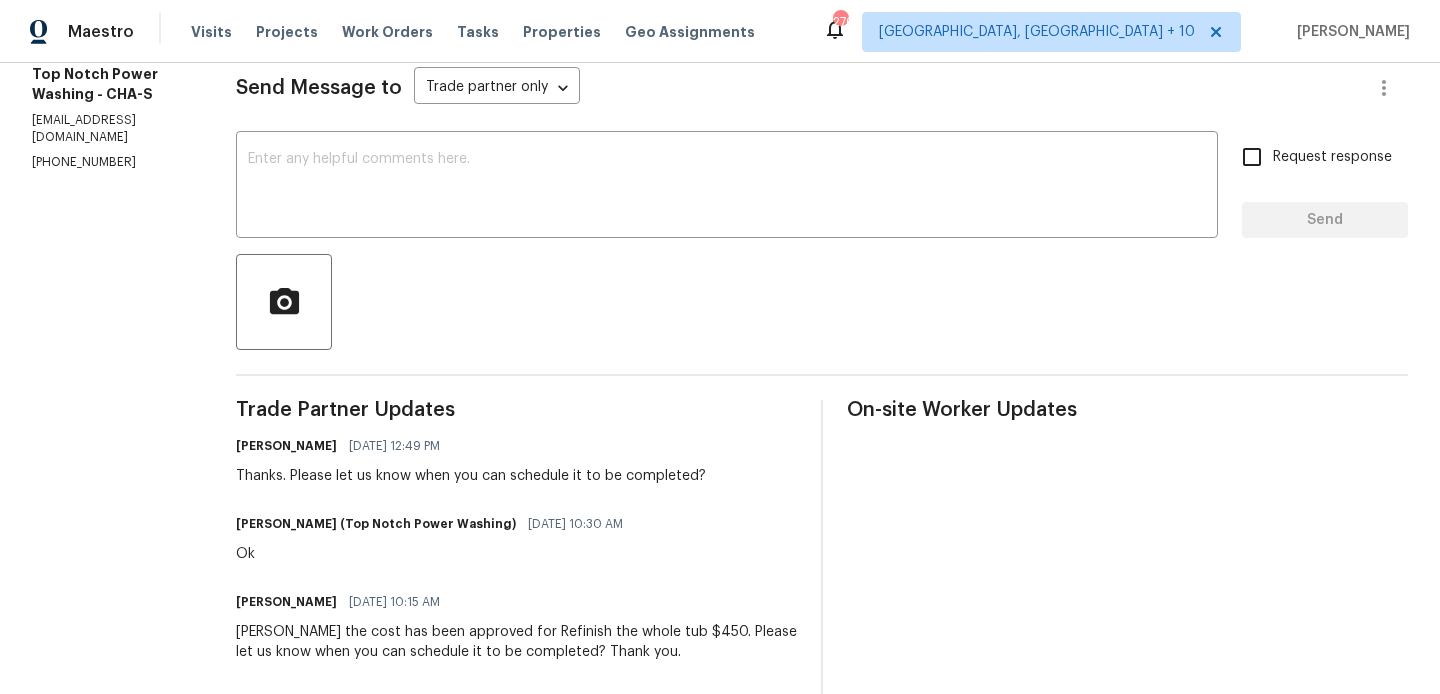 scroll, scrollTop: 0, scrollLeft: 0, axis: both 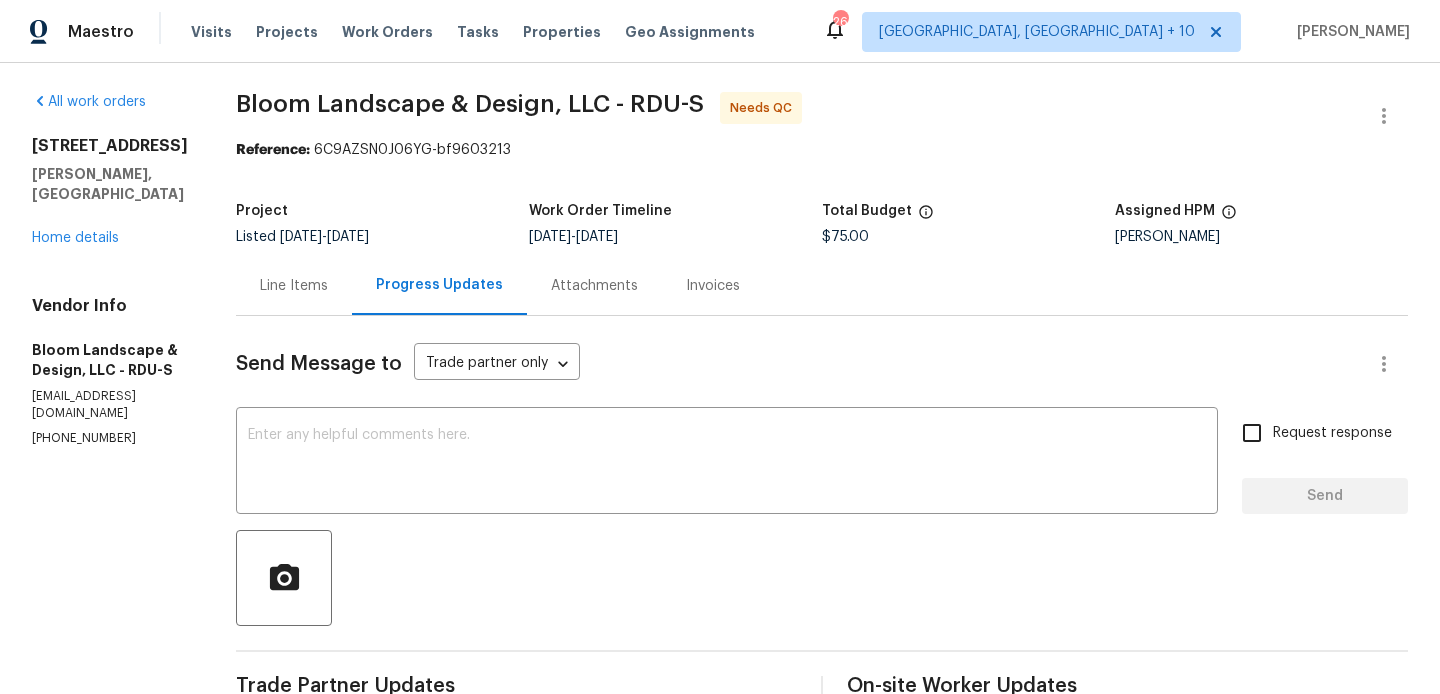 click on "Line Items" at bounding box center [294, 286] 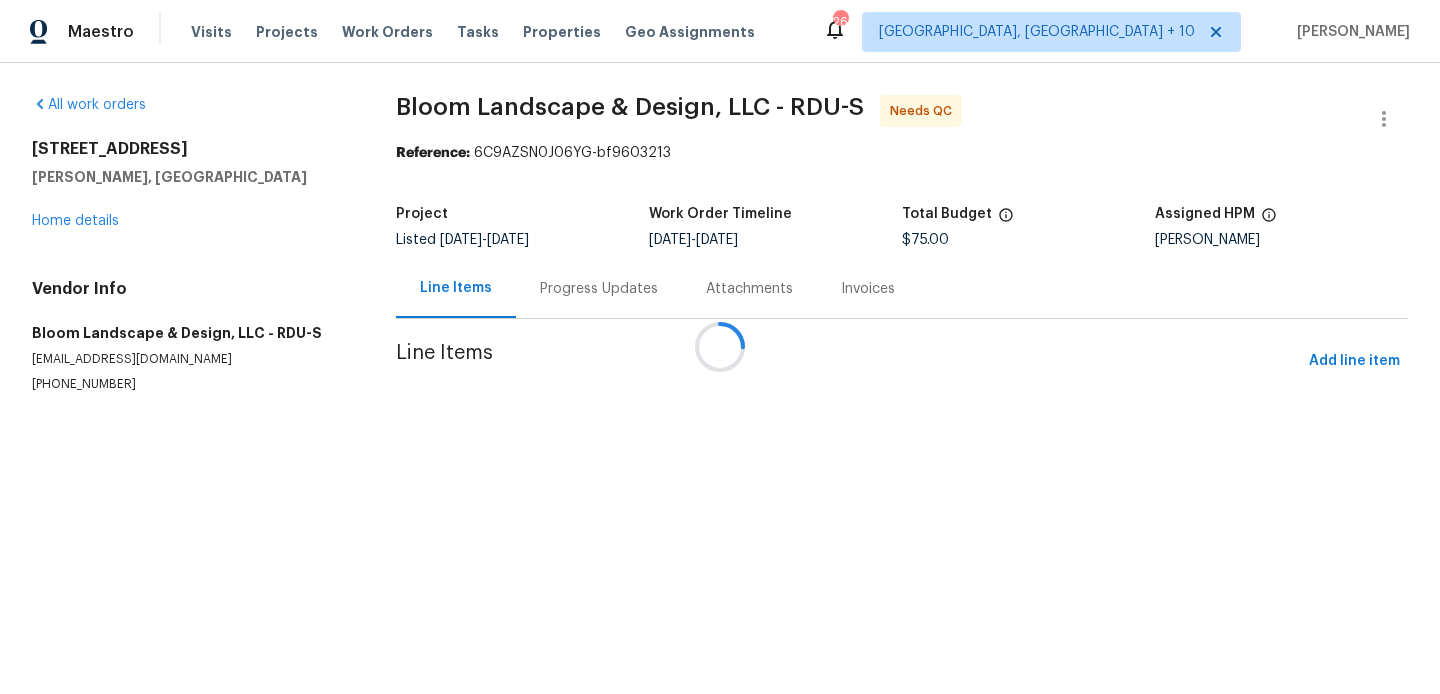 scroll, scrollTop: 0, scrollLeft: 0, axis: both 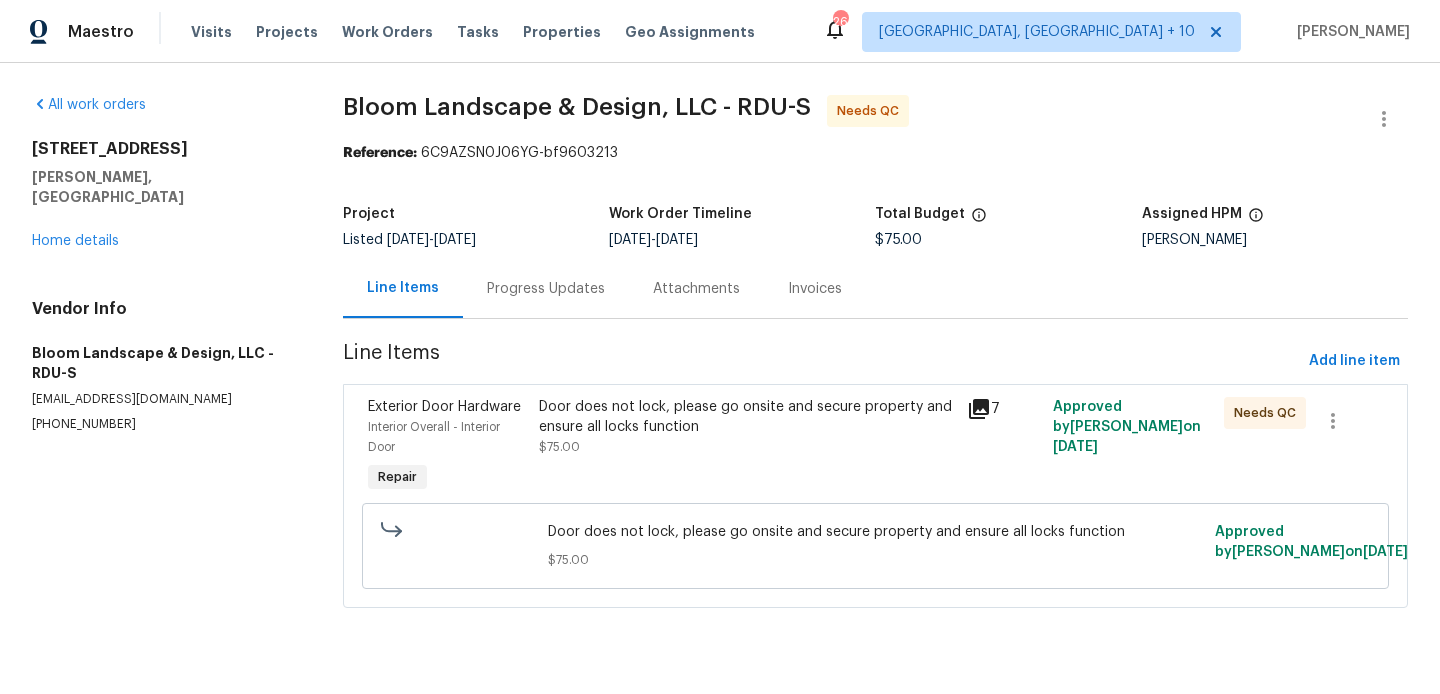 click on "Door does not lock, please go onsite and secure property and ensure all locks function" at bounding box center [747, 417] 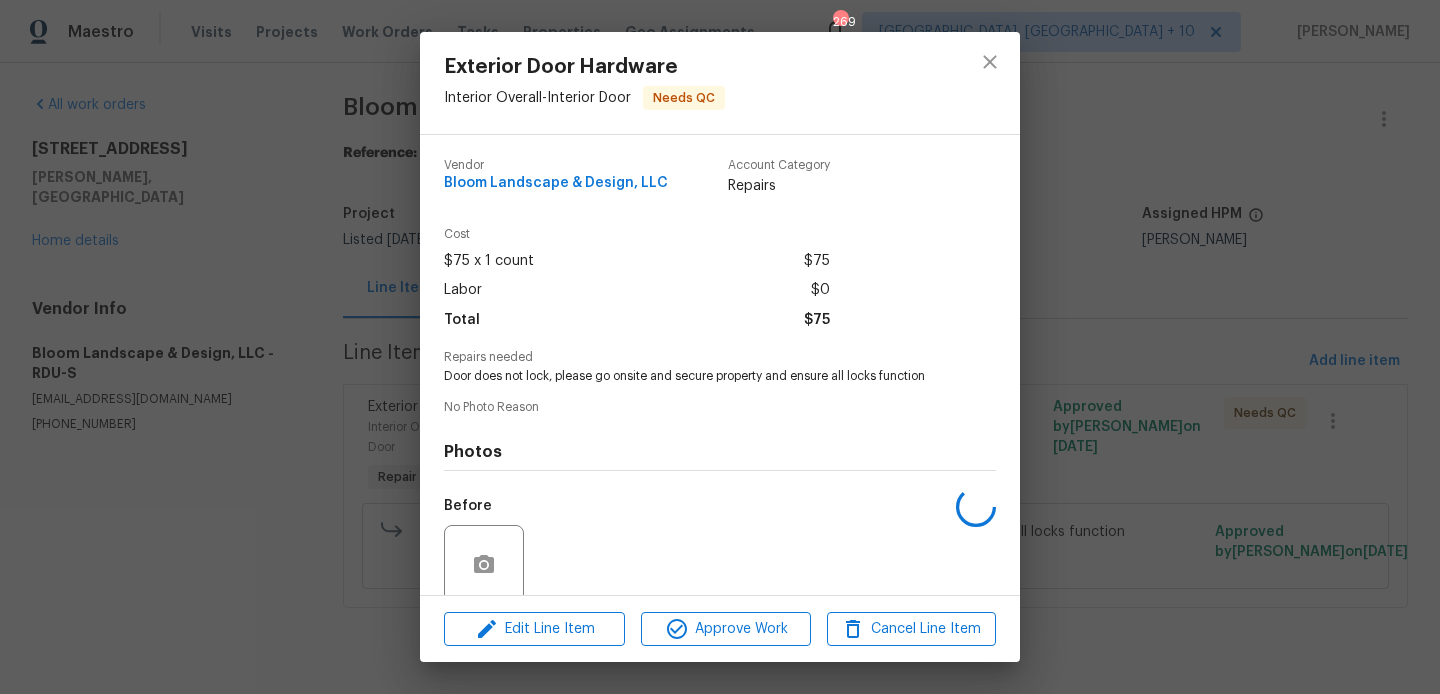 scroll, scrollTop: 159, scrollLeft: 0, axis: vertical 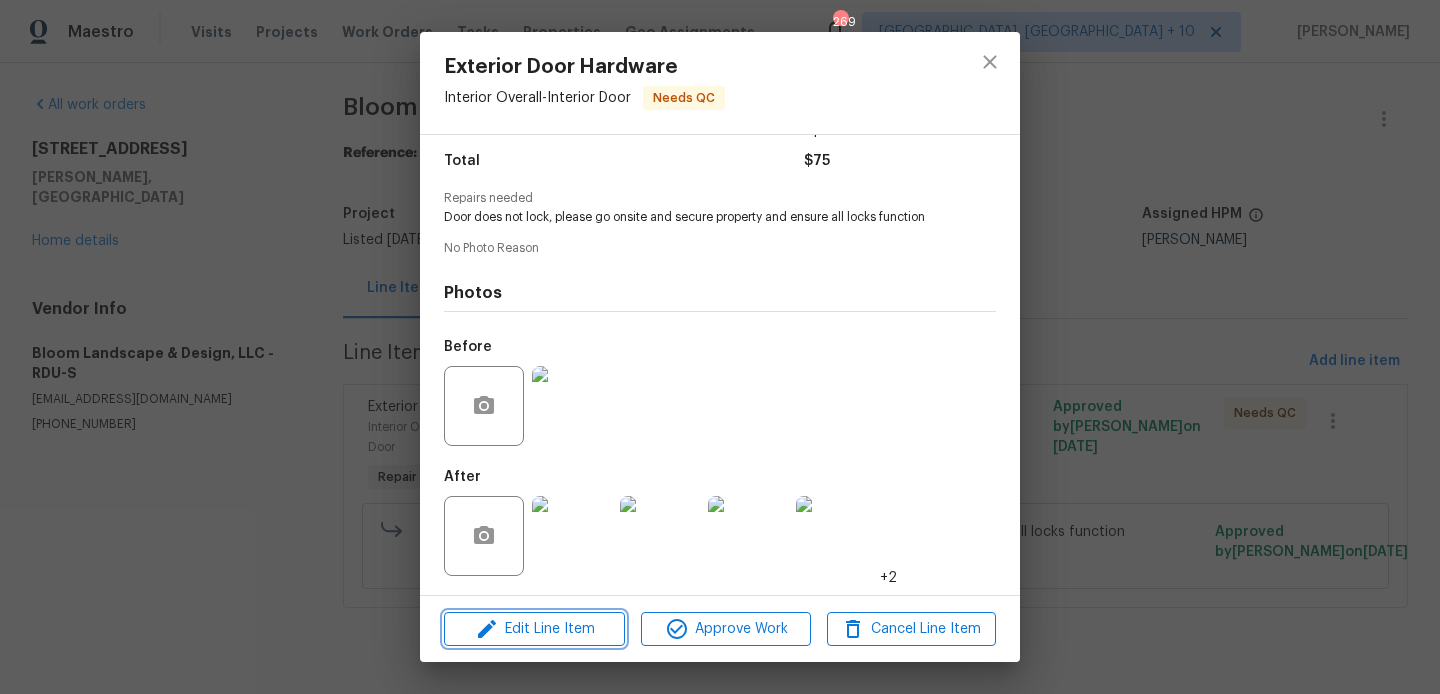 click on "Edit Line Item" at bounding box center (534, 629) 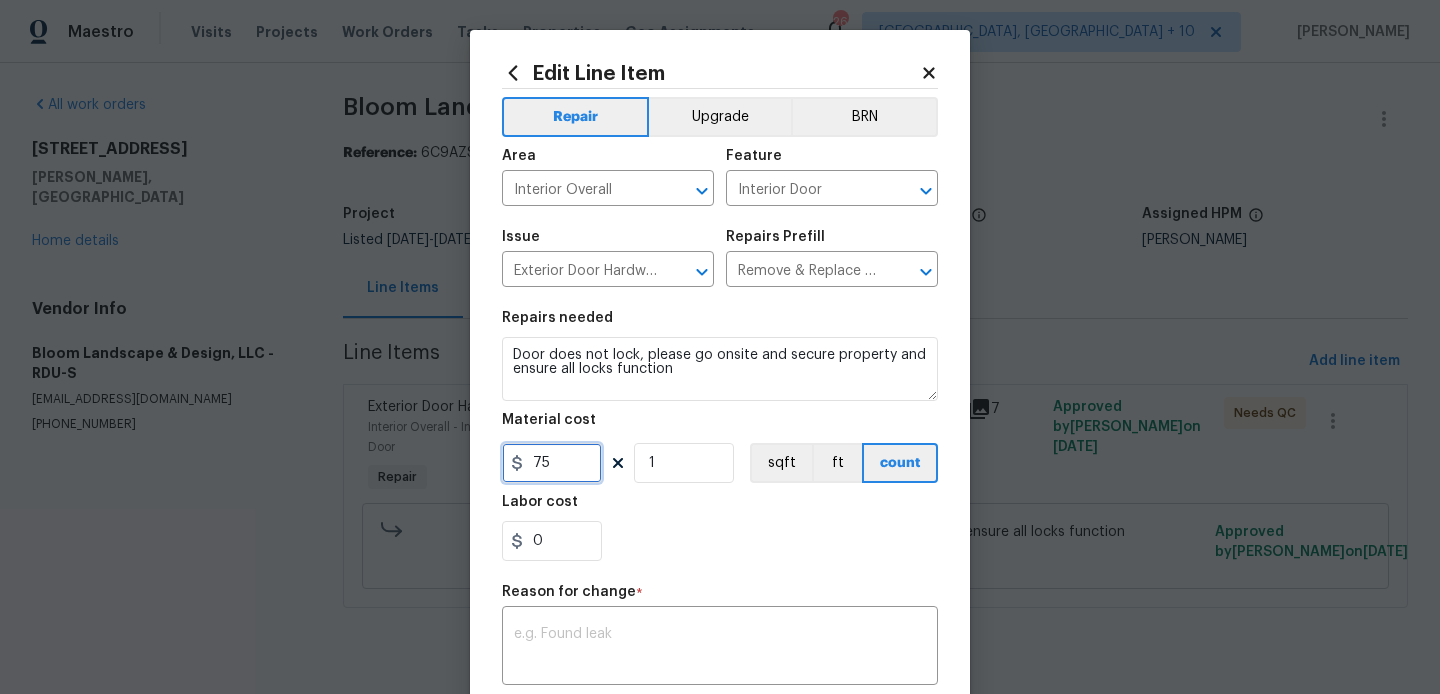 click on "75" at bounding box center (552, 463) 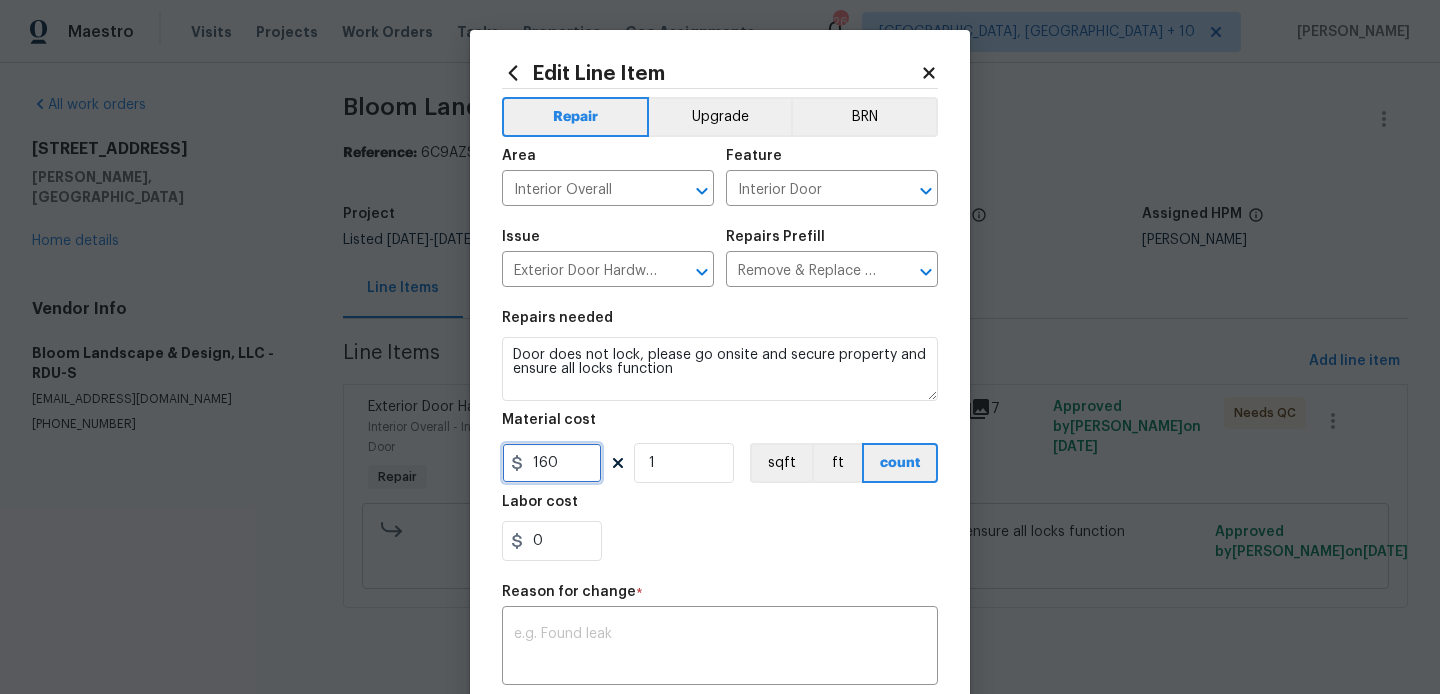 type on "160" 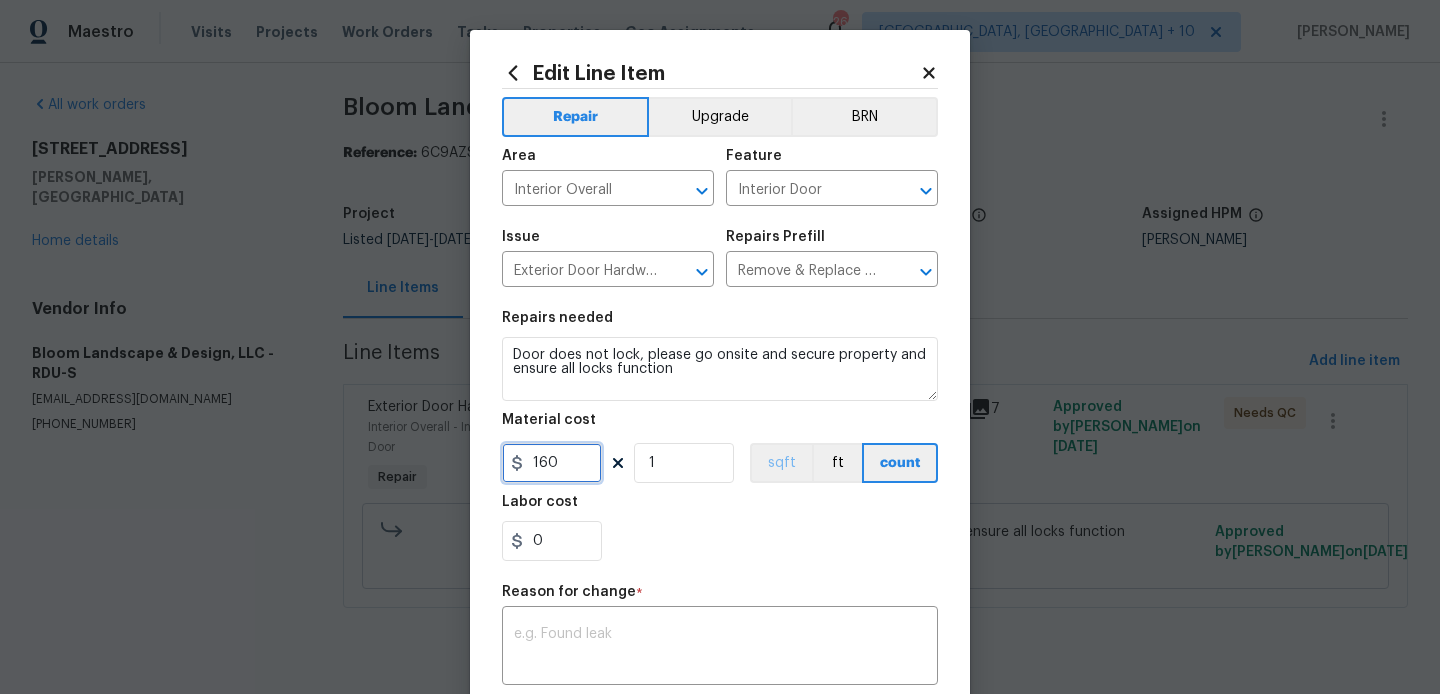 scroll, scrollTop: 312, scrollLeft: 0, axis: vertical 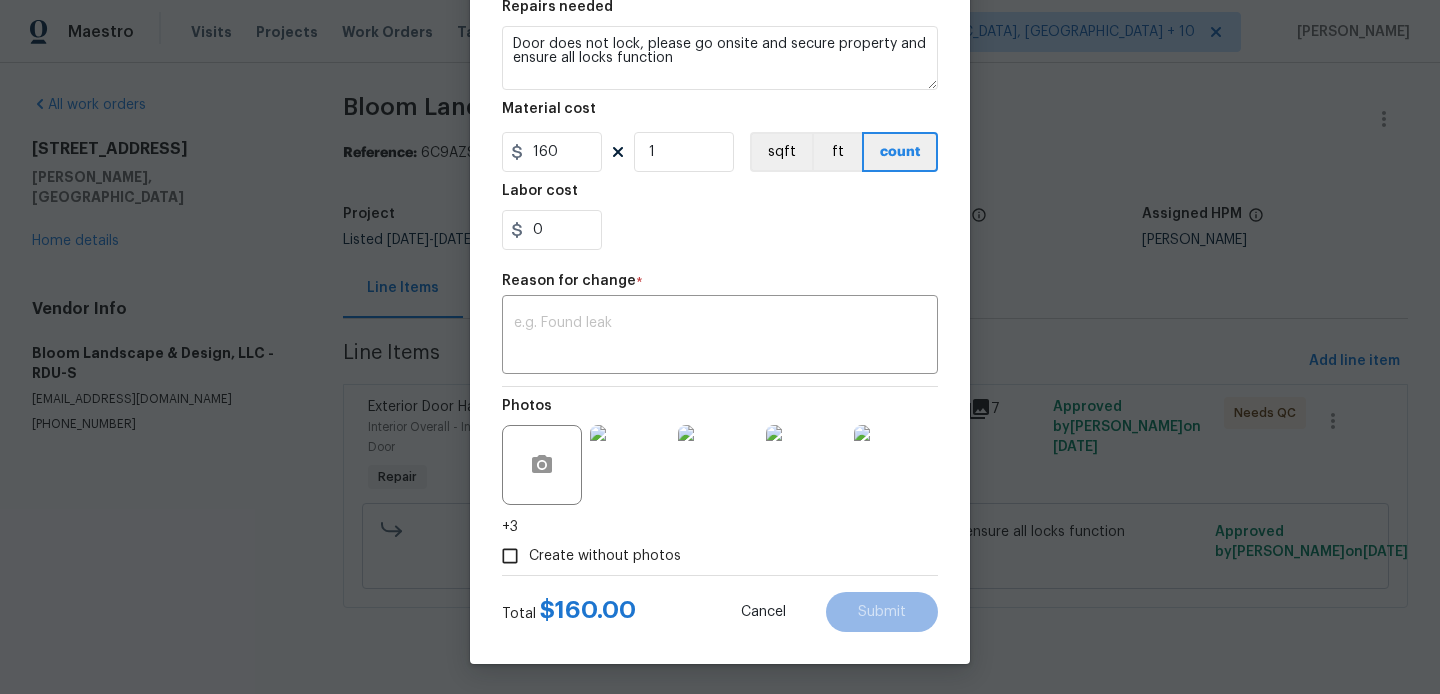 click on "Repair Upgrade BRN Area Interior Overall ​ Feature Interior Door ​ Issue Exterior Door Hardware ​ Repairs Prefill Remove & Replace Kick Plate $50.25 ​ Repairs needed Door does not lock, please go onsite and secure property and ensure all locks function Material cost 160 1 sqft ft count Labor cost 0 Reason for change * x ​ Photos  +3 Create without photos" at bounding box center (720, 176) 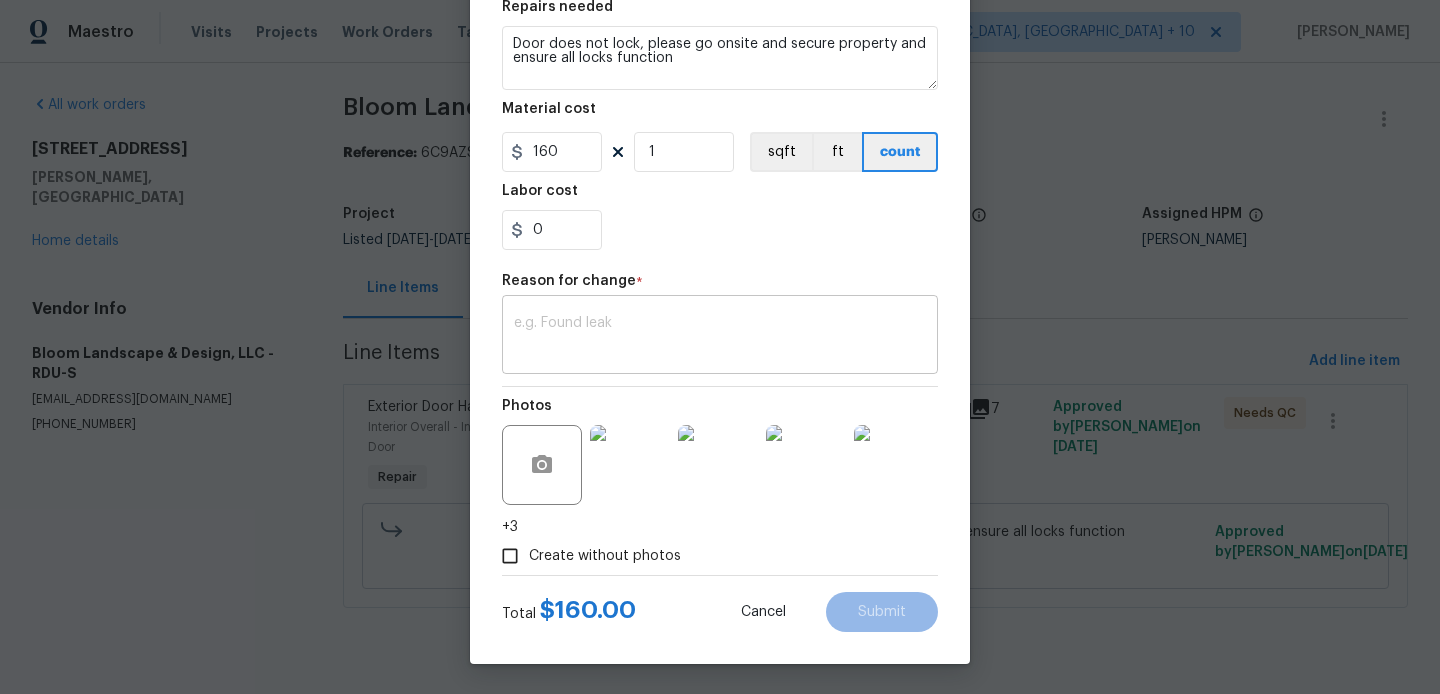 click on "x ​" at bounding box center (720, 337) 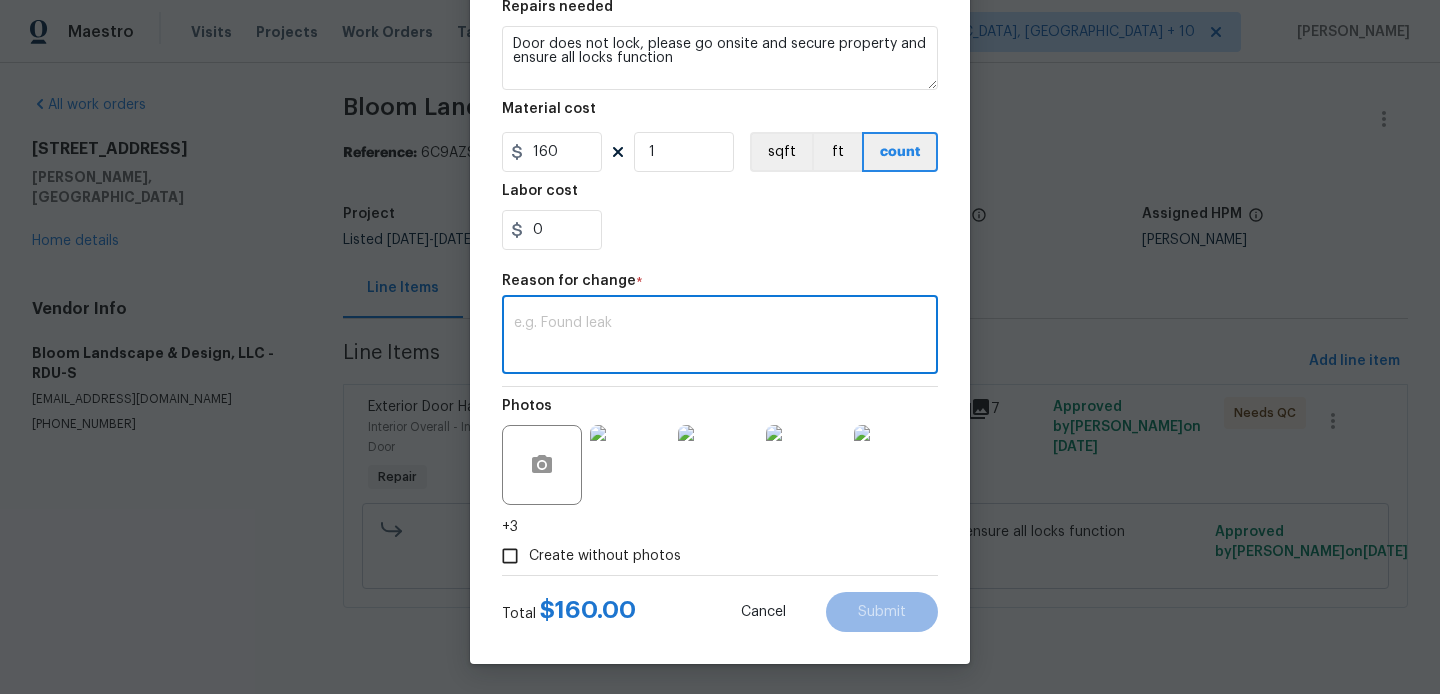 paste on "371 Pratt Dr SE Unit 203, Atlanta, GA 30315" 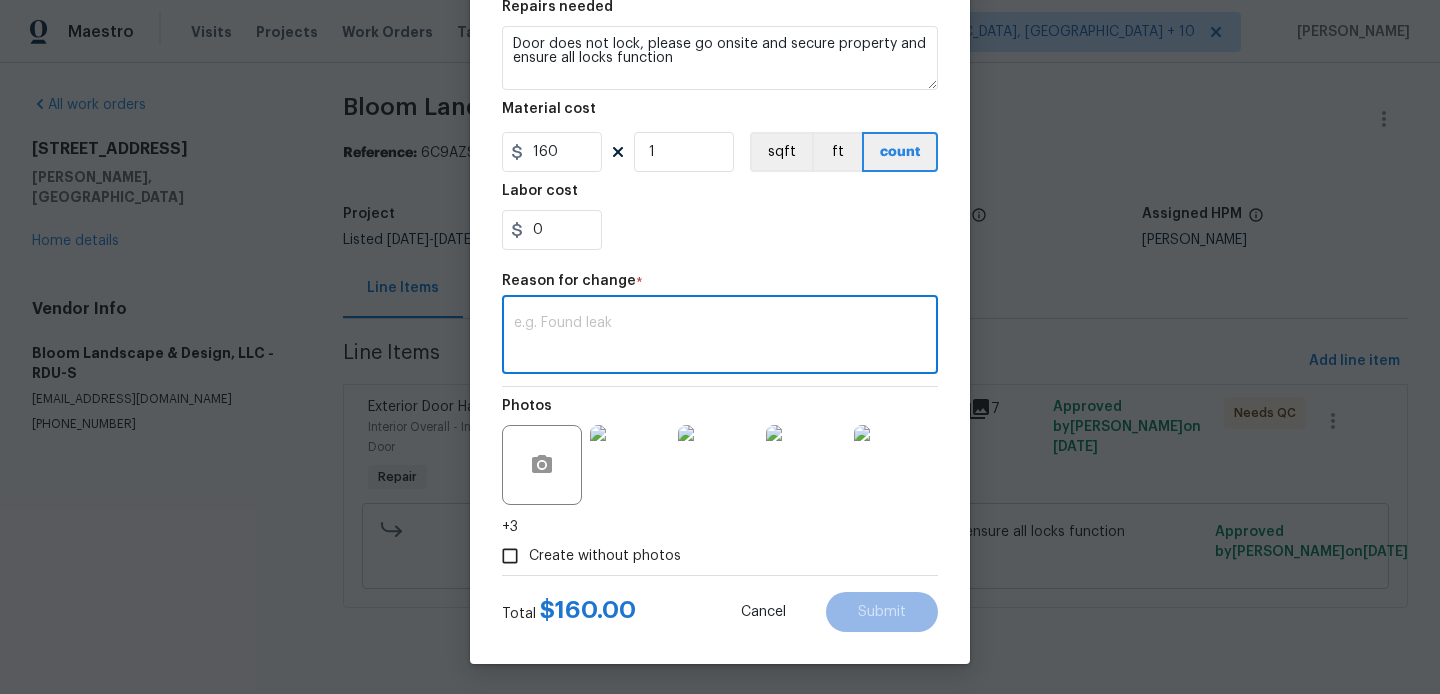paste on "(BA) Updated per vendor’s final cost." 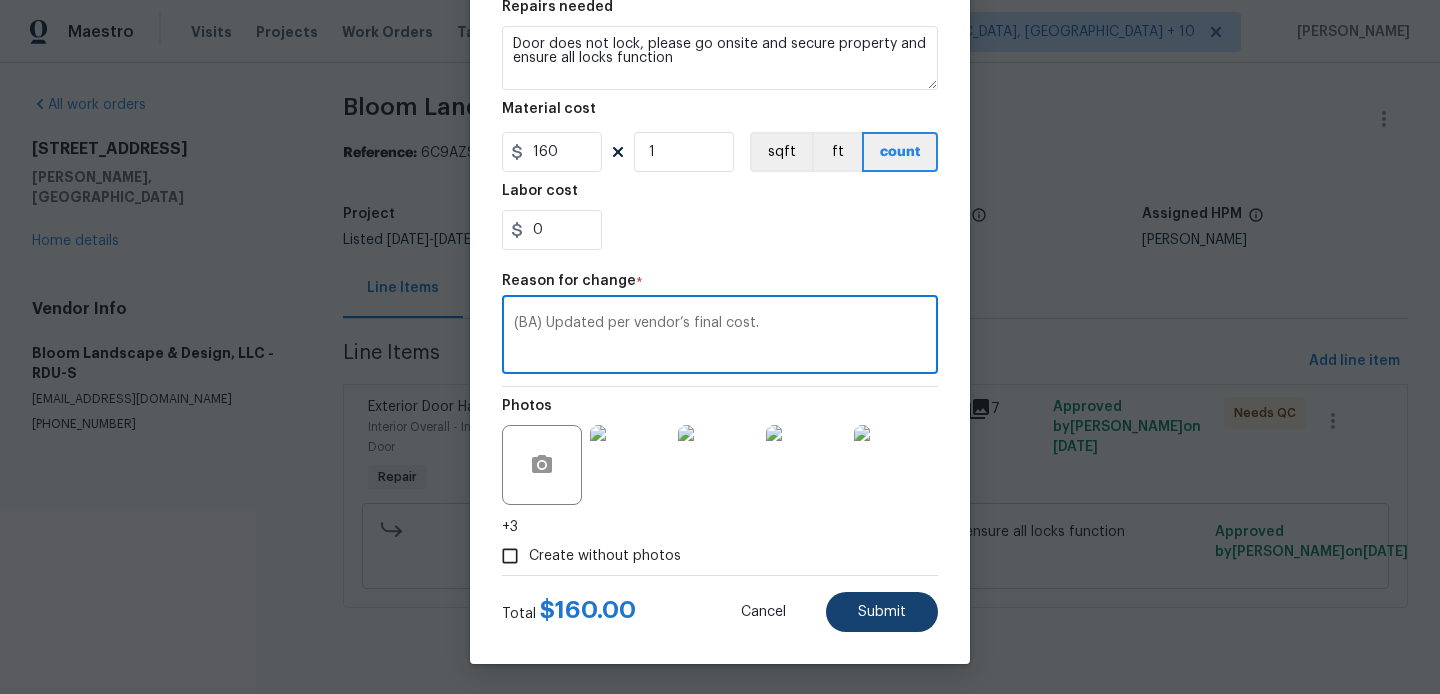 type on "(BA) Updated per vendor’s final cost." 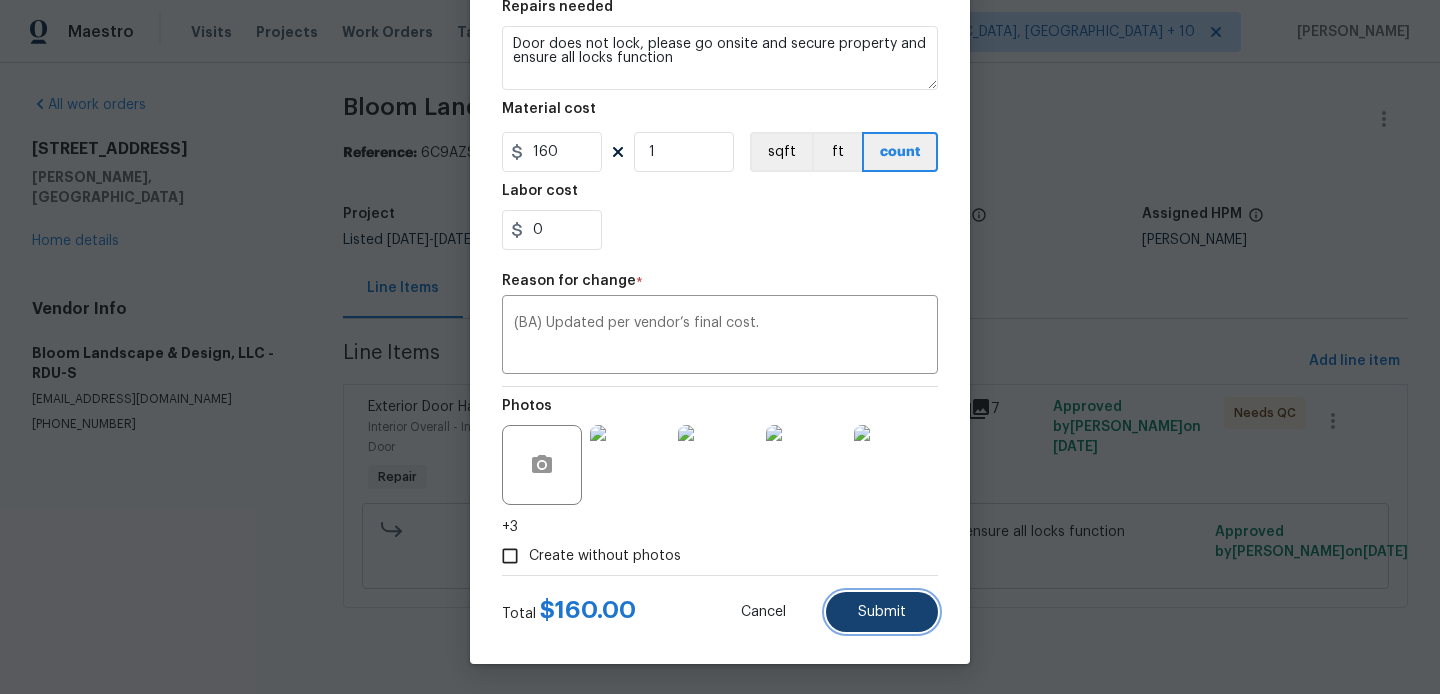 click on "Submit" at bounding box center (882, 612) 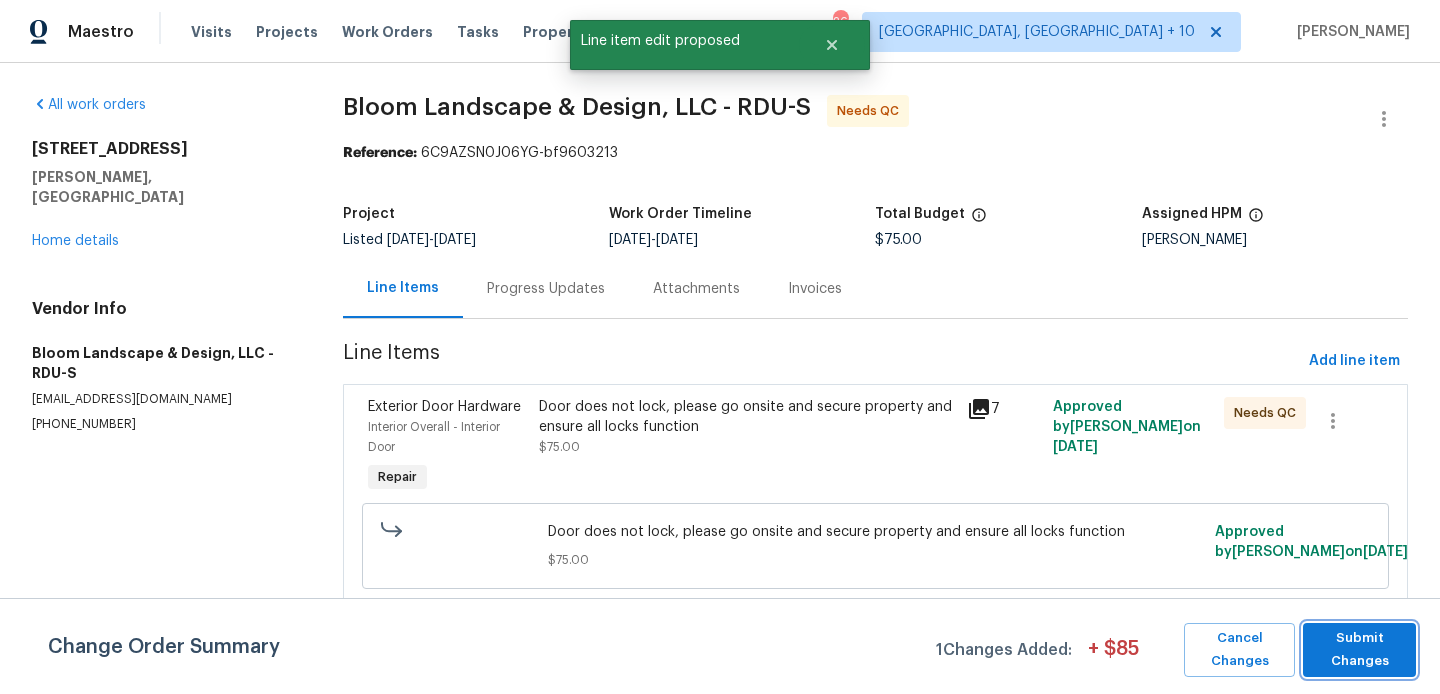 scroll, scrollTop: 0, scrollLeft: 0, axis: both 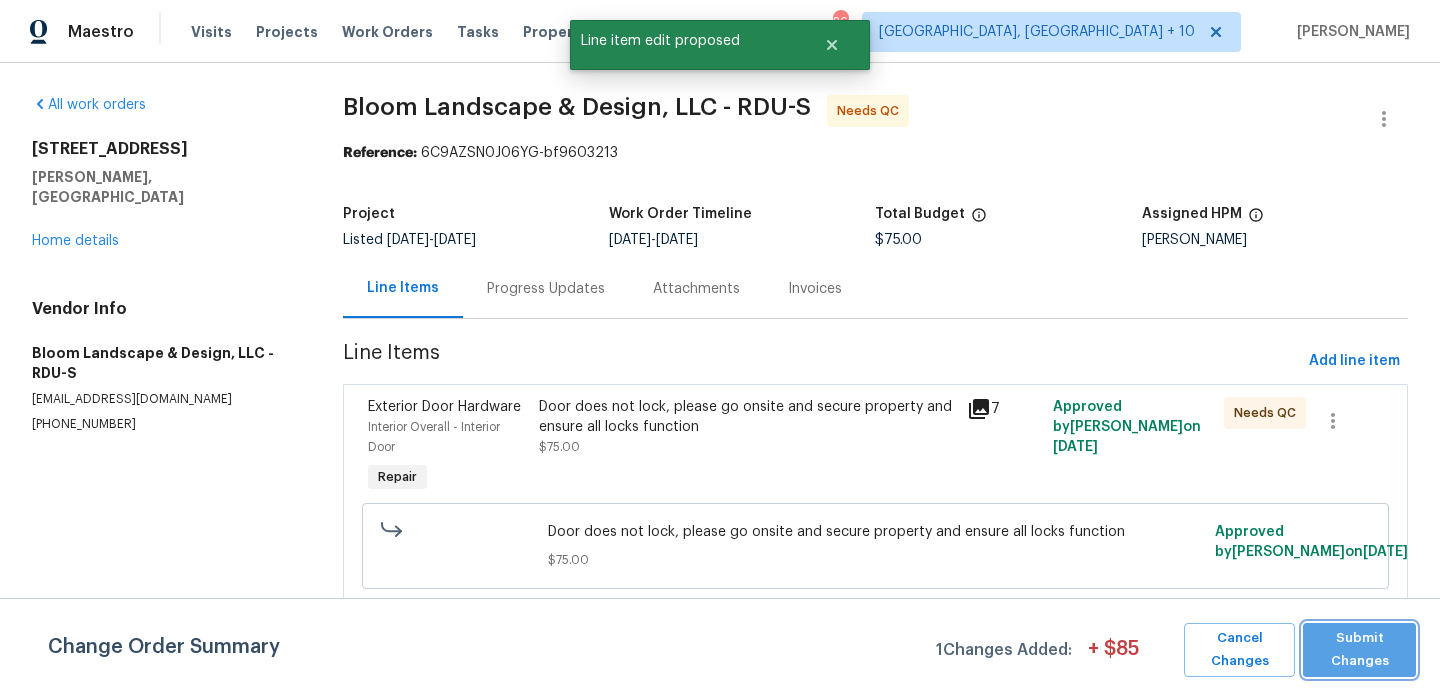 click on "Submit Changes" at bounding box center (1359, 650) 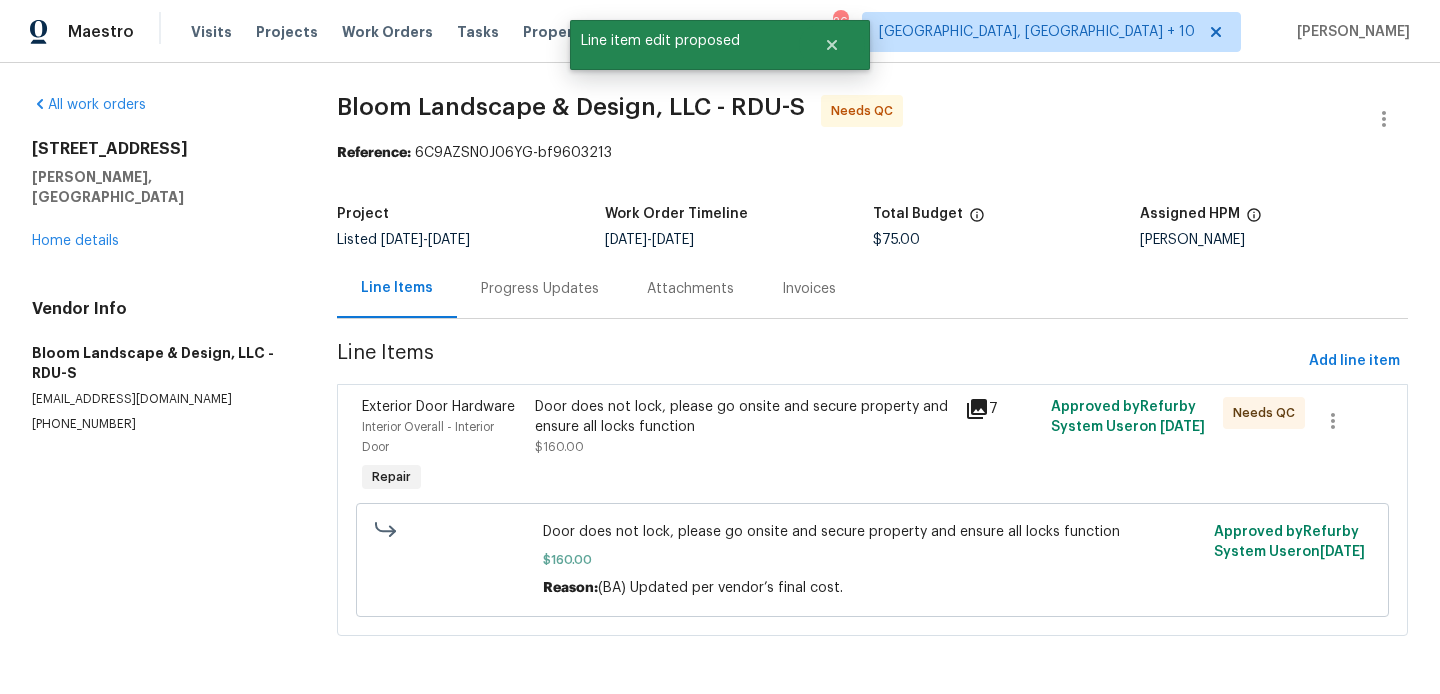 click on "Progress Updates" at bounding box center (540, 288) 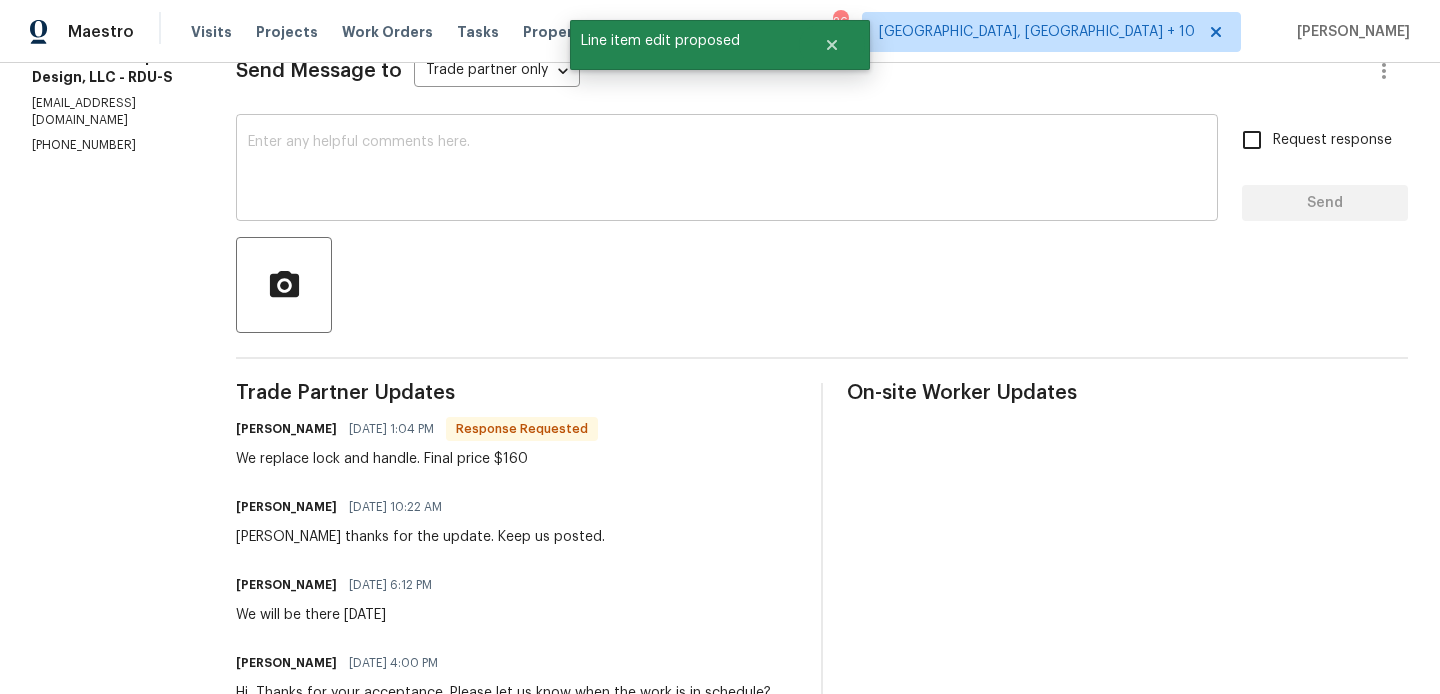 scroll, scrollTop: 328, scrollLeft: 0, axis: vertical 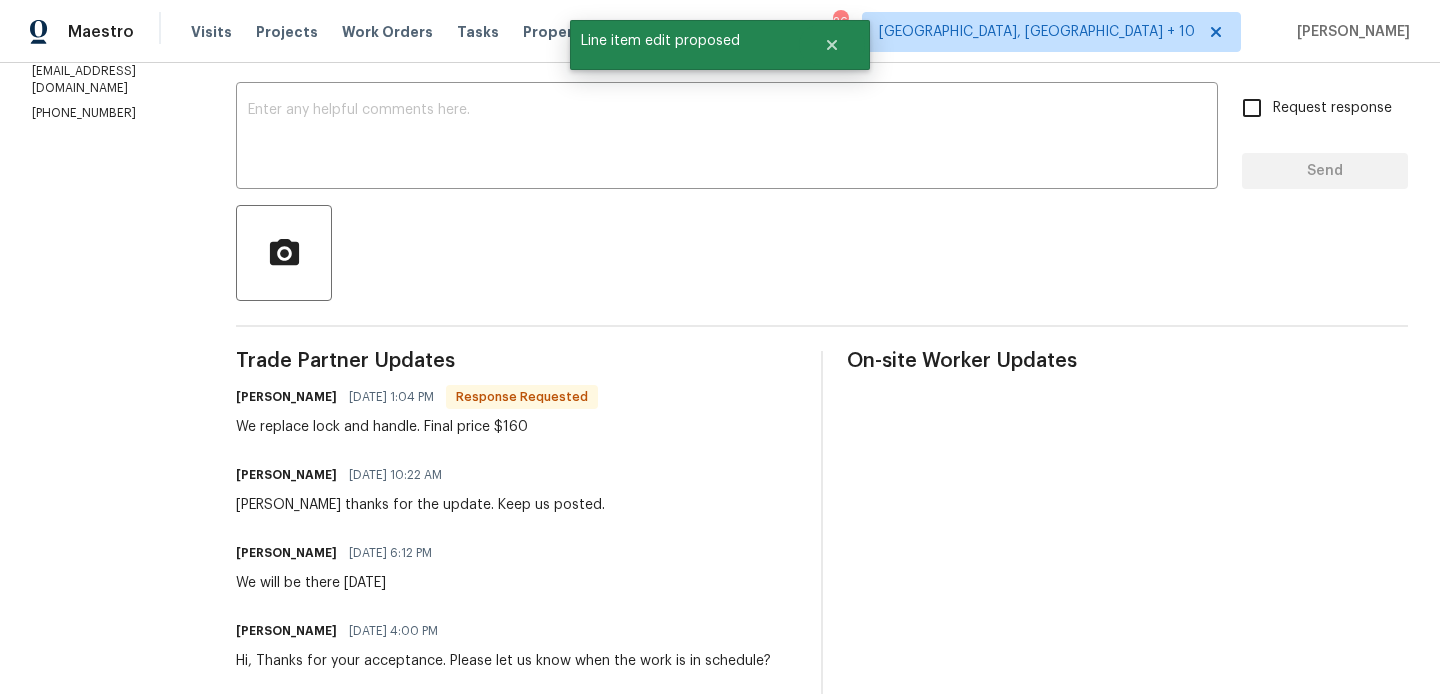 click on "Leila Castillo" at bounding box center [286, 397] 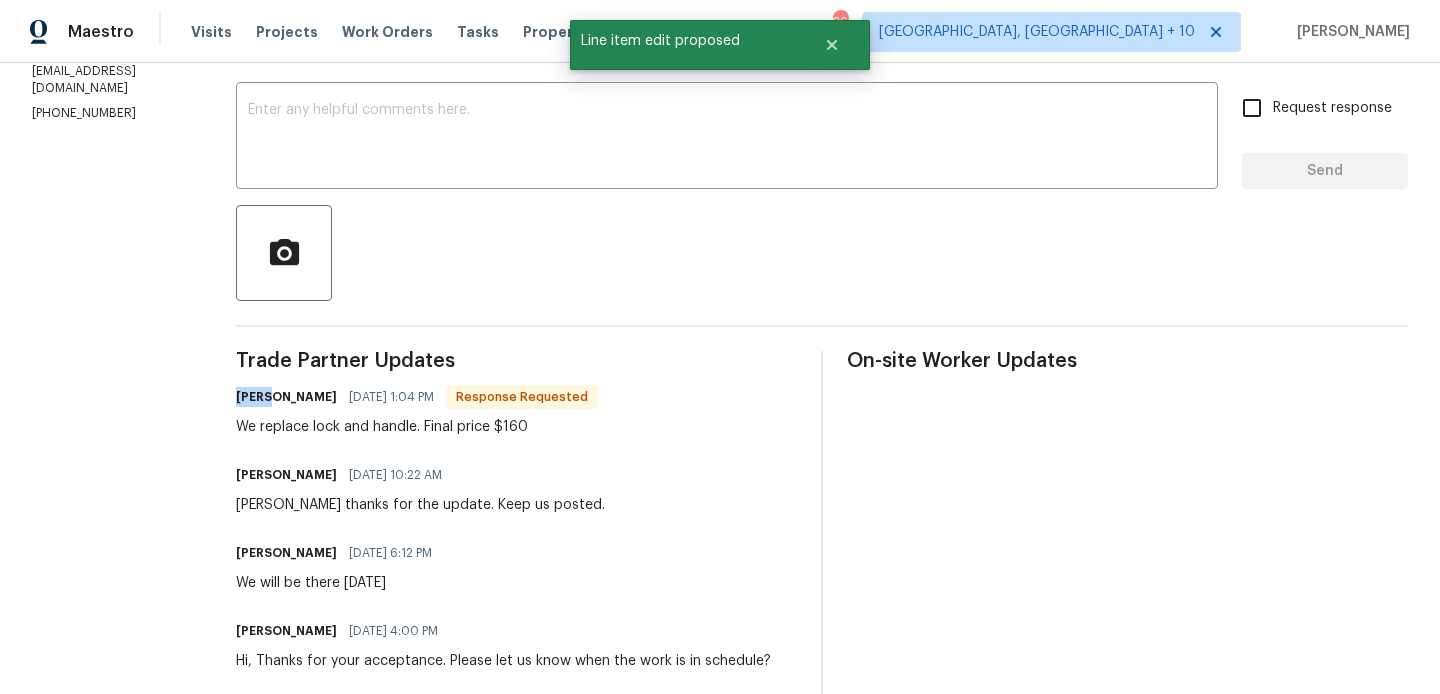 click on "Leila Castillo" at bounding box center [286, 397] 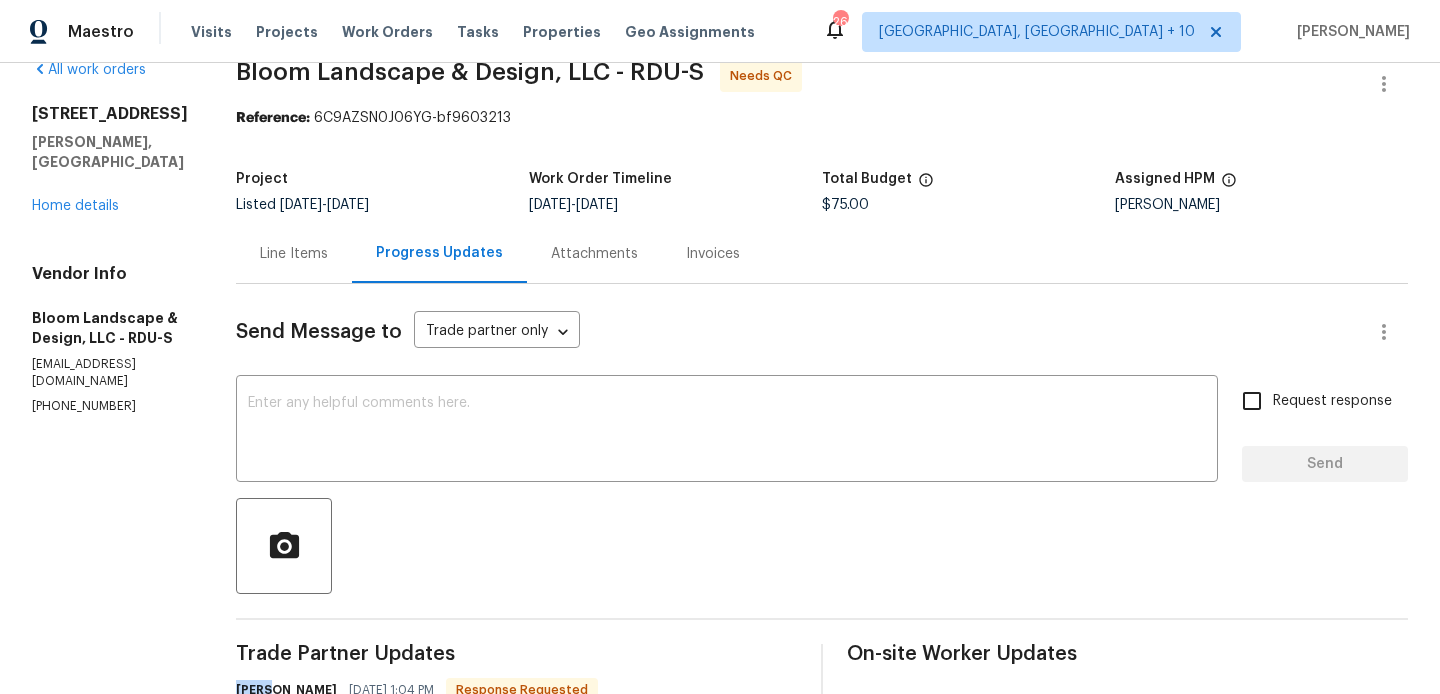 scroll, scrollTop: 0, scrollLeft: 0, axis: both 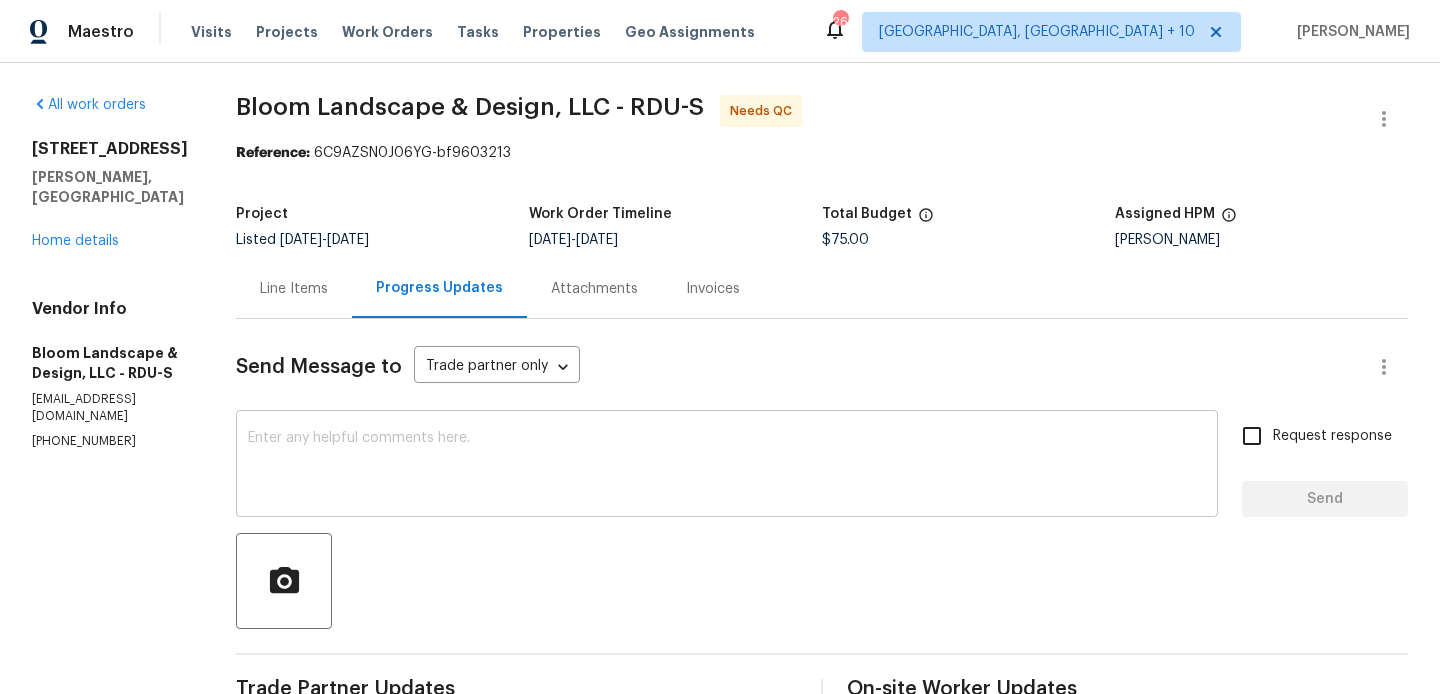 click at bounding box center [727, 466] 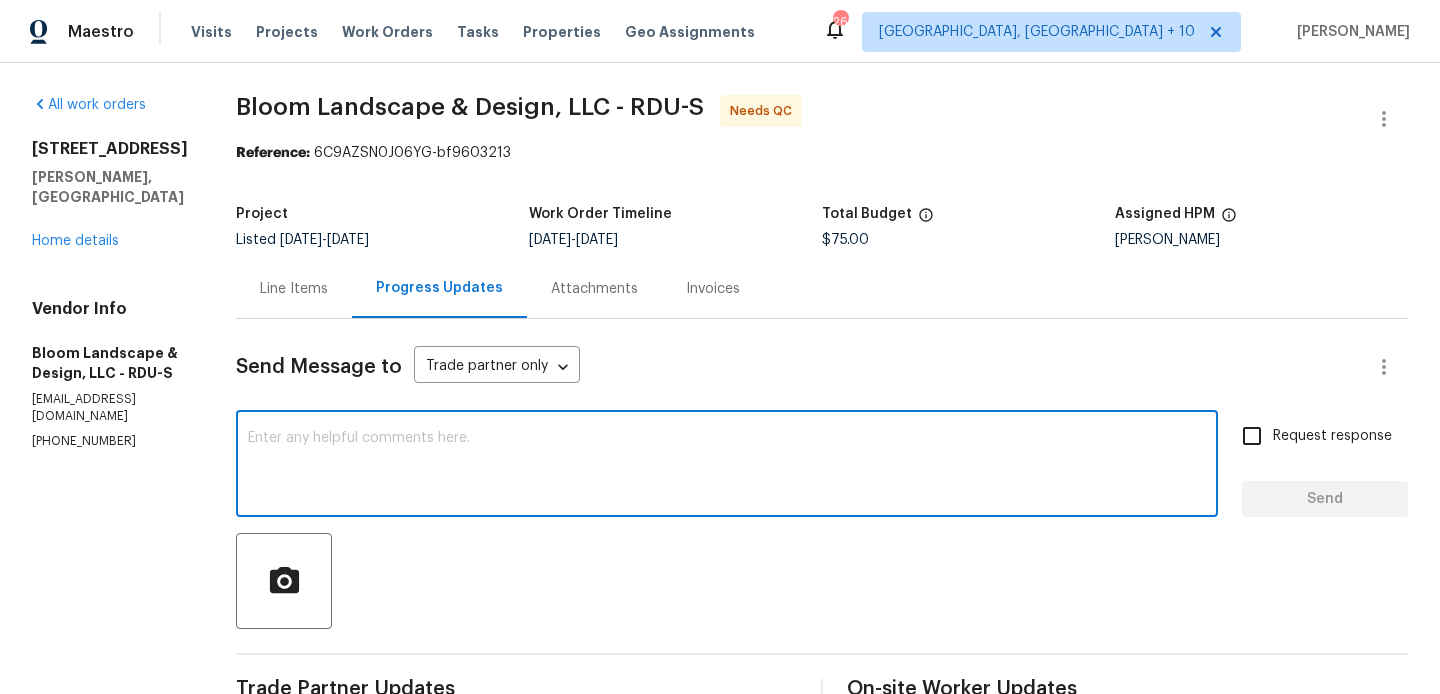 paste on "Leila" 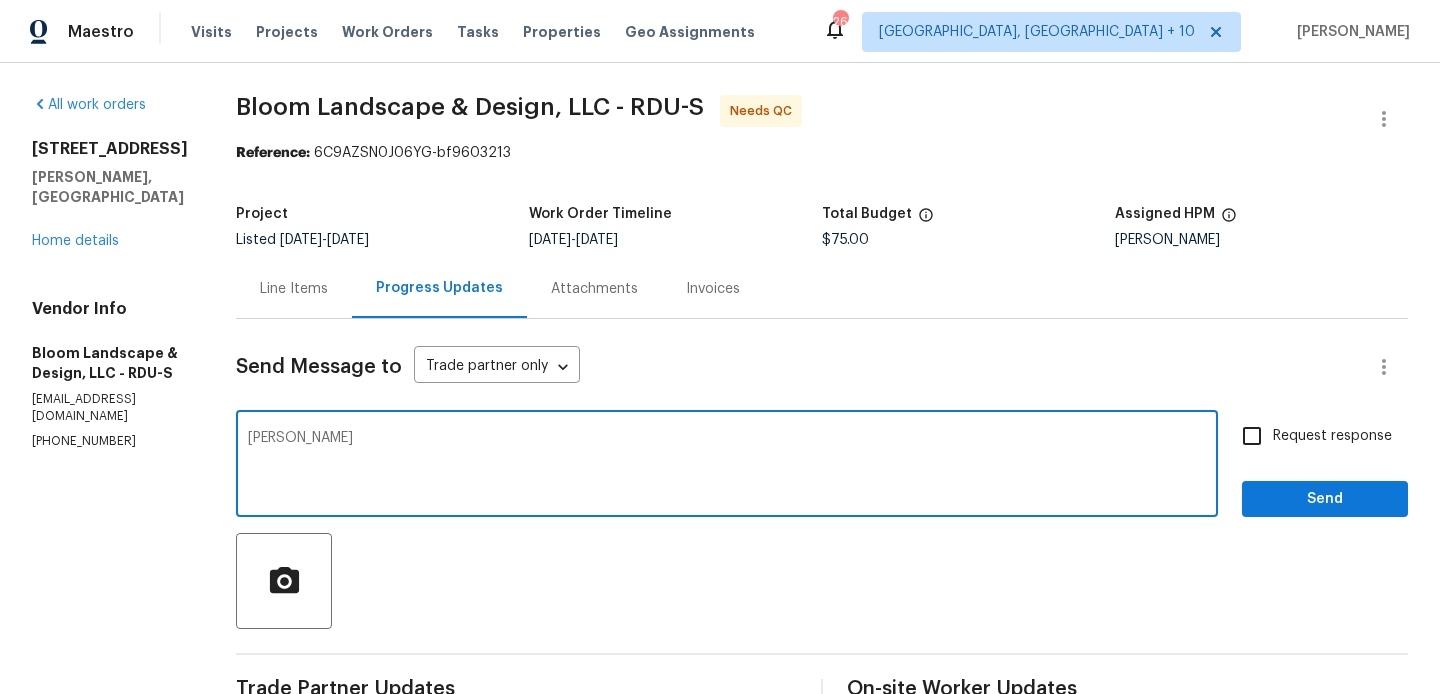 type on "Leila" 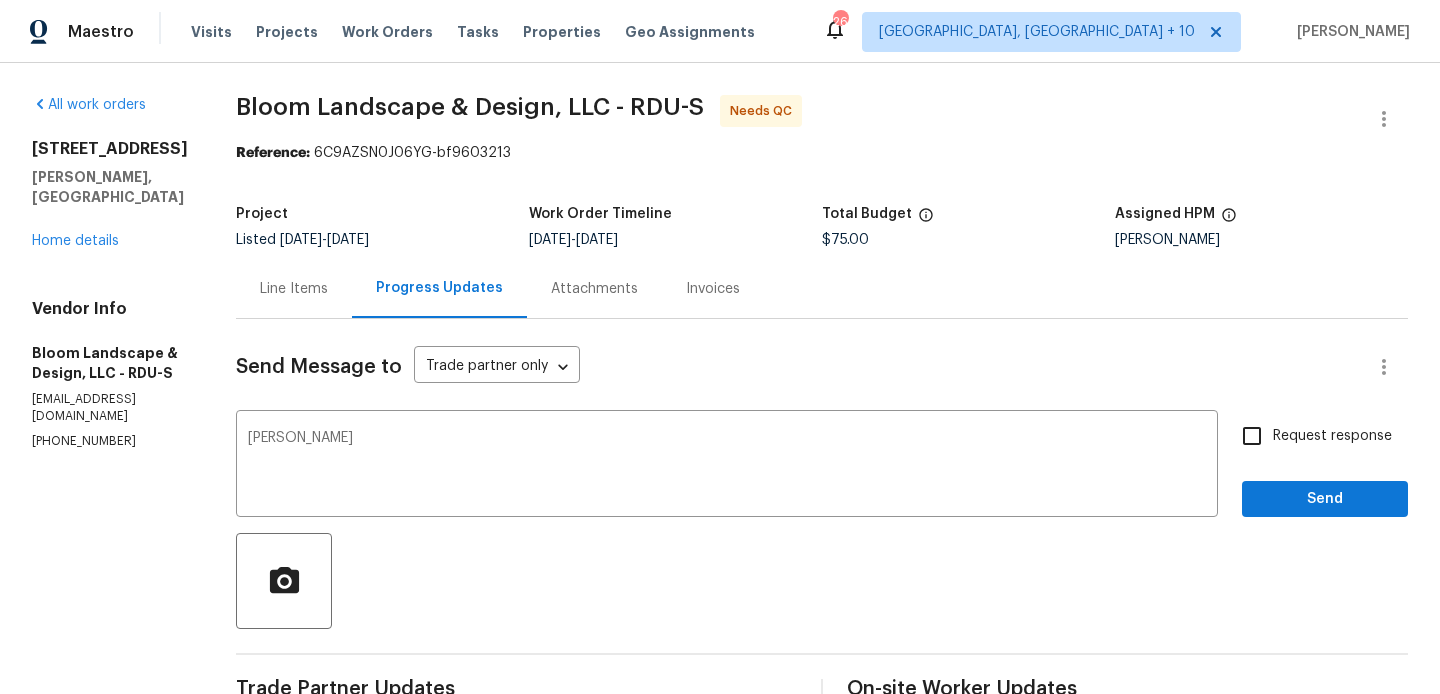 click on "Line Items" at bounding box center [294, 288] 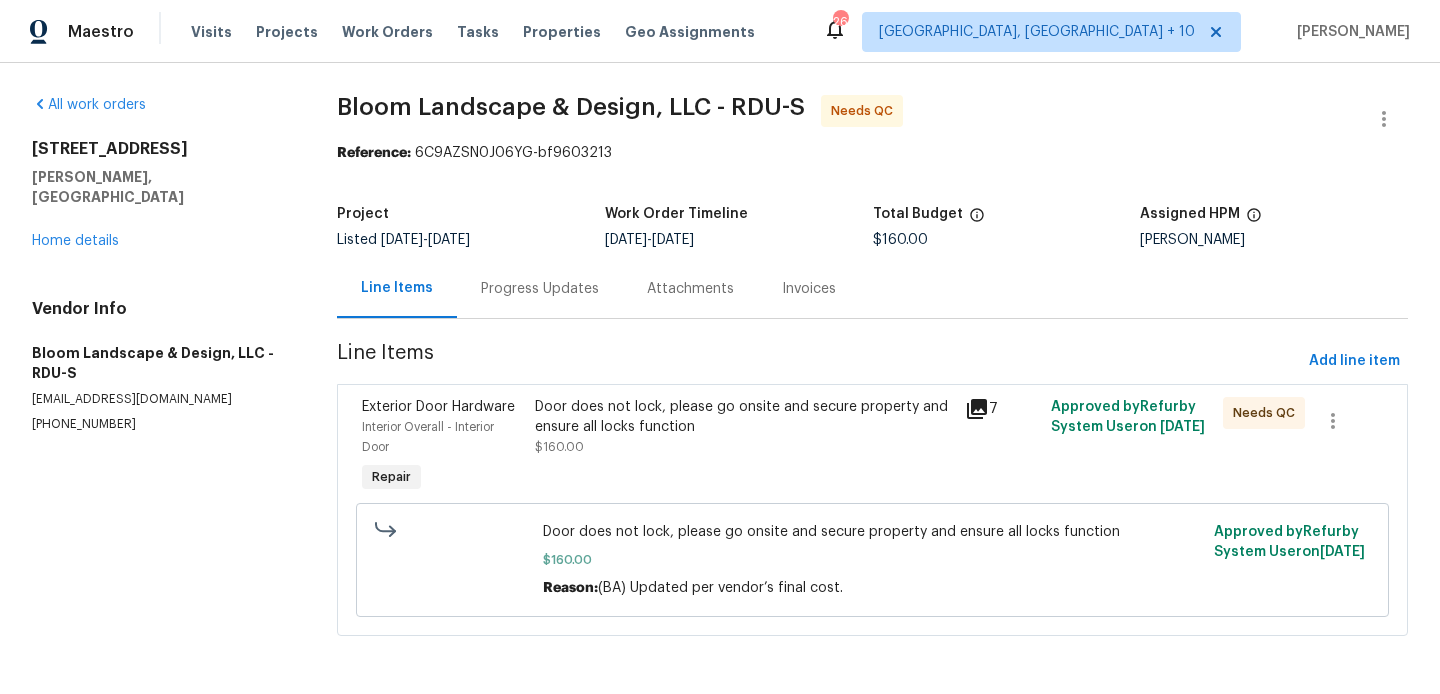 click on "Progress Updates" at bounding box center (540, 288) 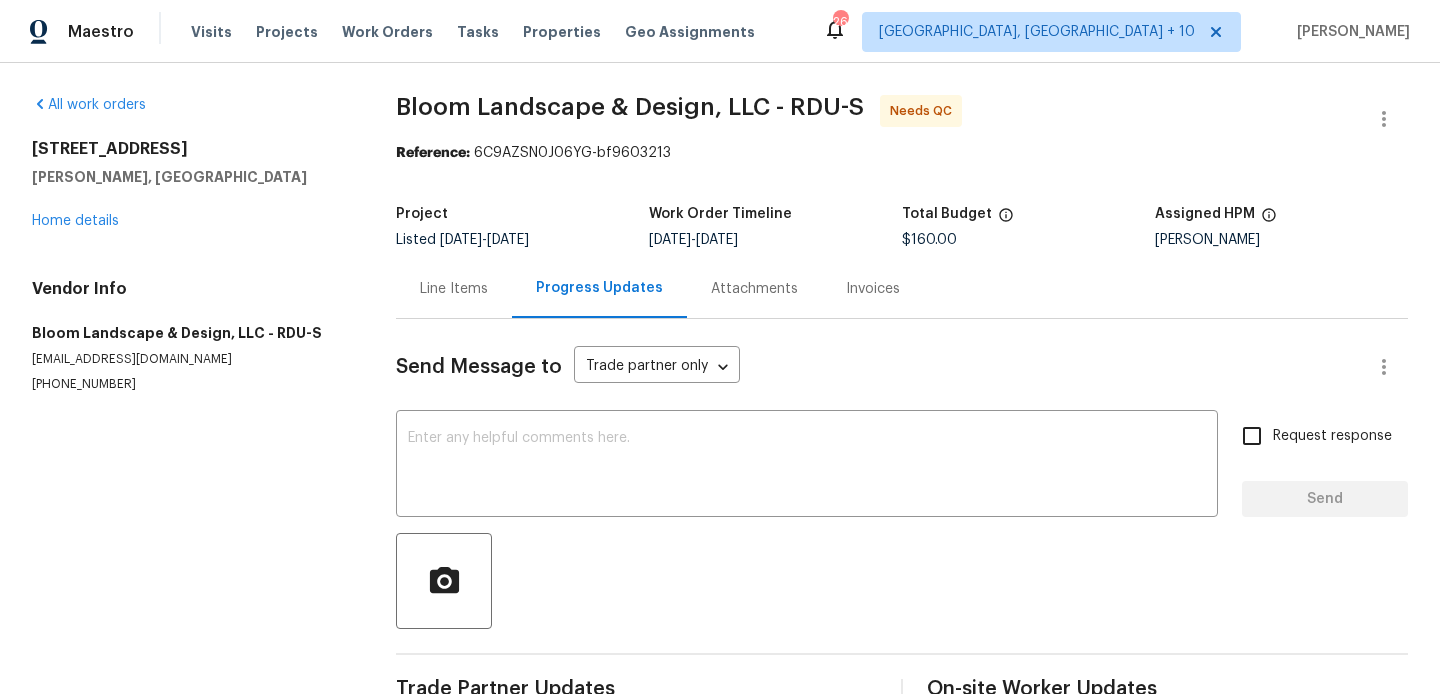 scroll, scrollTop: 53, scrollLeft: 0, axis: vertical 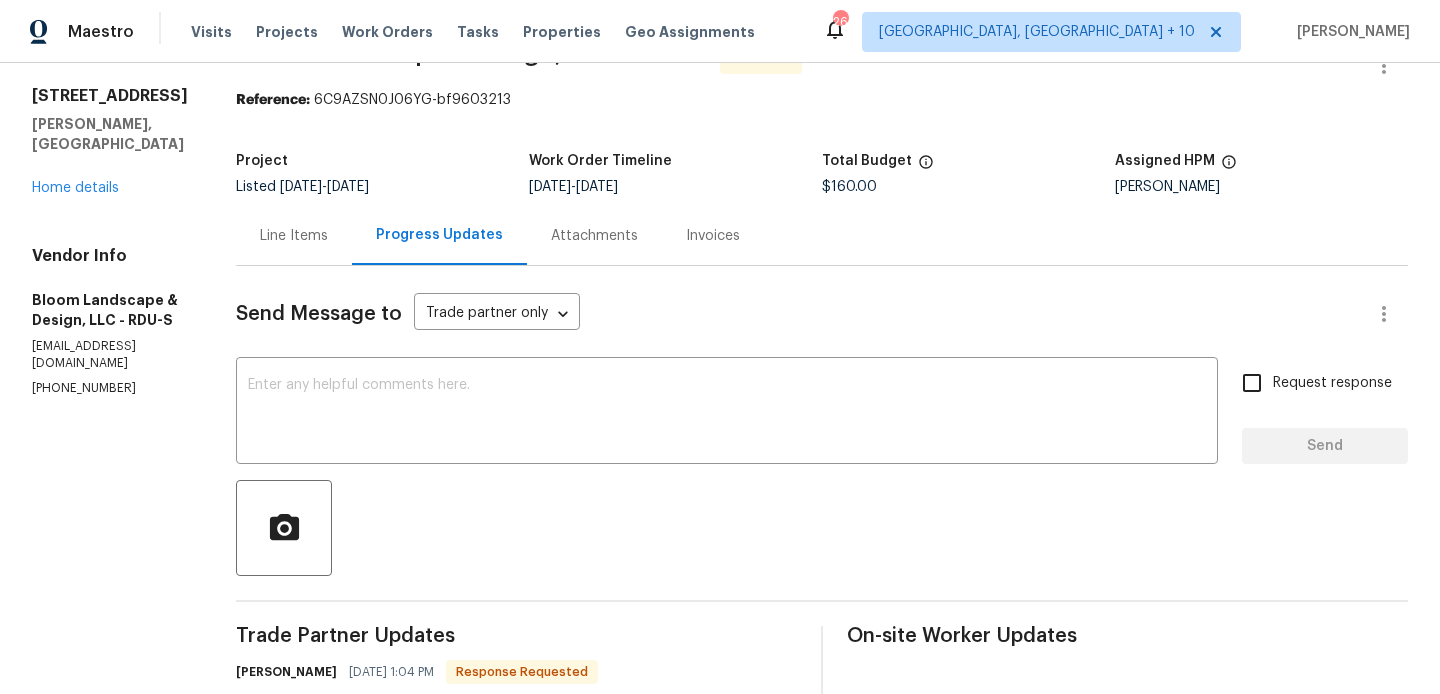 click on "Send Message to Trade partner only Trade partner only ​ x ​ Request response Send Trade Partner Updates Leila Castillo 07/15/2025 1:04 PM Response Requested We replace lock and handle. Final price $160 Blessida Angeline M 07/15/2025 10:22 AM Leila thanks for the update. Keep us posted. Leila Castillo 07/14/2025 6:12 PM We will be there tomorrow Blessida Angeline M 07/14/2025 4:00 PM Hi, Thanks for your acceptance. Please let us know when the work is in schedule? Blessida Angeline M 07/14/2025 10:25 AM Hi, this is Blessida with Opendoor. I’m confirming you received the WO for the property at (664 Lavenham Ln, Fuquay Varina, NC 27526). Please review and accept the WO within 24 hours and provide a schedule date. Please disregard the contact information for the HPM included in the WO. Our Centralised LWO Team is responsible for Listed WOs. The team can be reached through the portal or by phone at (480) 478-0155. On-site Worker Updates" at bounding box center [822, 697] 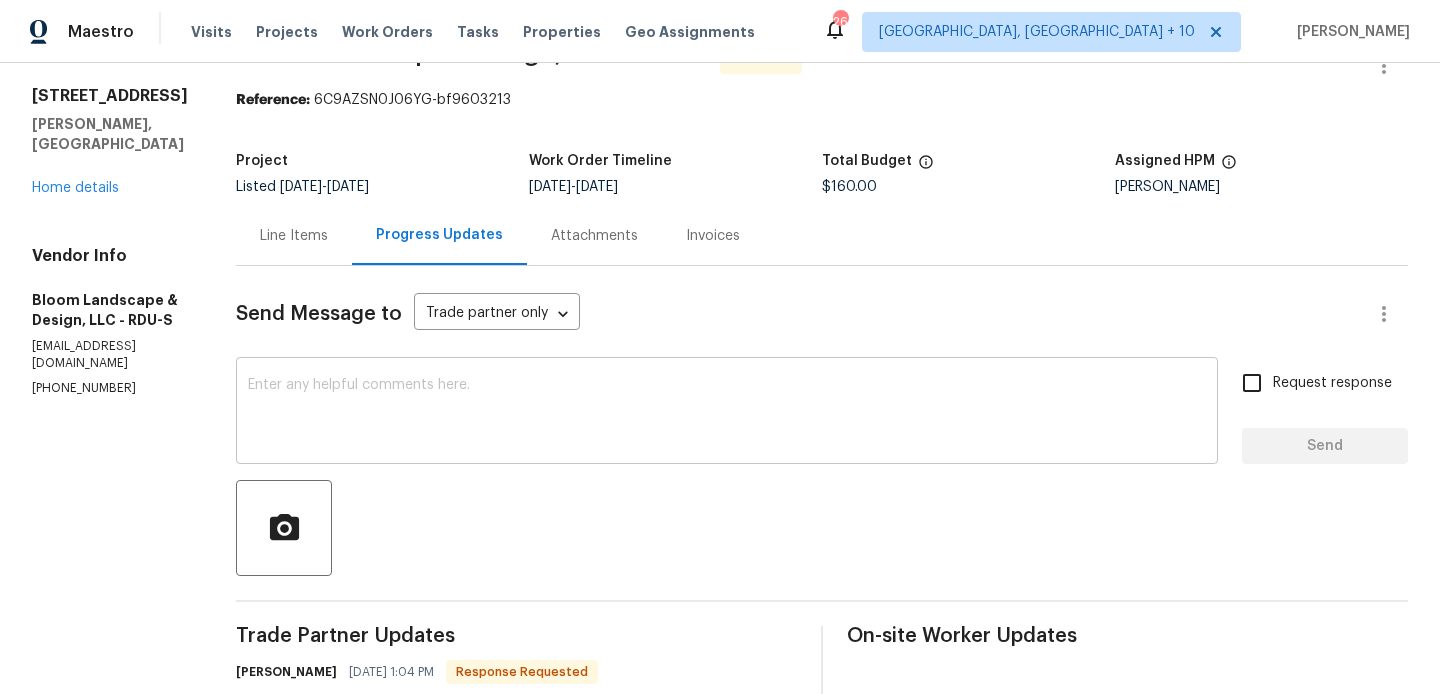 click at bounding box center (727, 413) 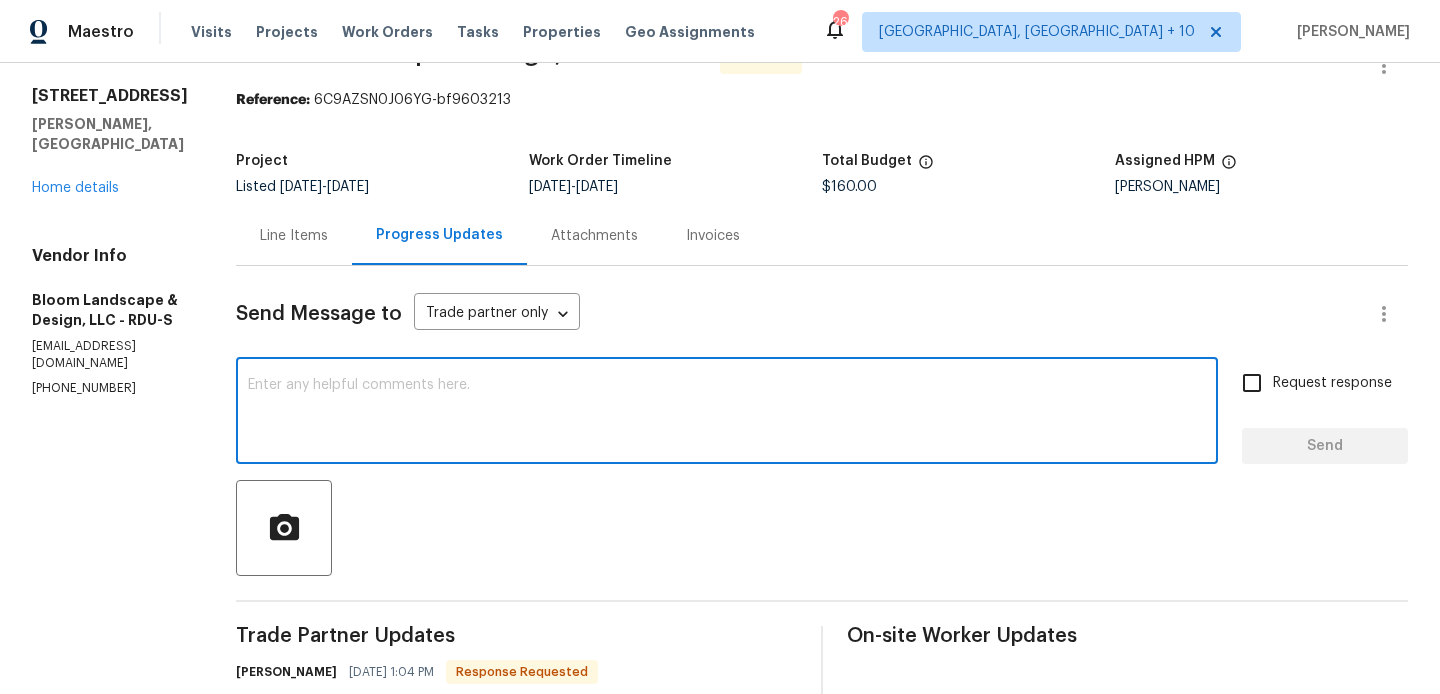 paste on "Leila" 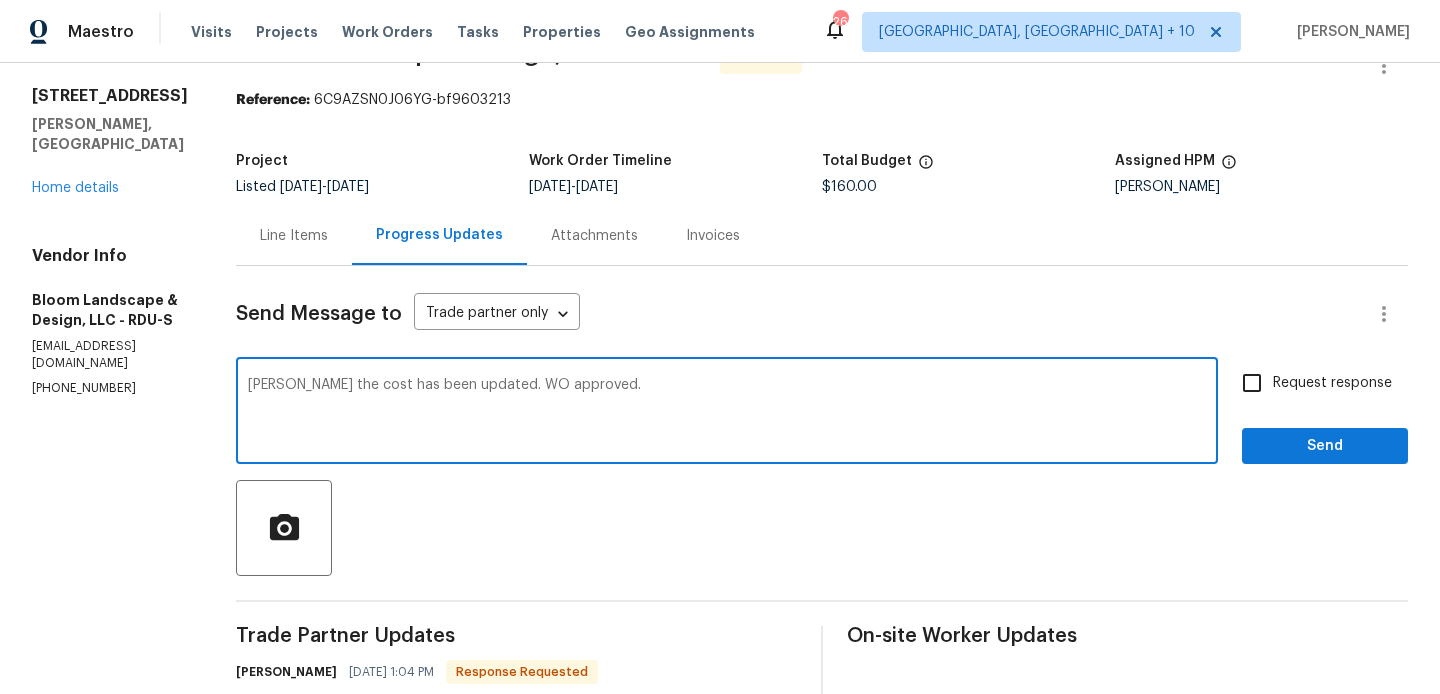 type on "Leila the cost has been updated. WO approved." 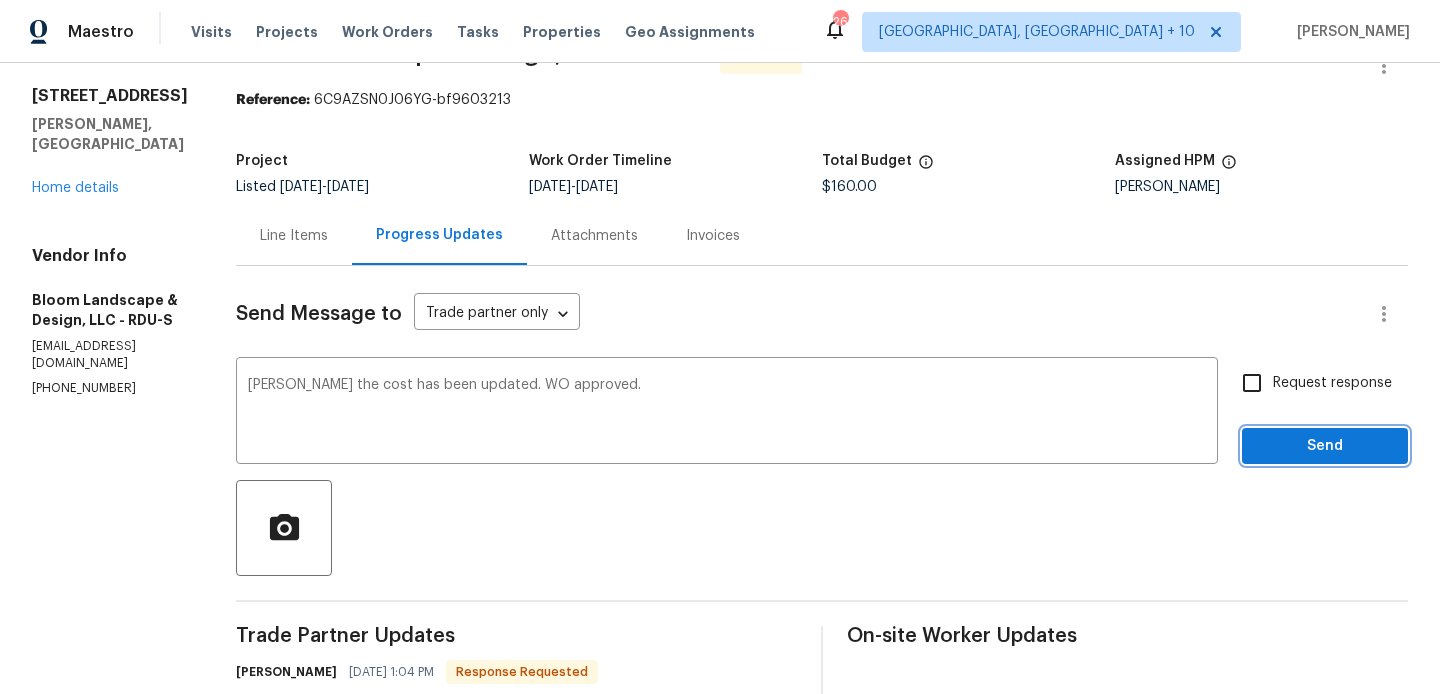 click on "Send" at bounding box center (1325, 446) 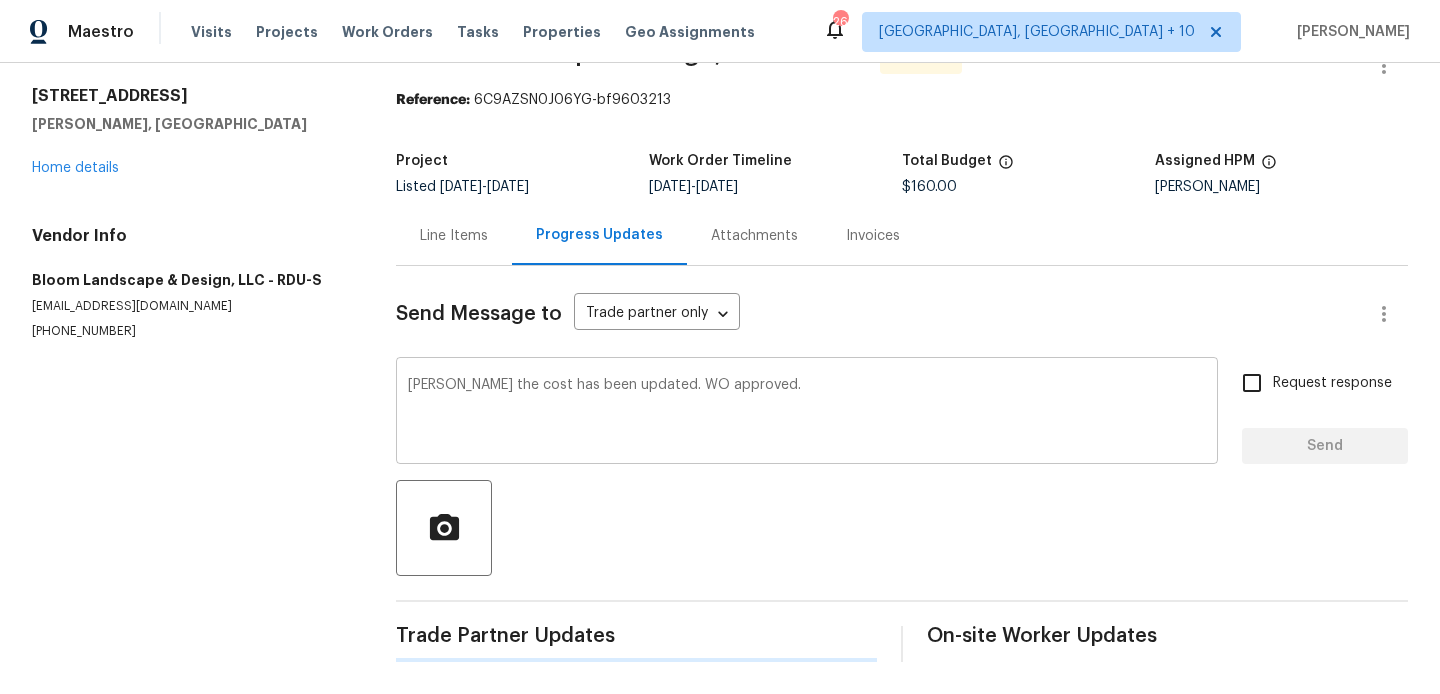 type 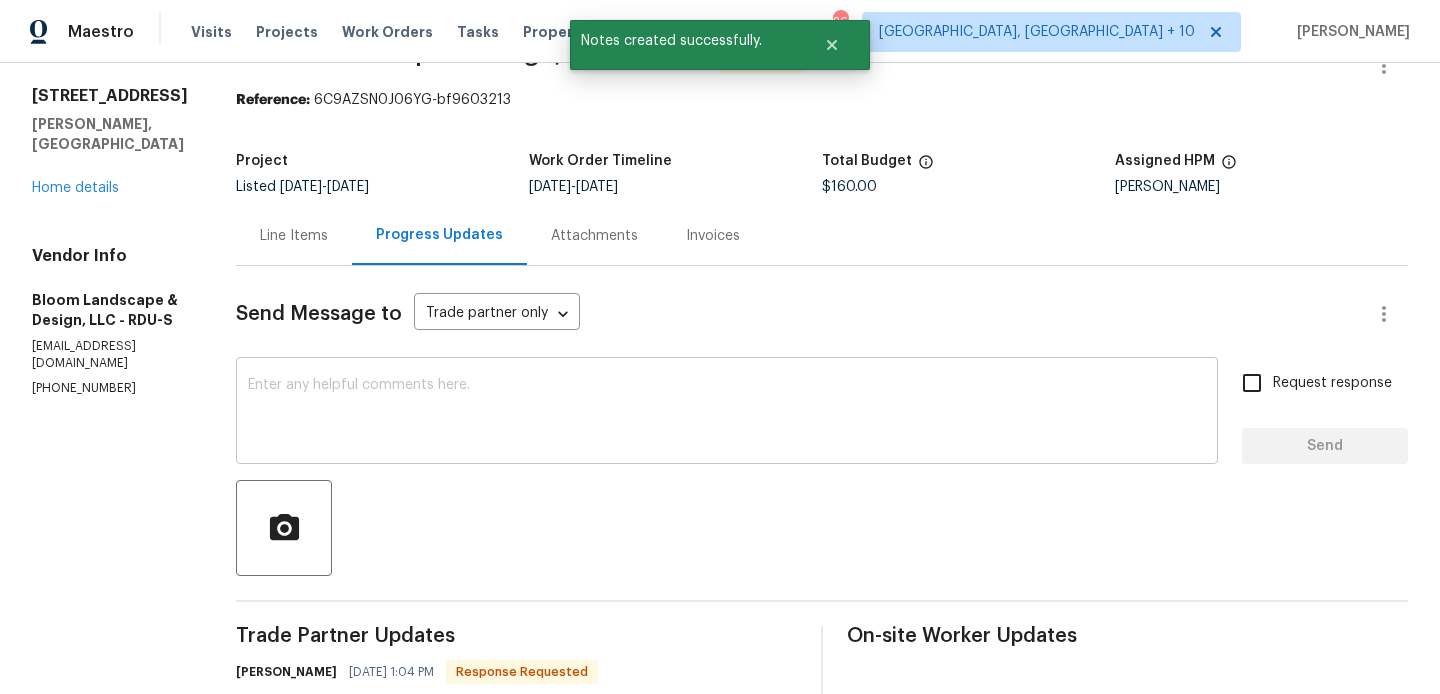 scroll, scrollTop: 0, scrollLeft: 0, axis: both 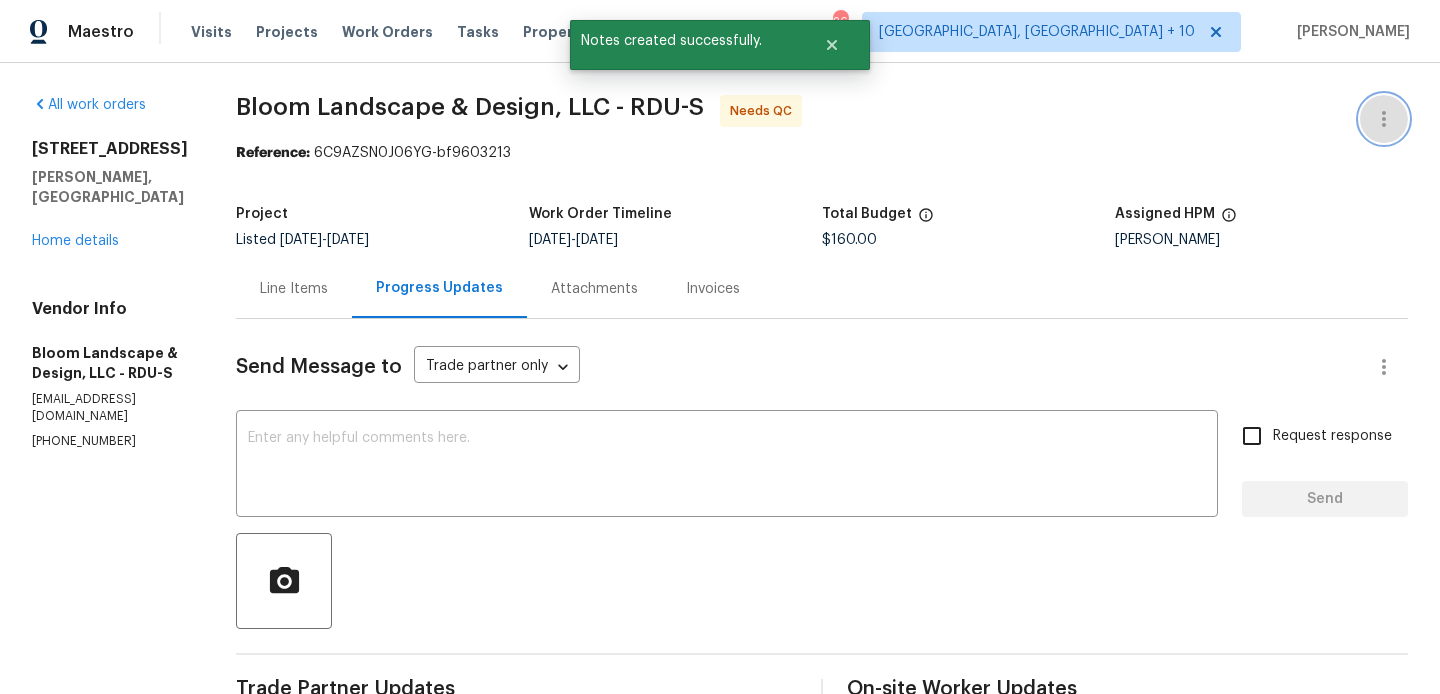 click at bounding box center (1384, 119) 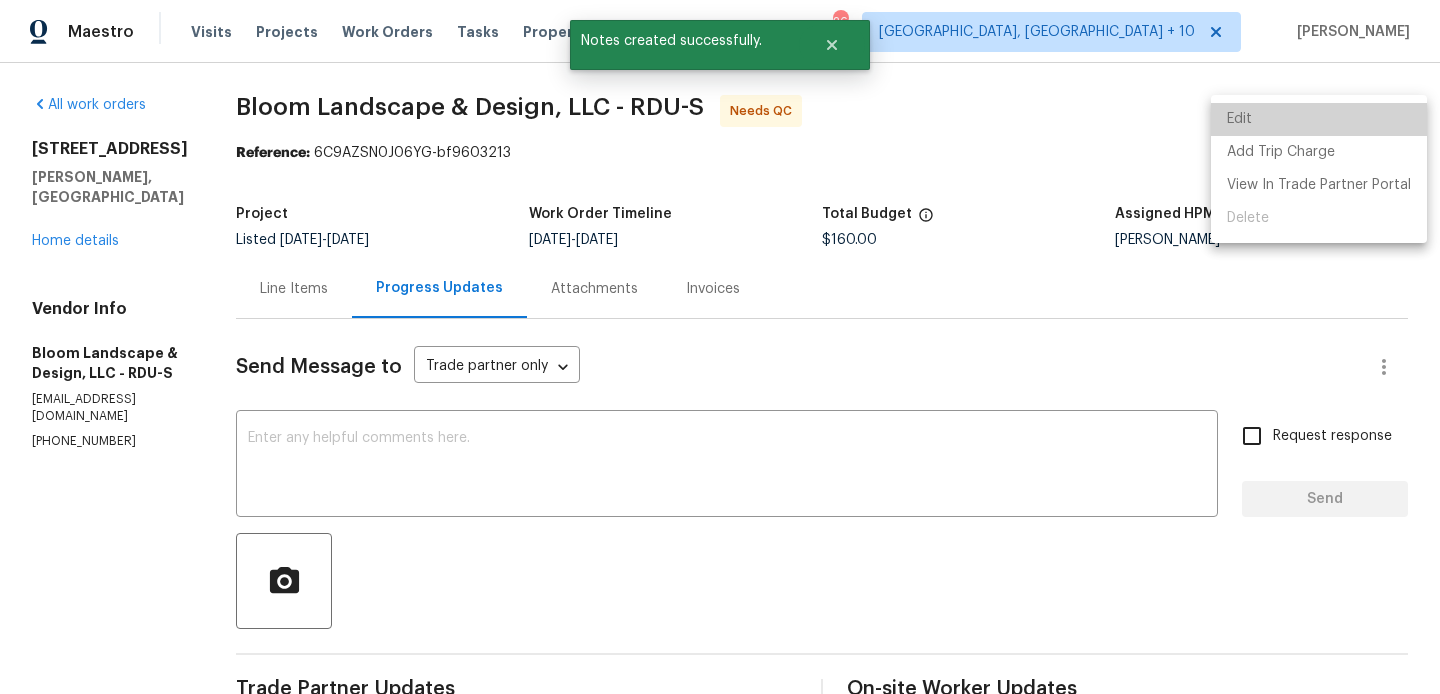 click on "Edit" at bounding box center [1319, 119] 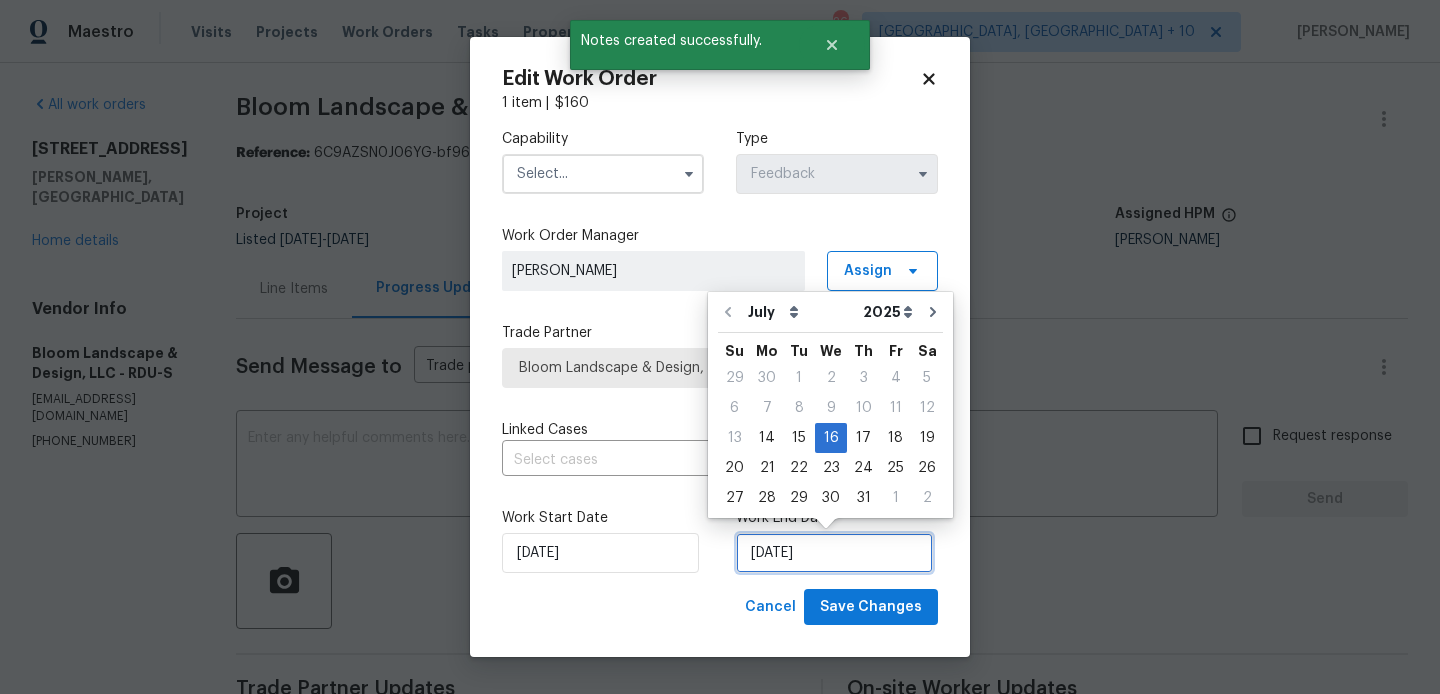 click on "16/07/2025" at bounding box center (834, 553) 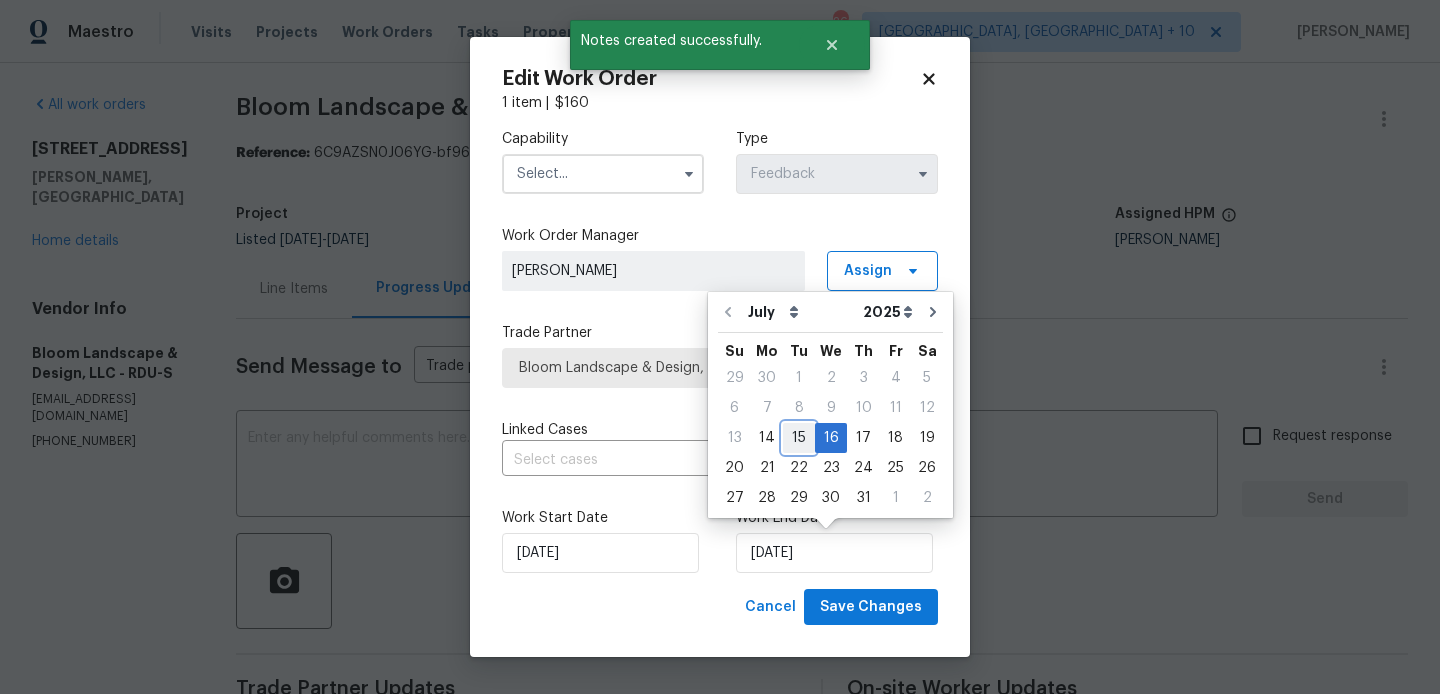 click on "15" at bounding box center (799, 438) 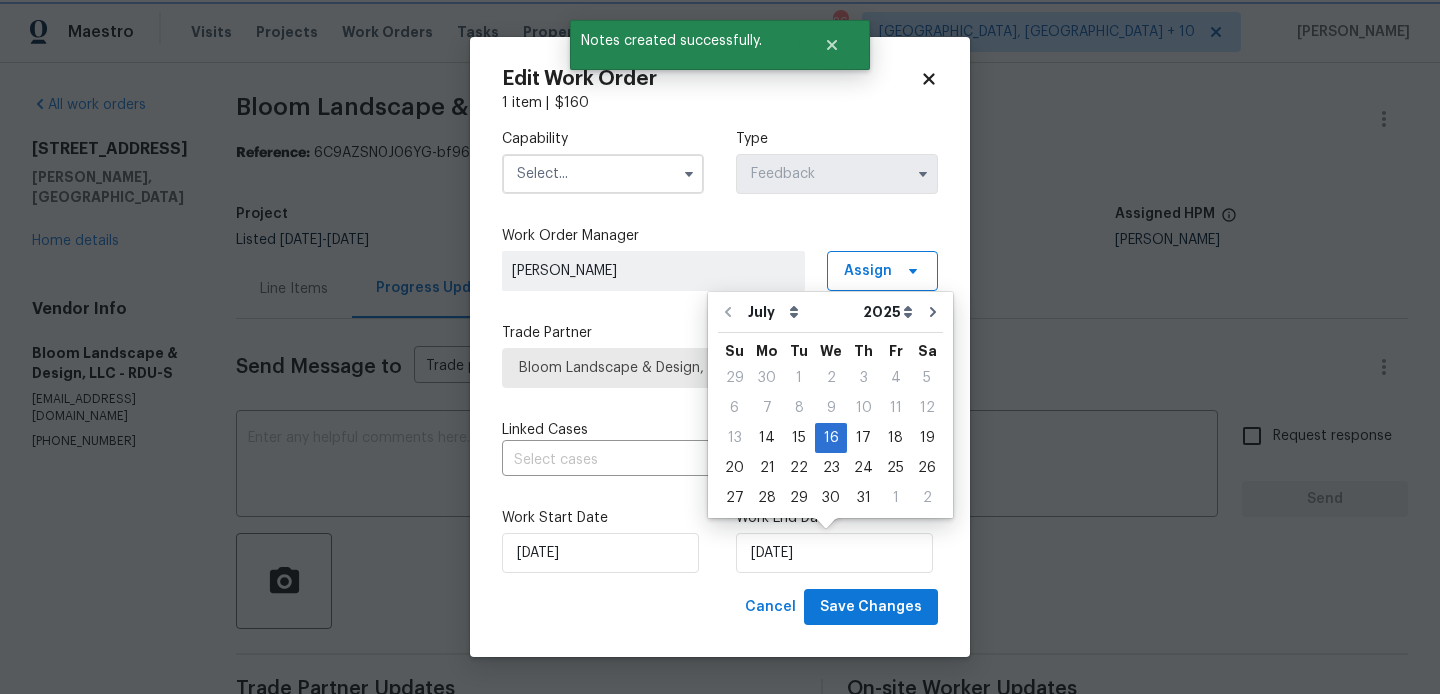 type on "15/07/2025" 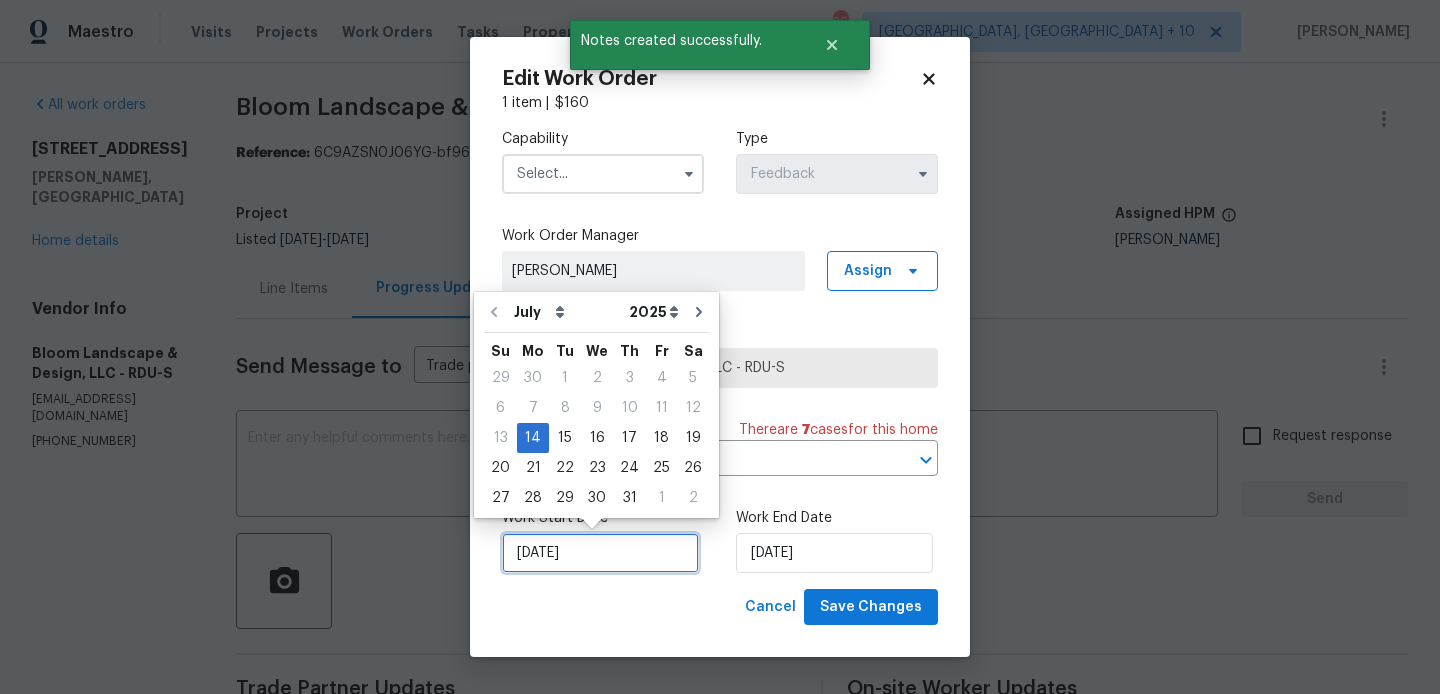 click on "14/07/2025" at bounding box center (600, 553) 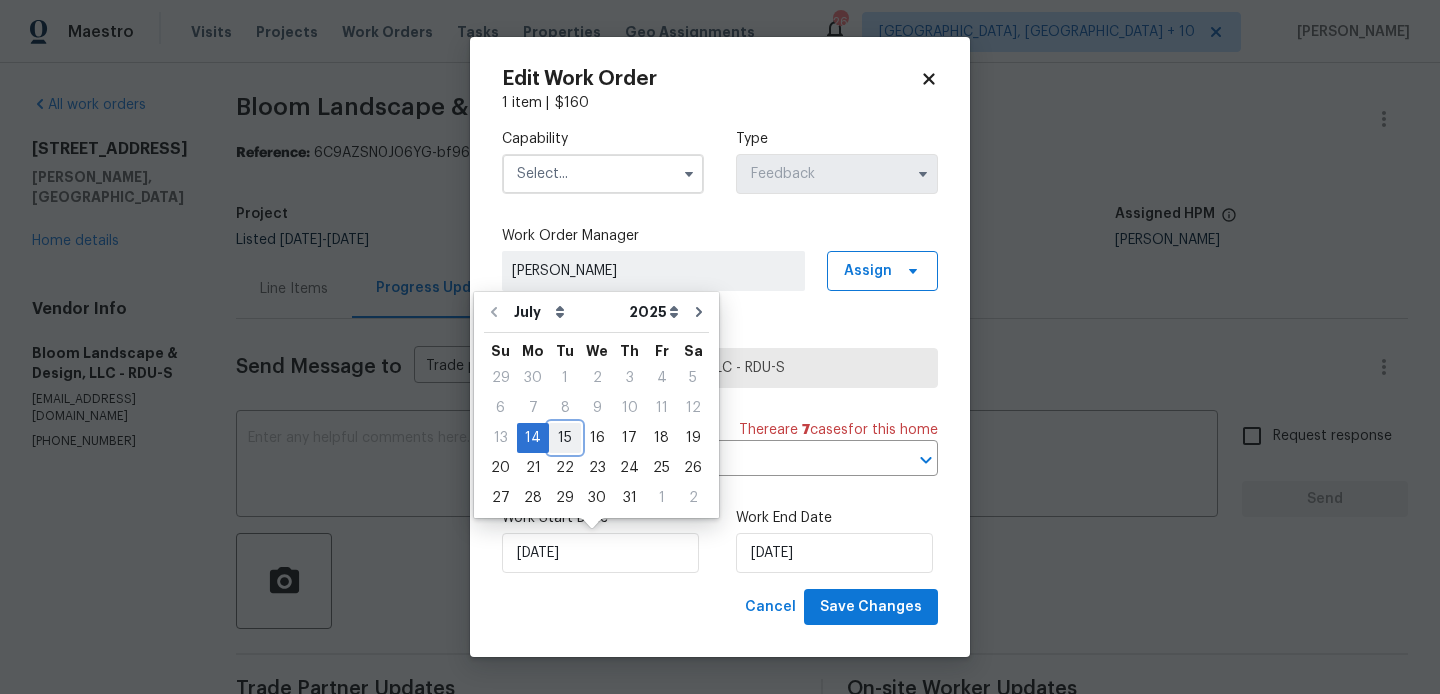 click on "15" at bounding box center [565, 438] 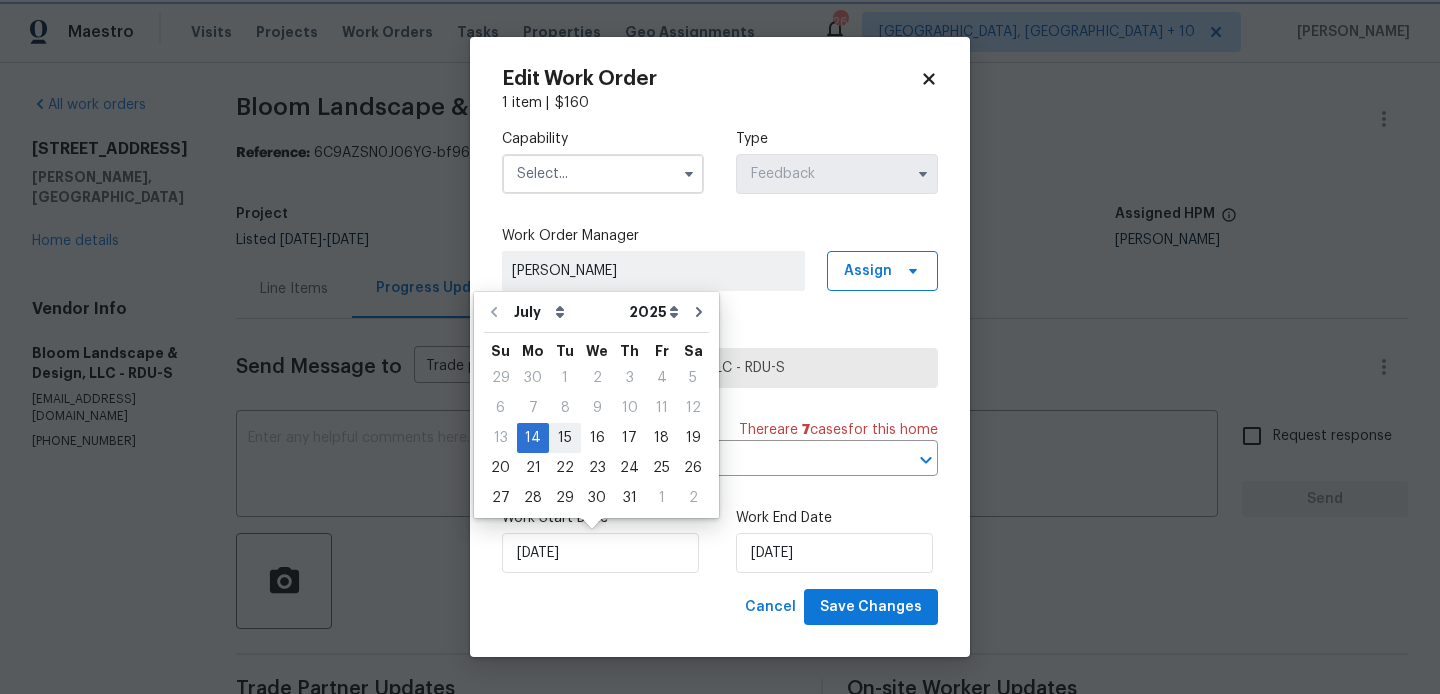 type on "15/07/2025" 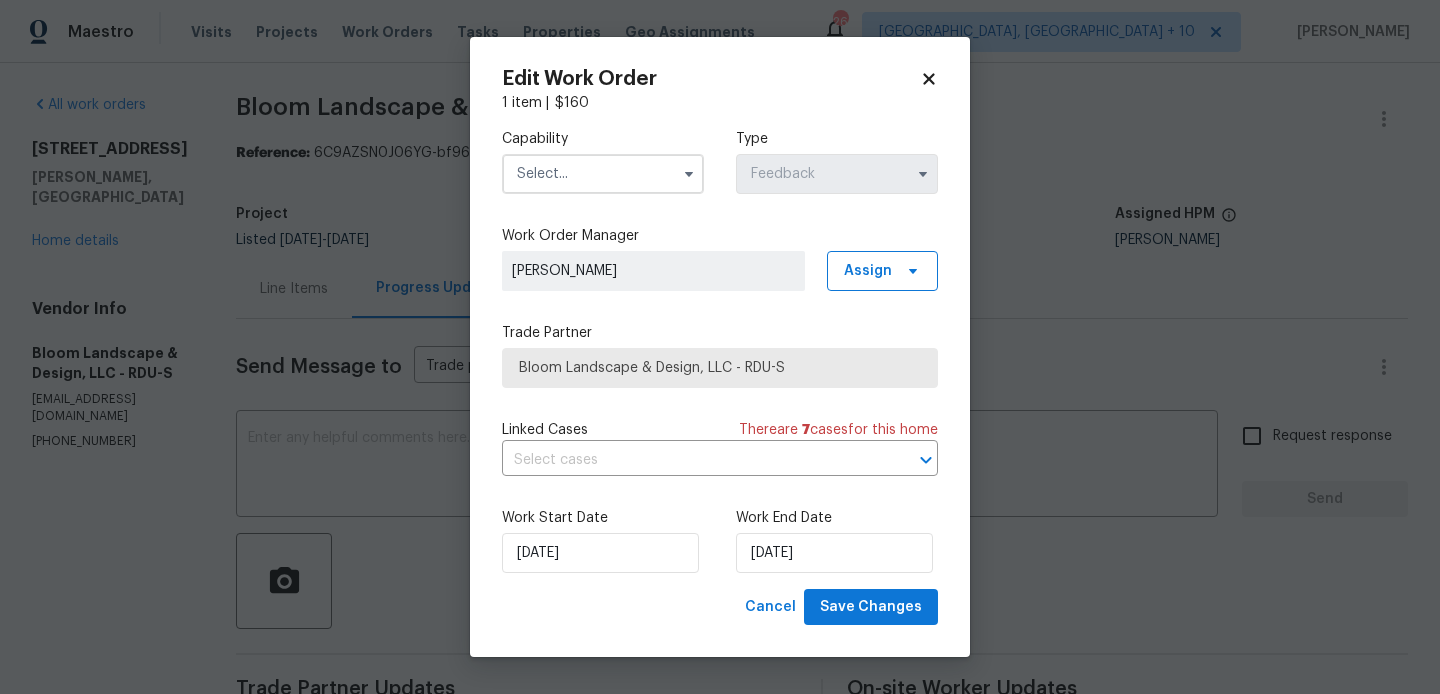 click at bounding box center [603, 174] 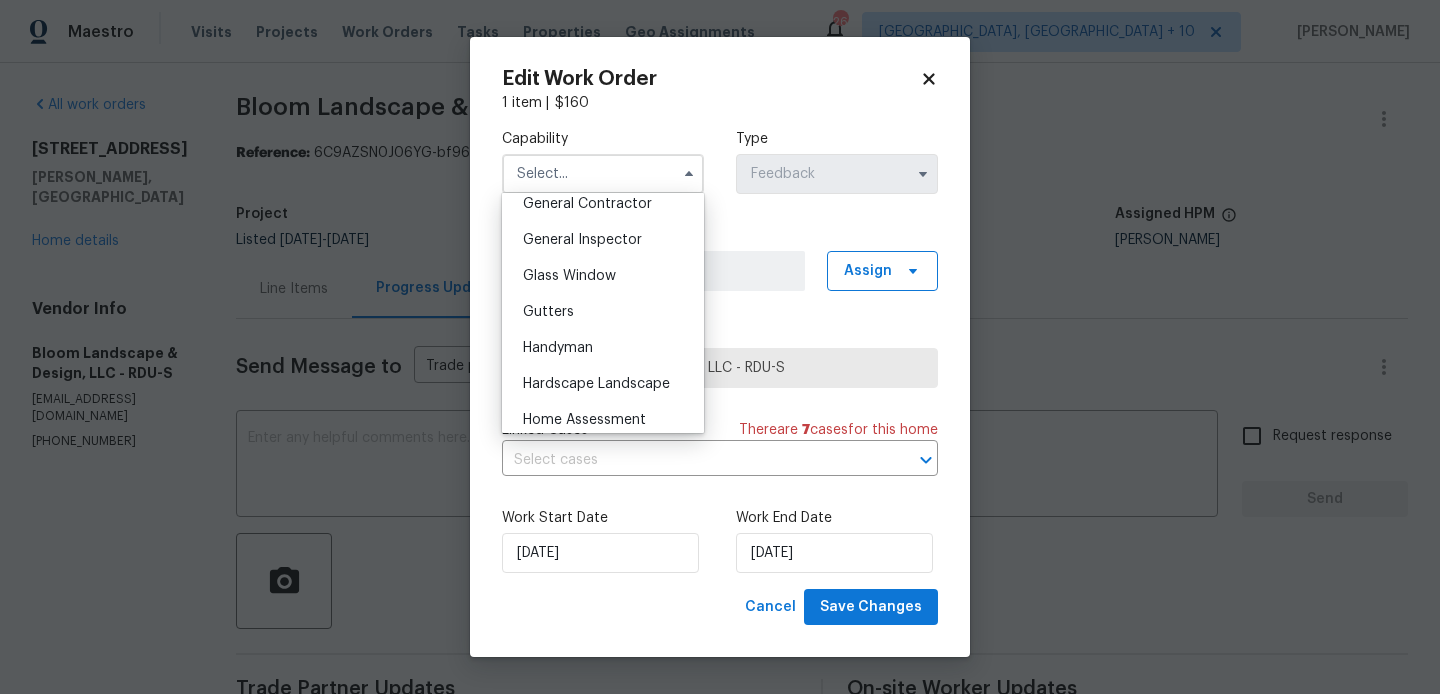 scroll, scrollTop: 1004, scrollLeft: 0, axis: vertical 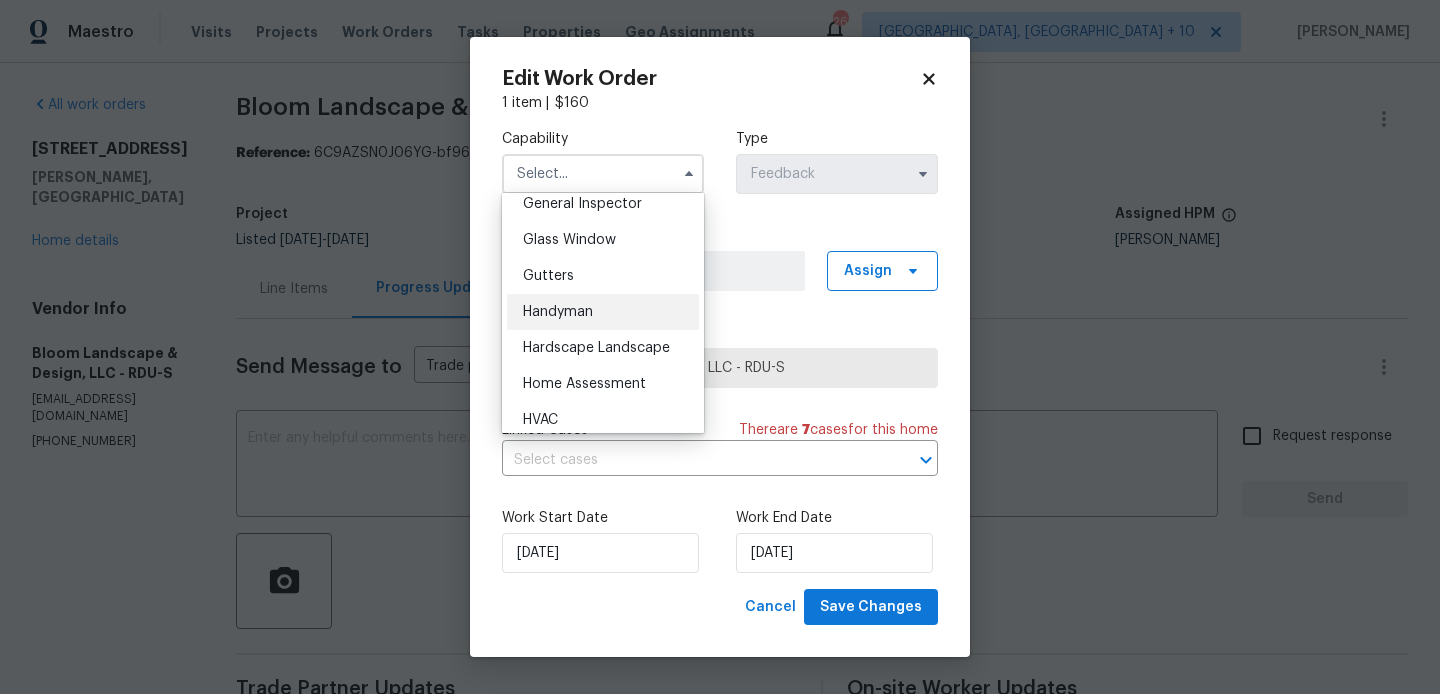 click on "Handyman" at bounding box center (558, 312) 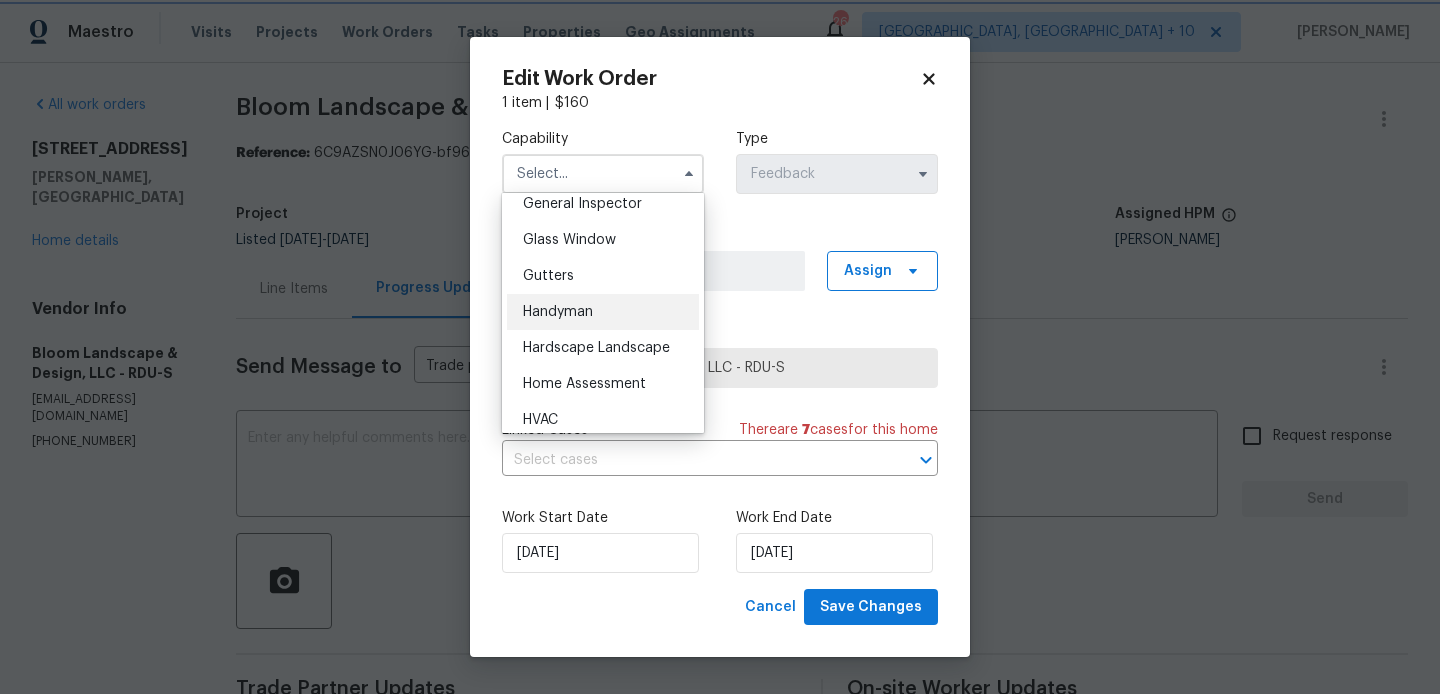 type on "Handyman" 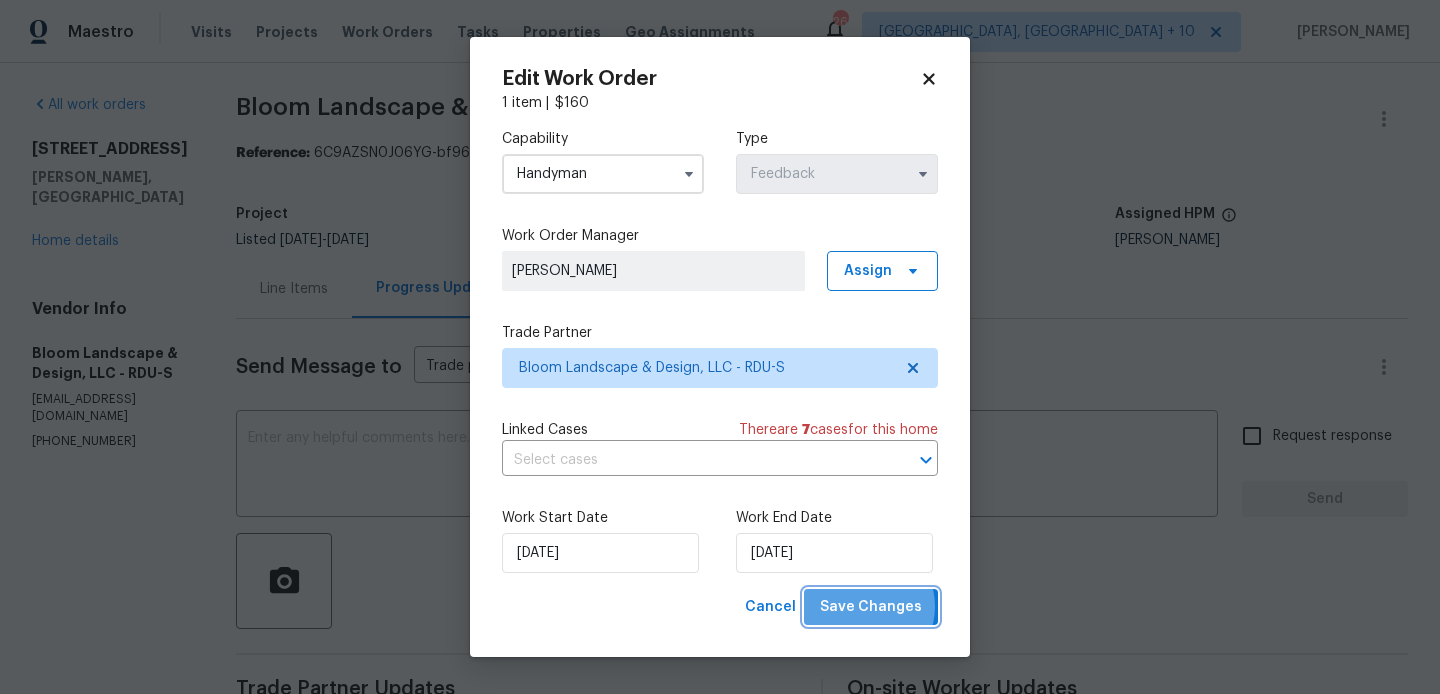 click on "Save Changes" at bounding box center (871, 607) 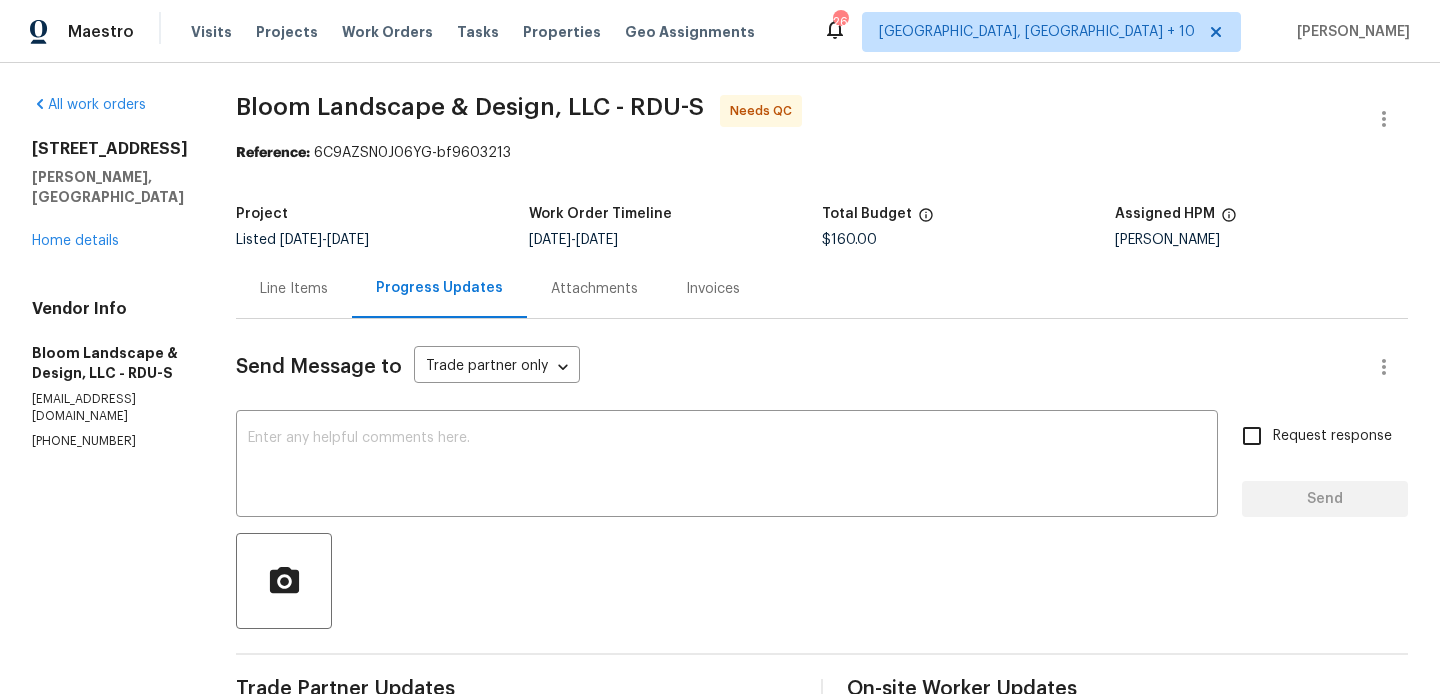 scroll, scrollTop: 0, scrollLeft: 0, axis: both 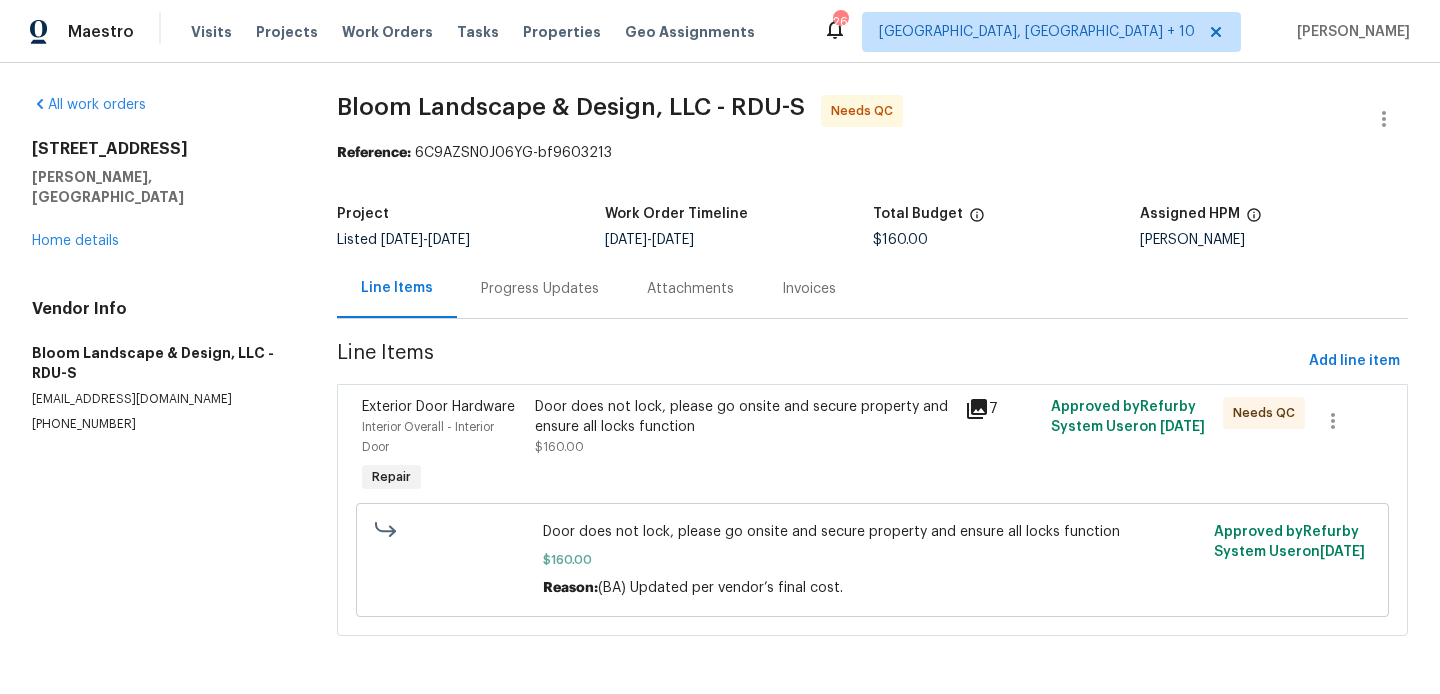 click on "Door does not lock, please go onsite and secure property and ensure all locks function" at bounding box center [744, 417] 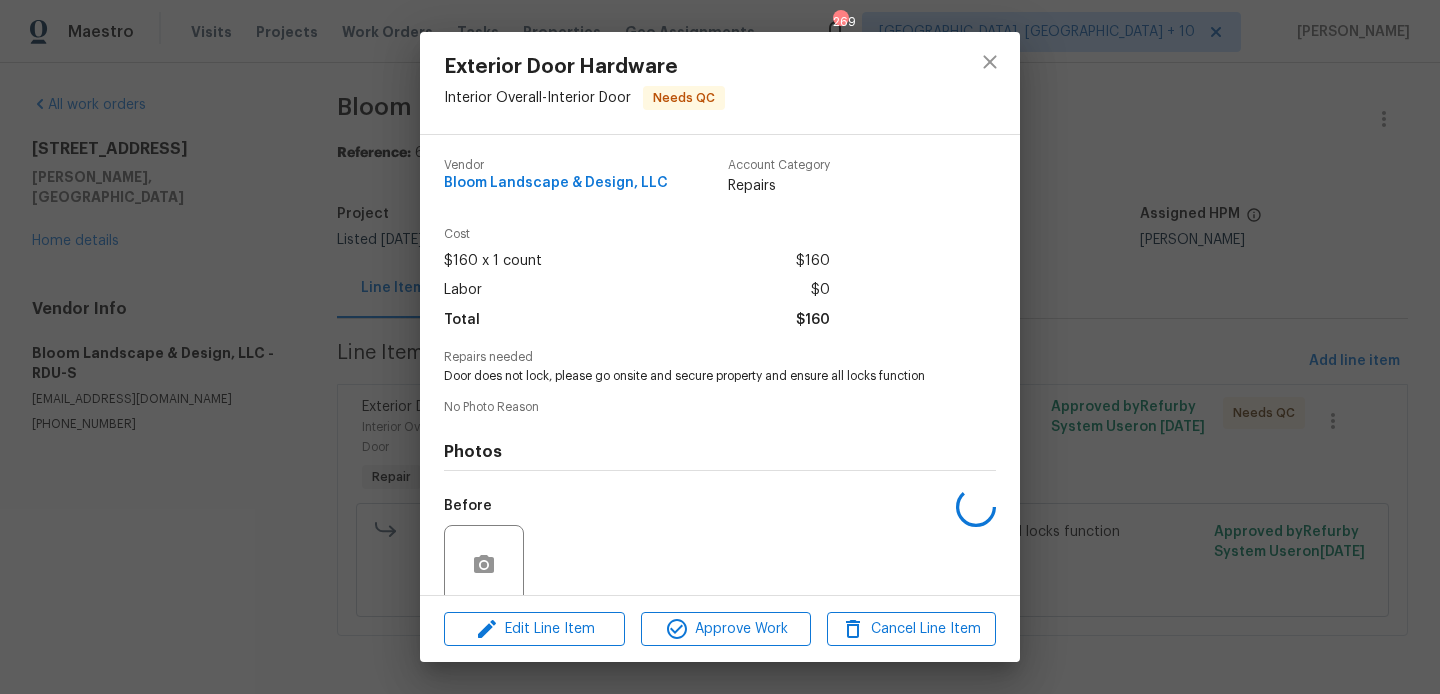 scroll, scrollTop: 159, scrollLeft: 0, axis: vertical 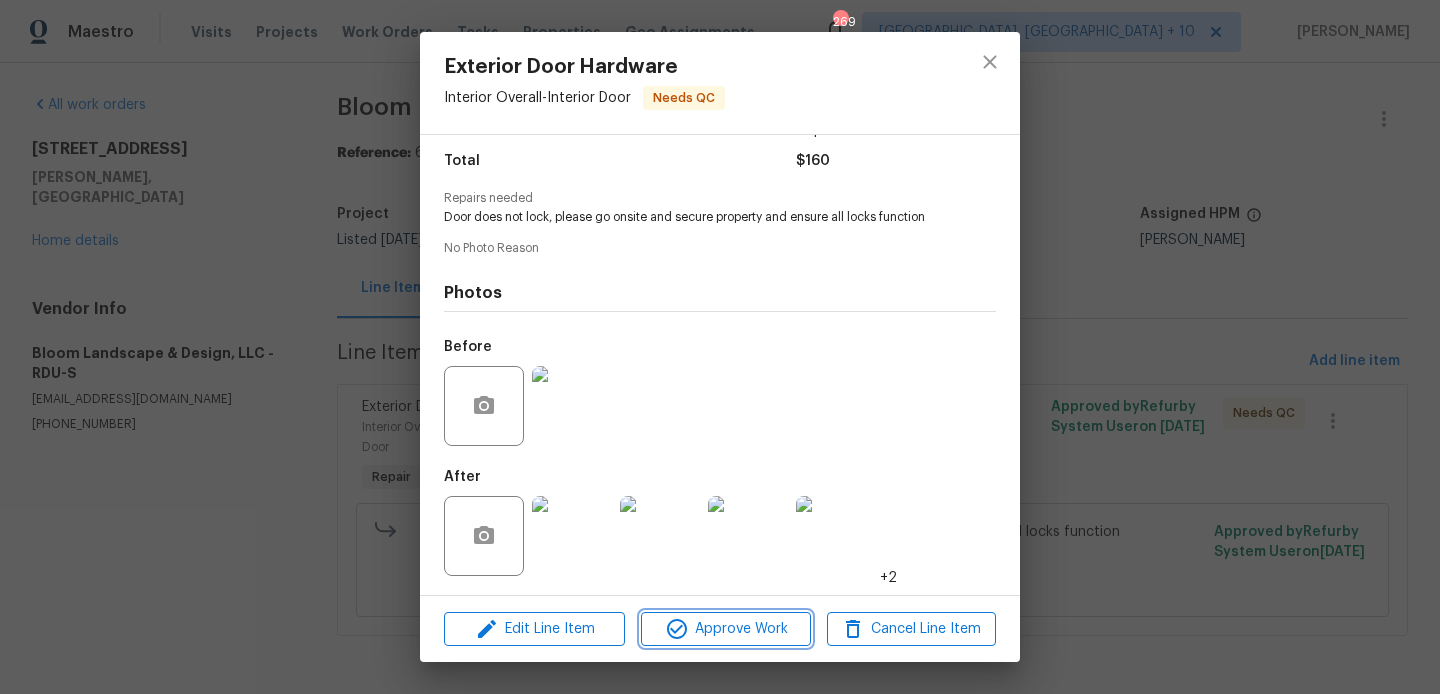 click on "Approve Work" at bounding box center (725, 629) 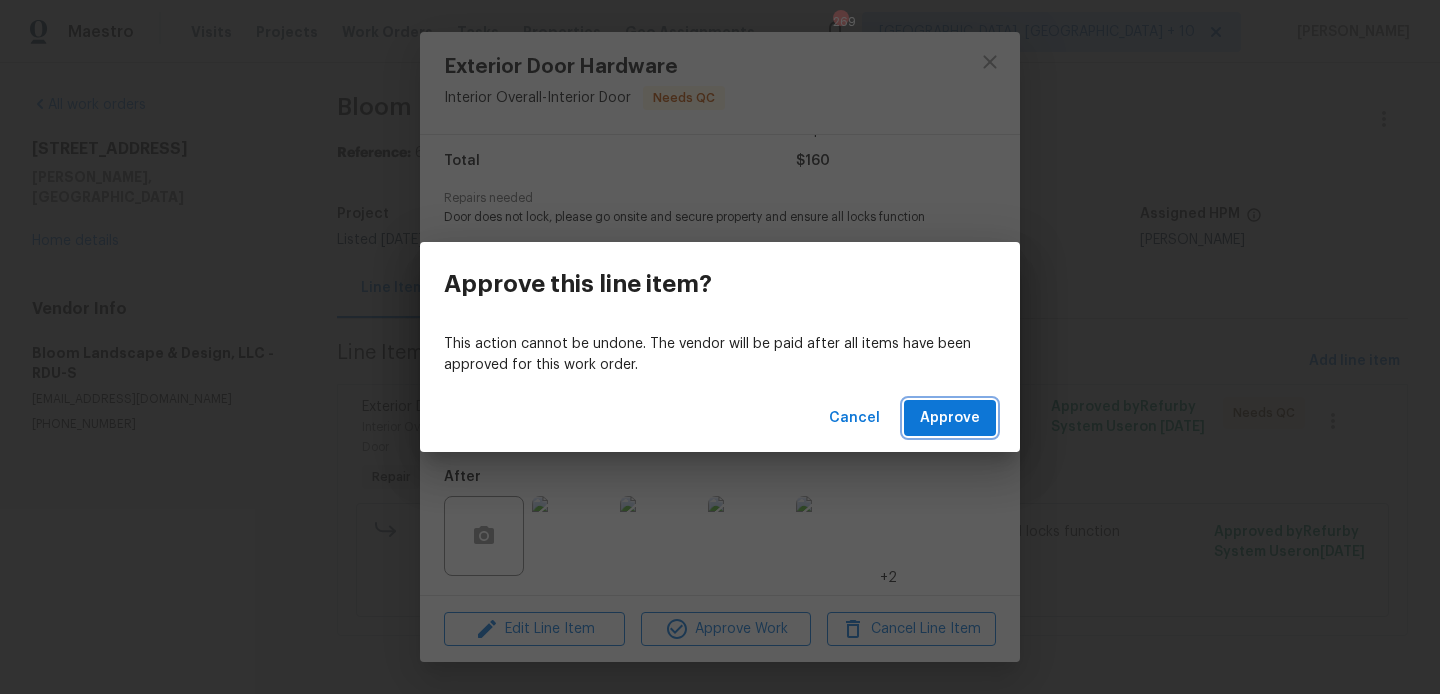 click on "Approve" at bounding box center [950, 418] 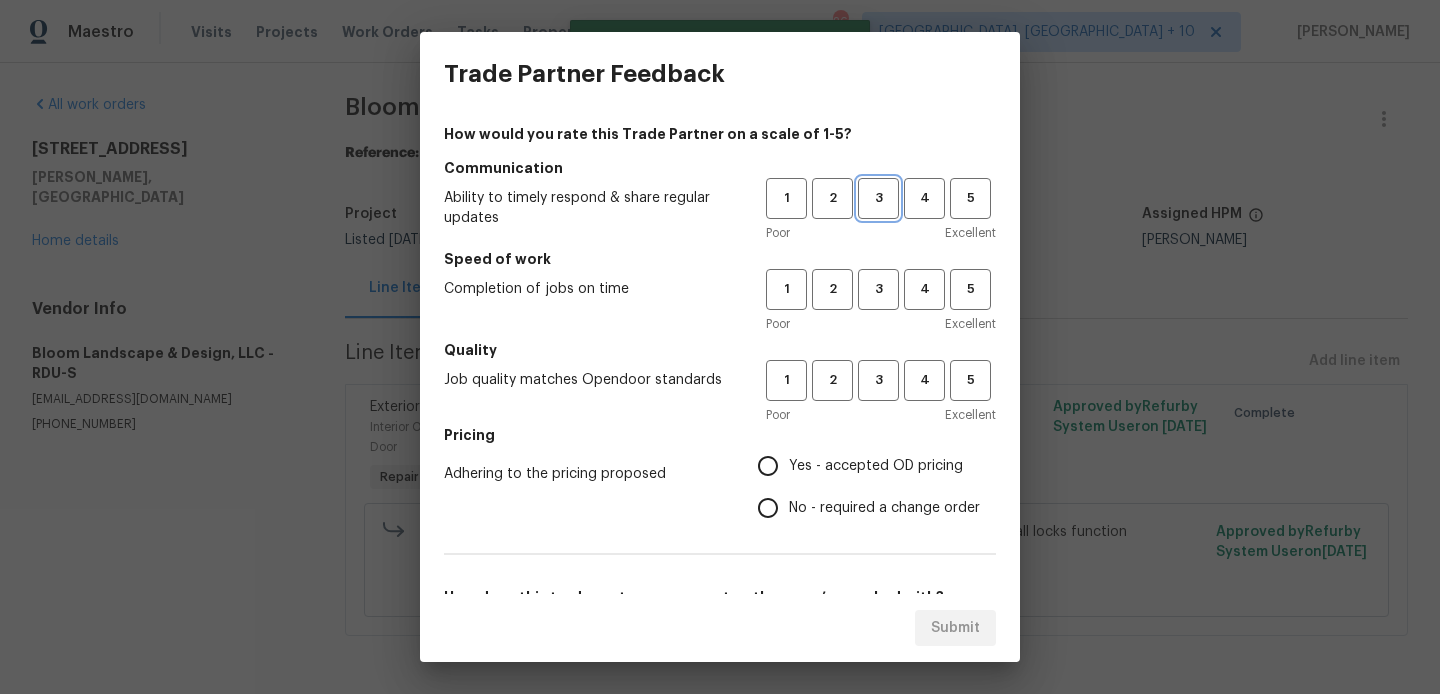 click on "3" at bounding box center (878, 198) 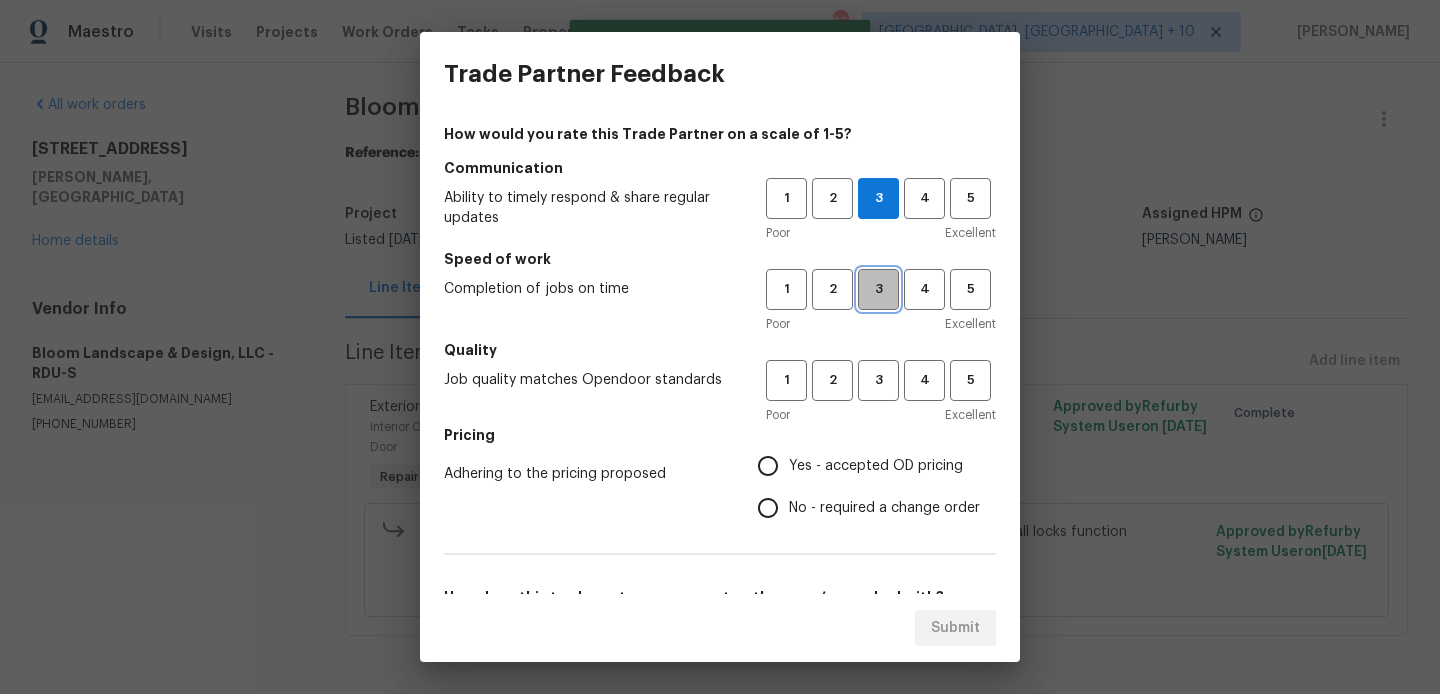 click on "3" at bounding box center [878, 289] 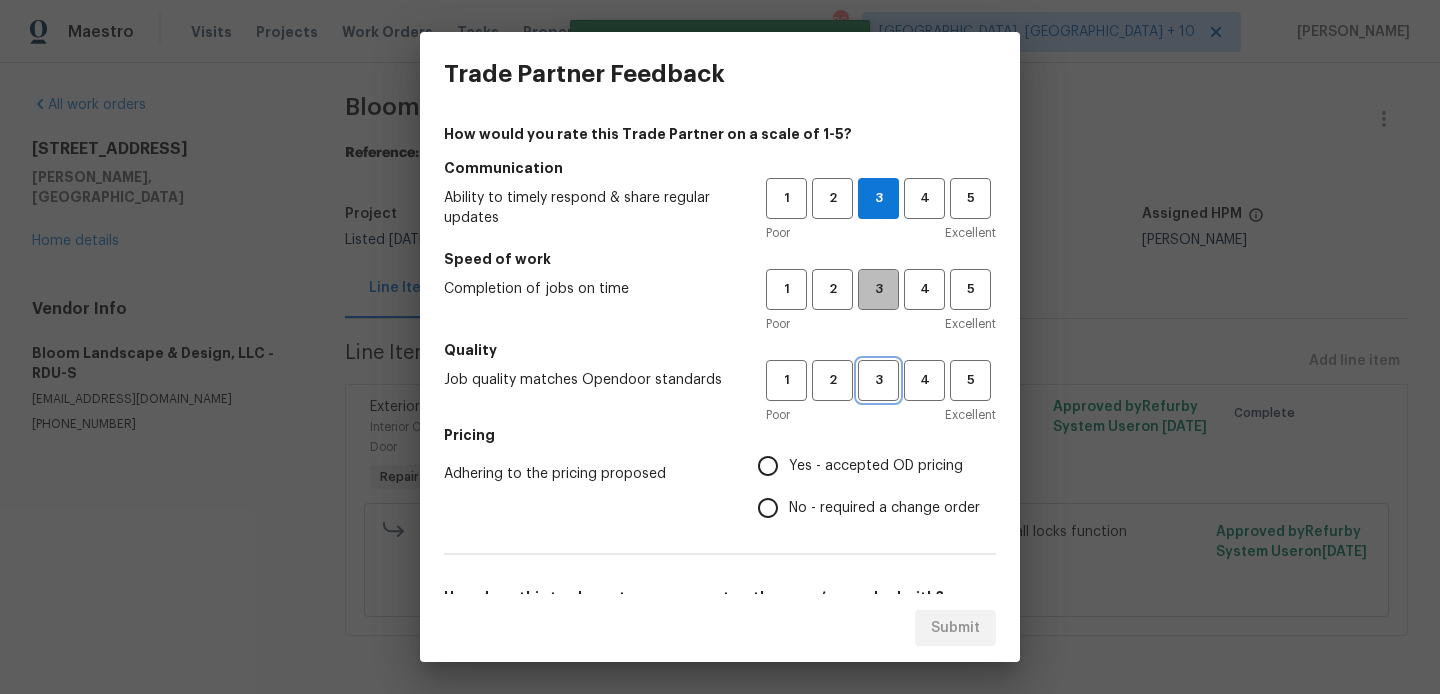 click on "3" at bounding box center [878, 380] 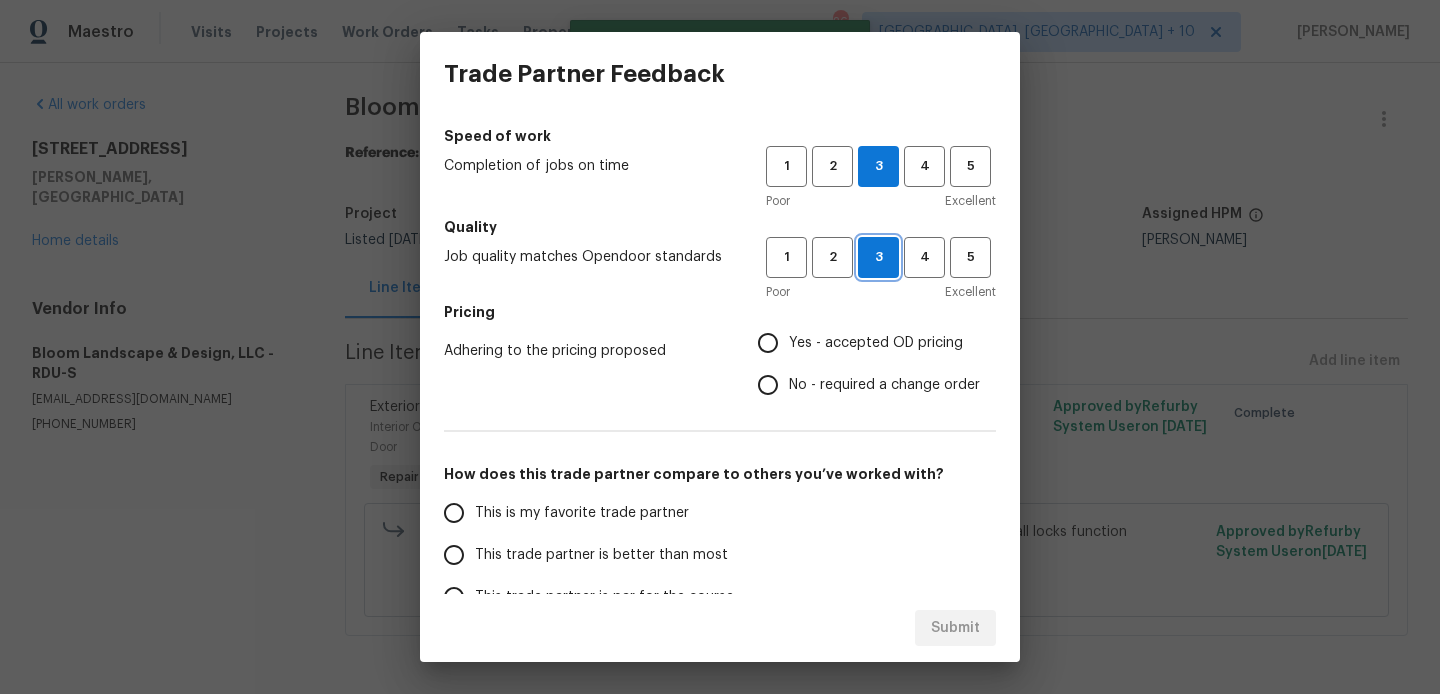 scroll, scrollTop: 124, scrollLeft: 0, axis: vertical 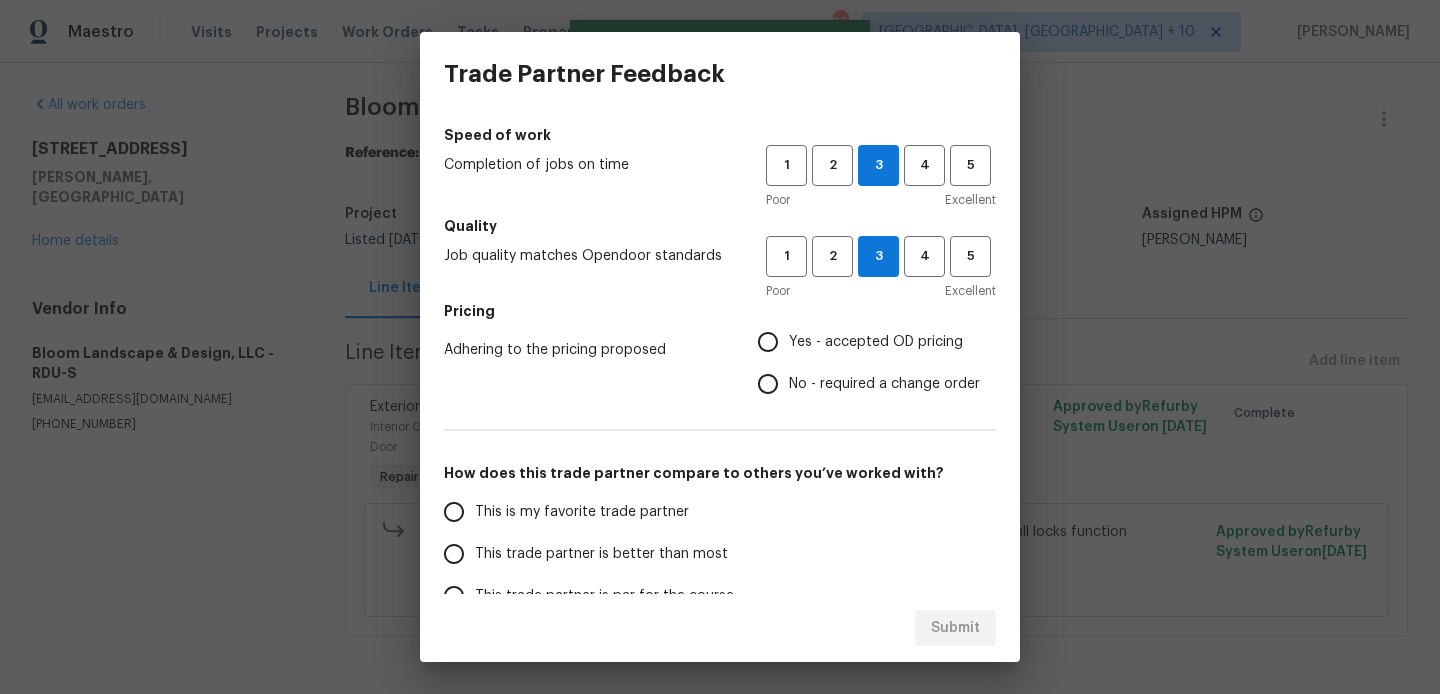 click on "No - required a change order" at bounding box center [884, 384] 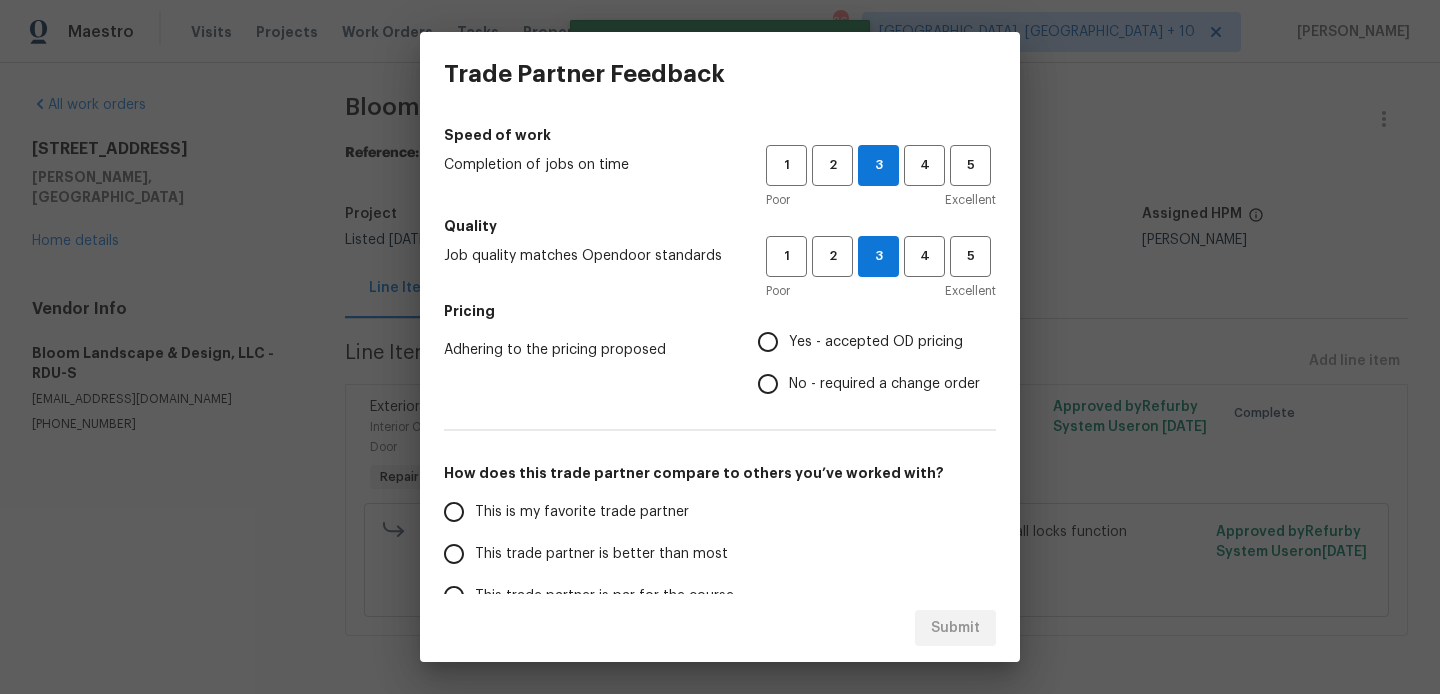 click on "No - required a change order" at bounding box center (768, 384) 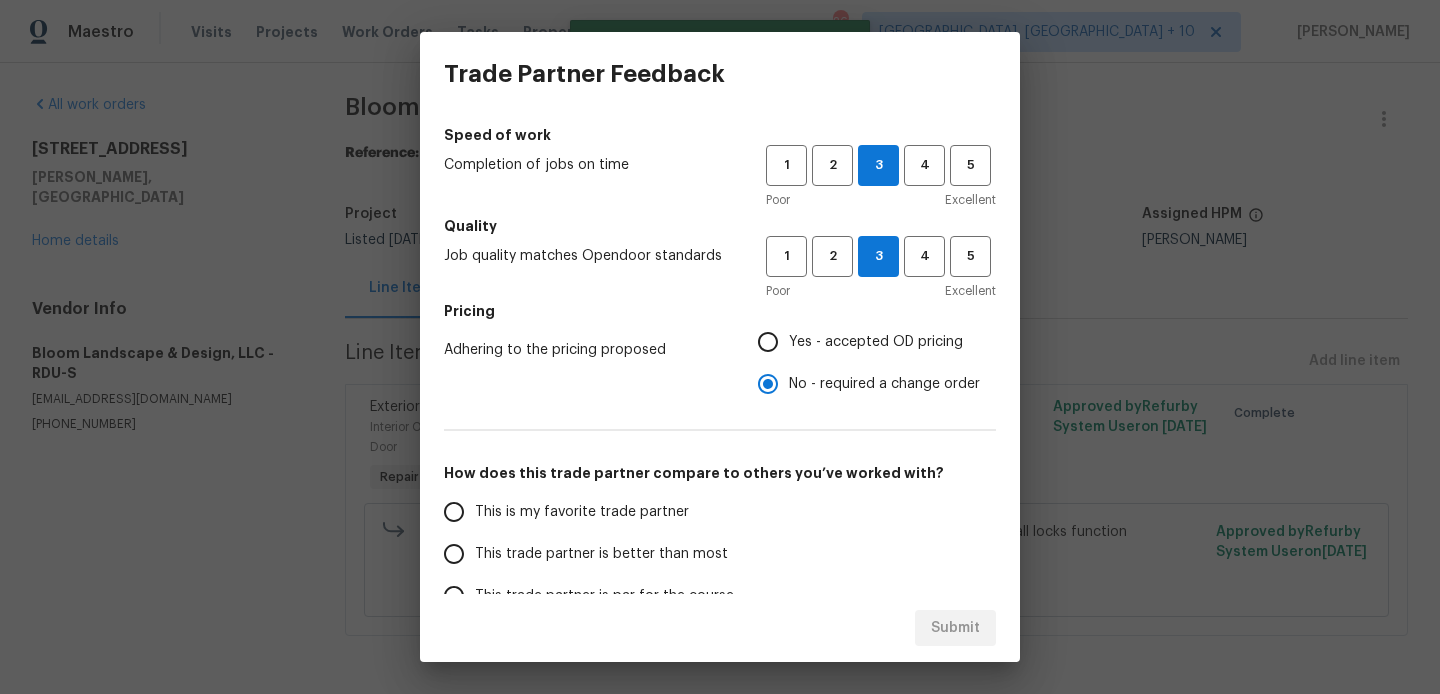 click on "This is my favorite trade partner" at bounding box center [591, 512] 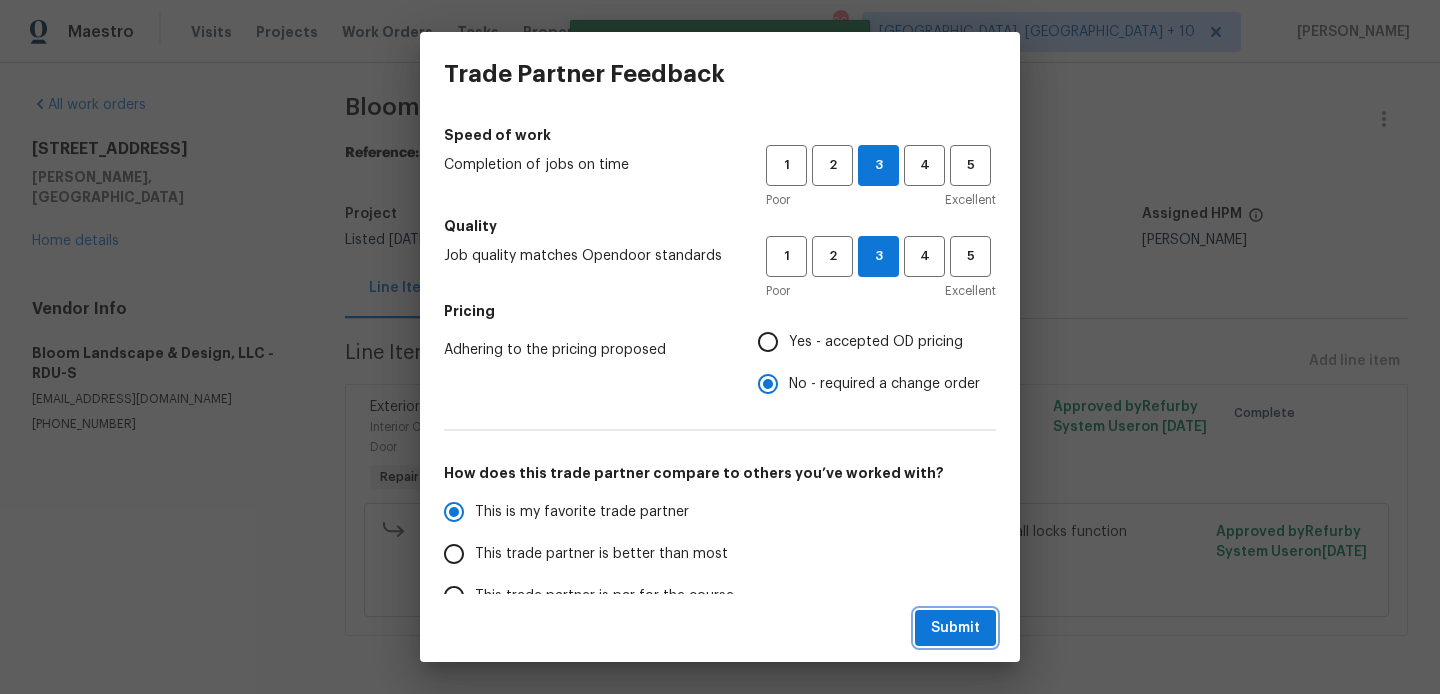 click on "Submit" at bounding box center [955, 628] 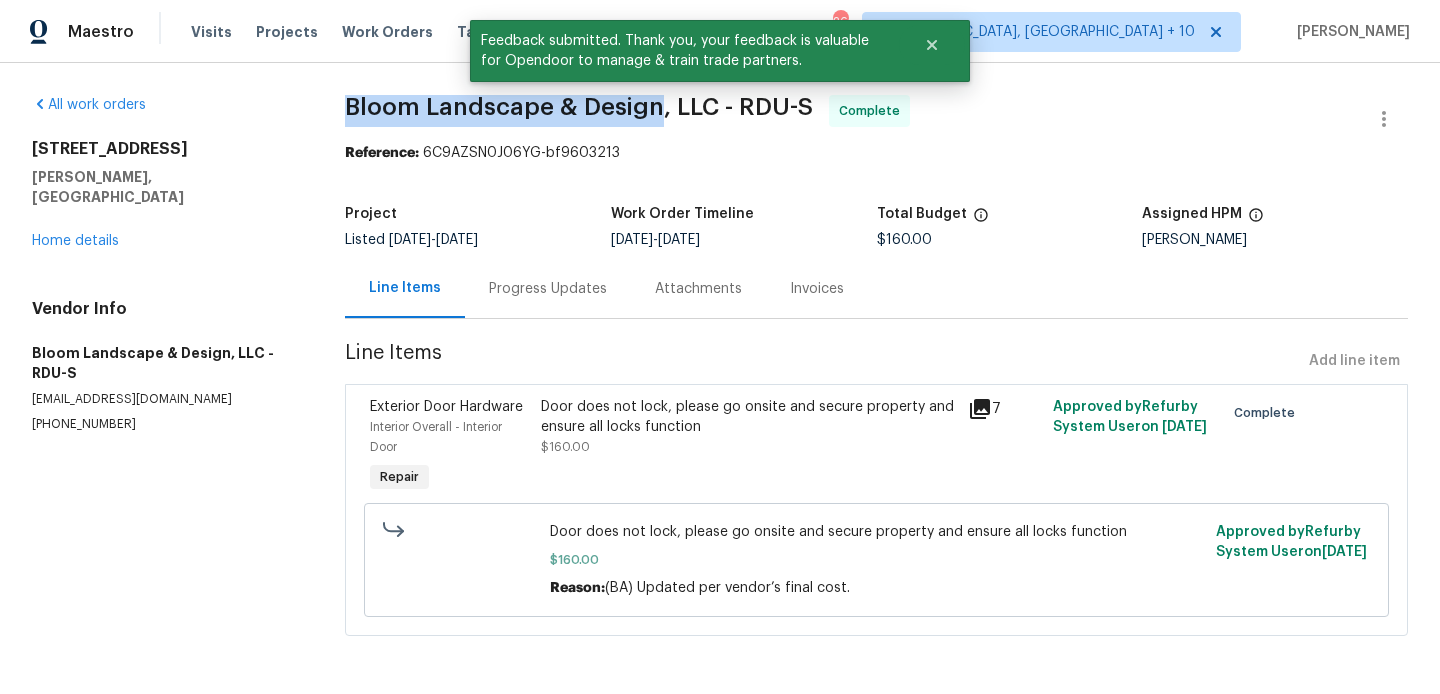 drag, startPoint x: 336, startPoint y: 102, endPoint x: 654, endPoint y: 102, distance: 318 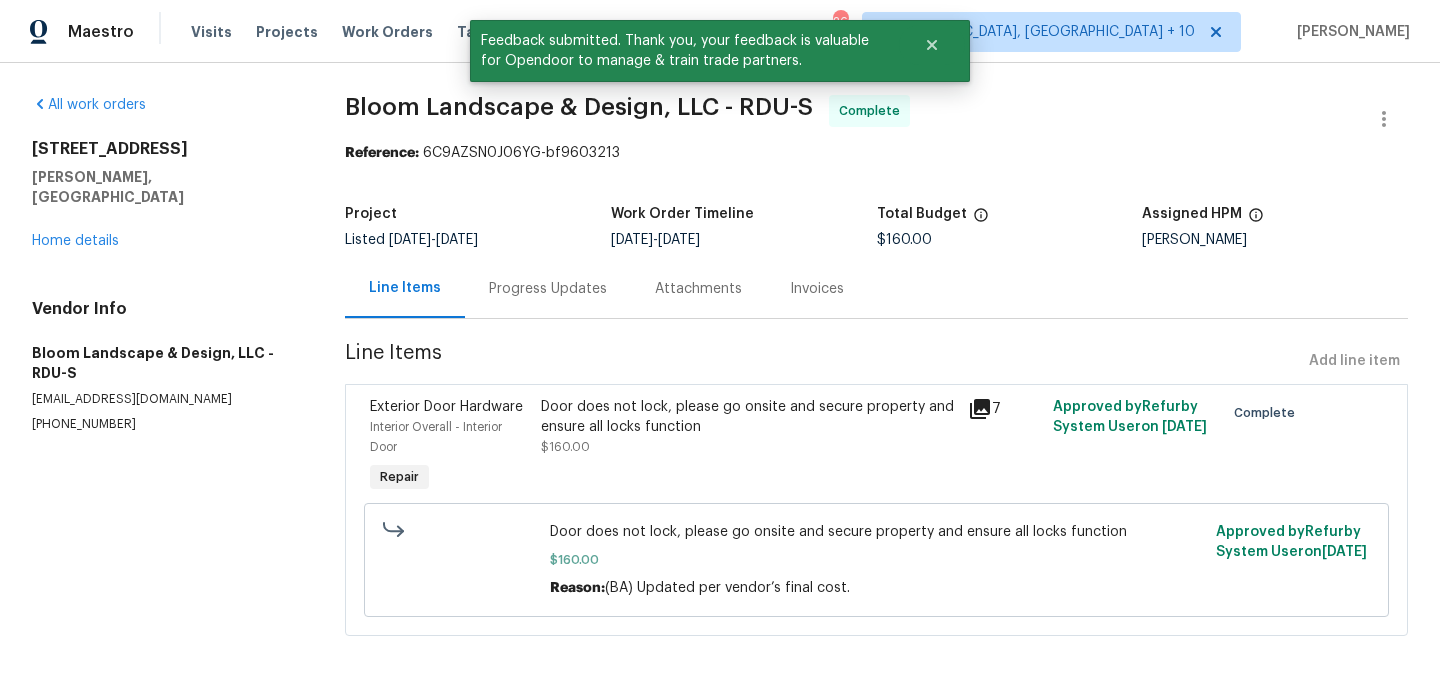 click on "Progress Updates" at bounding box center [548, 289] 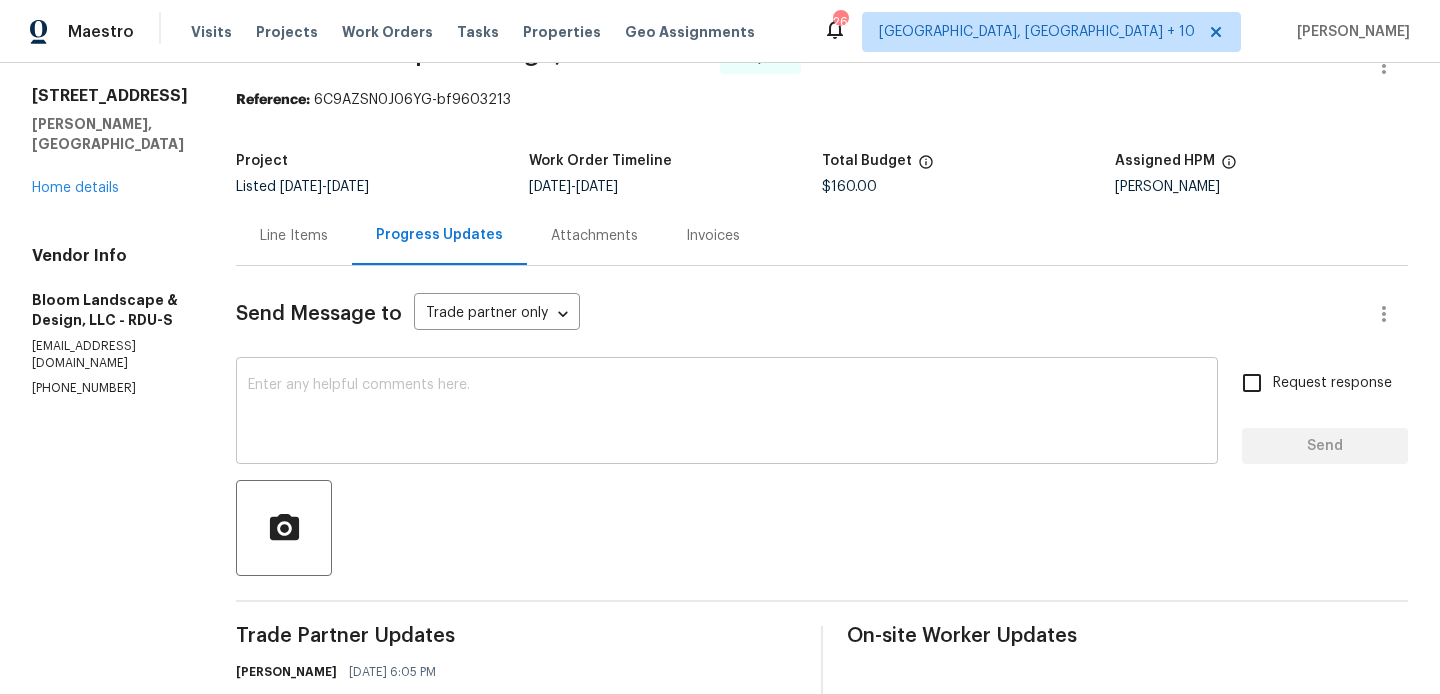 scroll, scrollTop: 275, scrollLeft: 0, axis: vertical 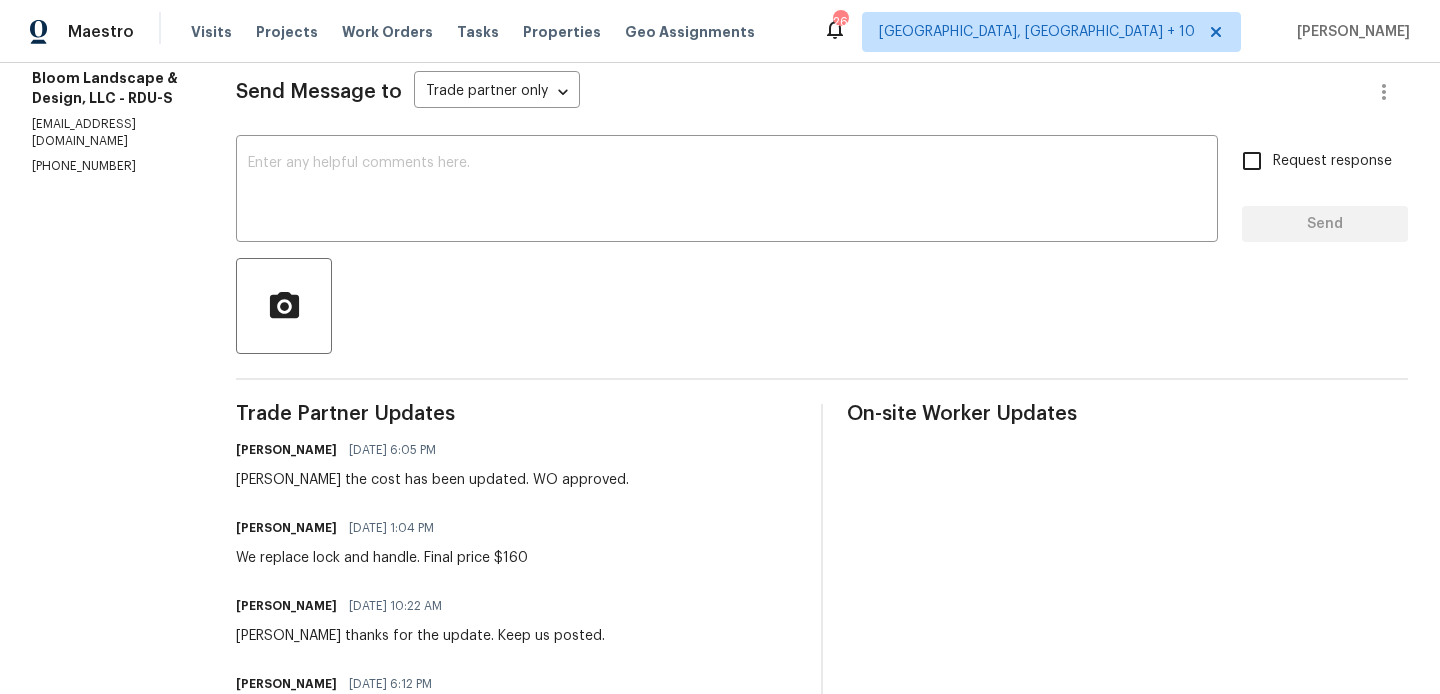 click on "We replace lock and handle. Final price $160" at bounding box center (382, 558) 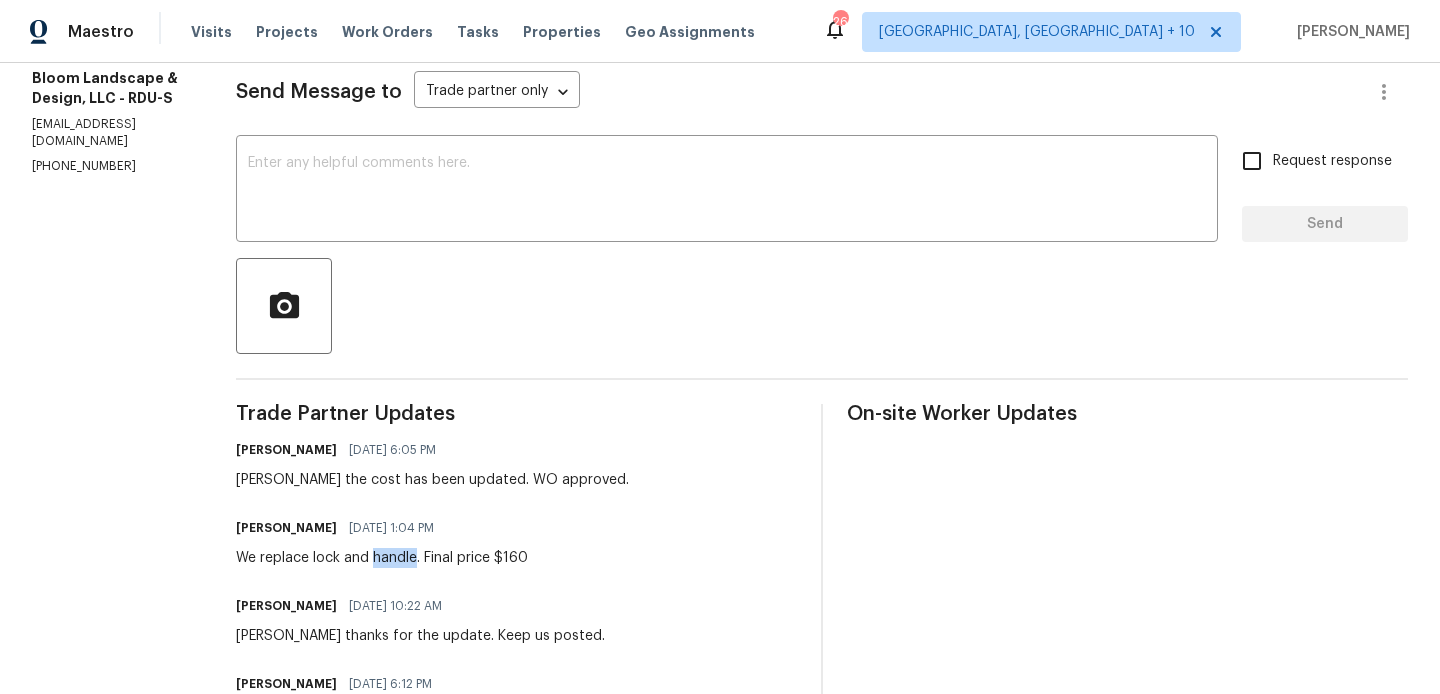 click on "We replace lock and handle. Final price $160" at bounding box center (382, 558) 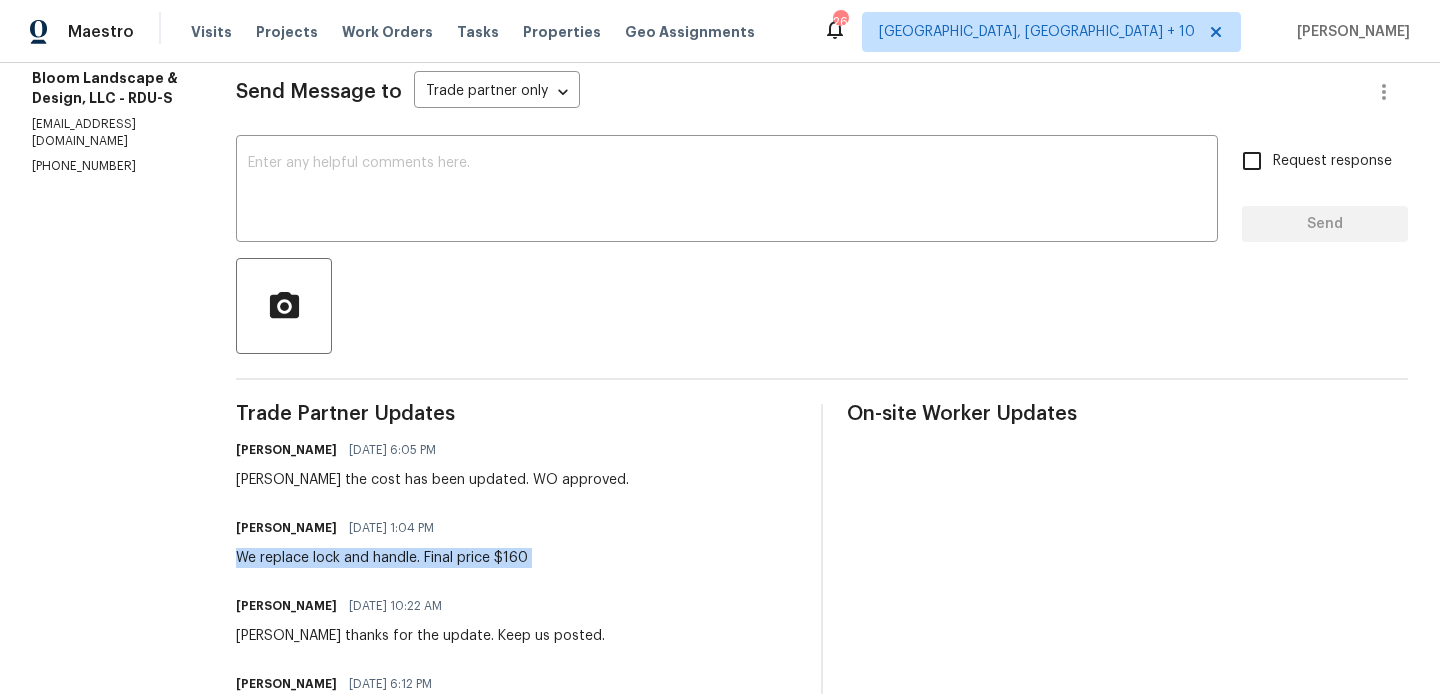 click on "We replace lock and handle. Final price $160" at bounding box center [382, 558] 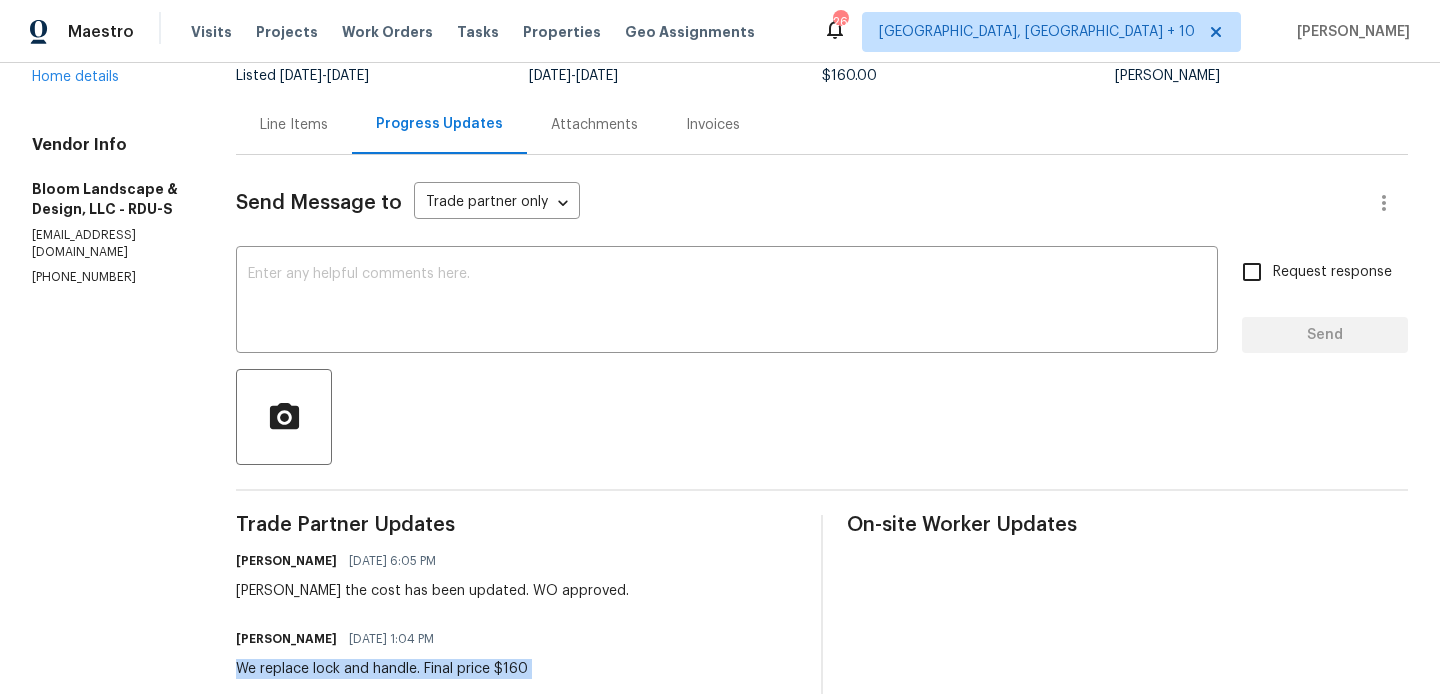 scroll, scrollTop: 0, scrollLeft: 0, axis: both 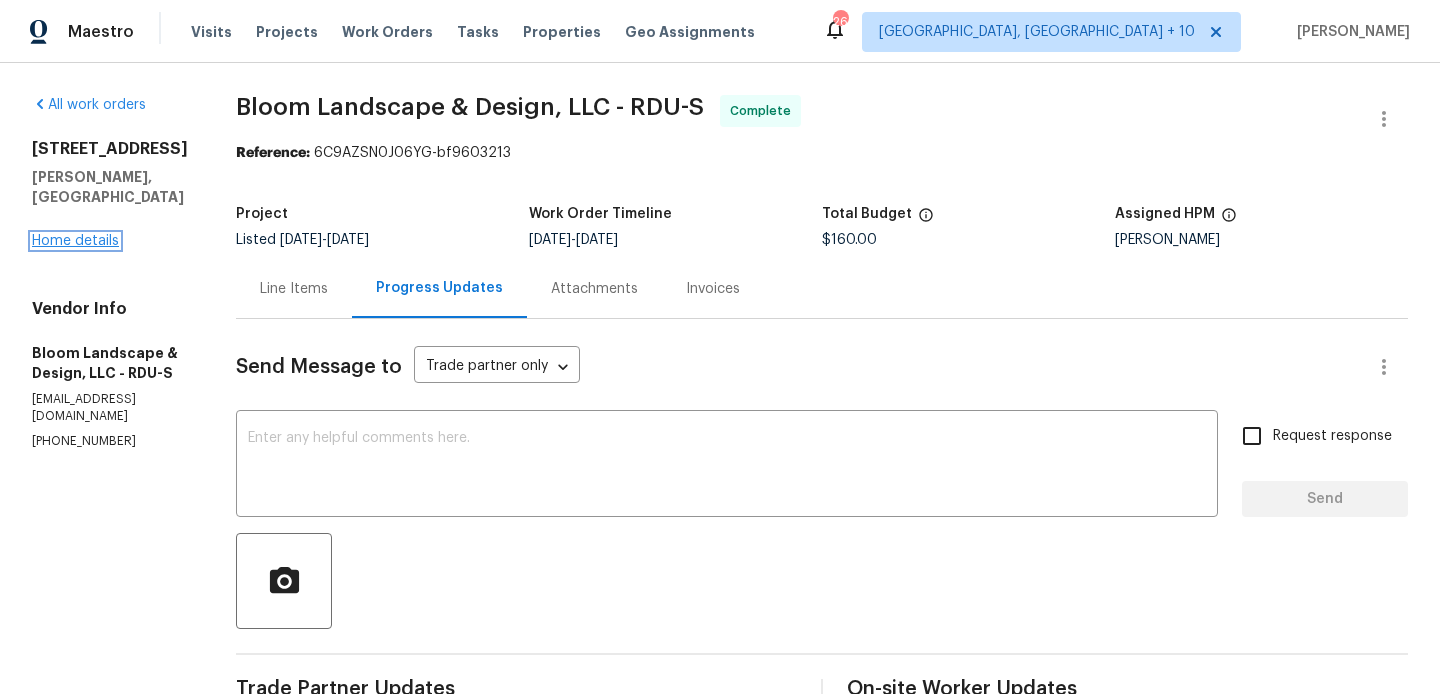 click on "Home details" at bounding box center [75, 241] 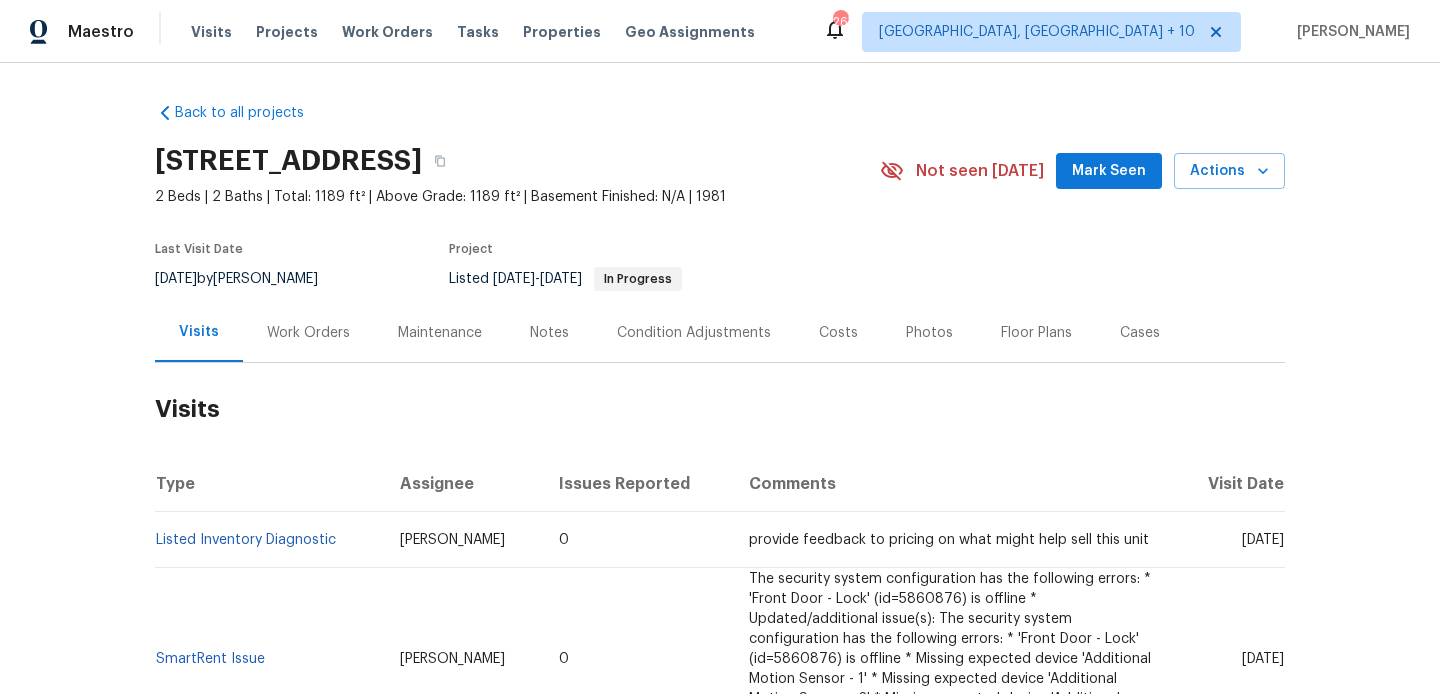 scroll, scrollTop: 0, scrollLeft: 0, axis: both 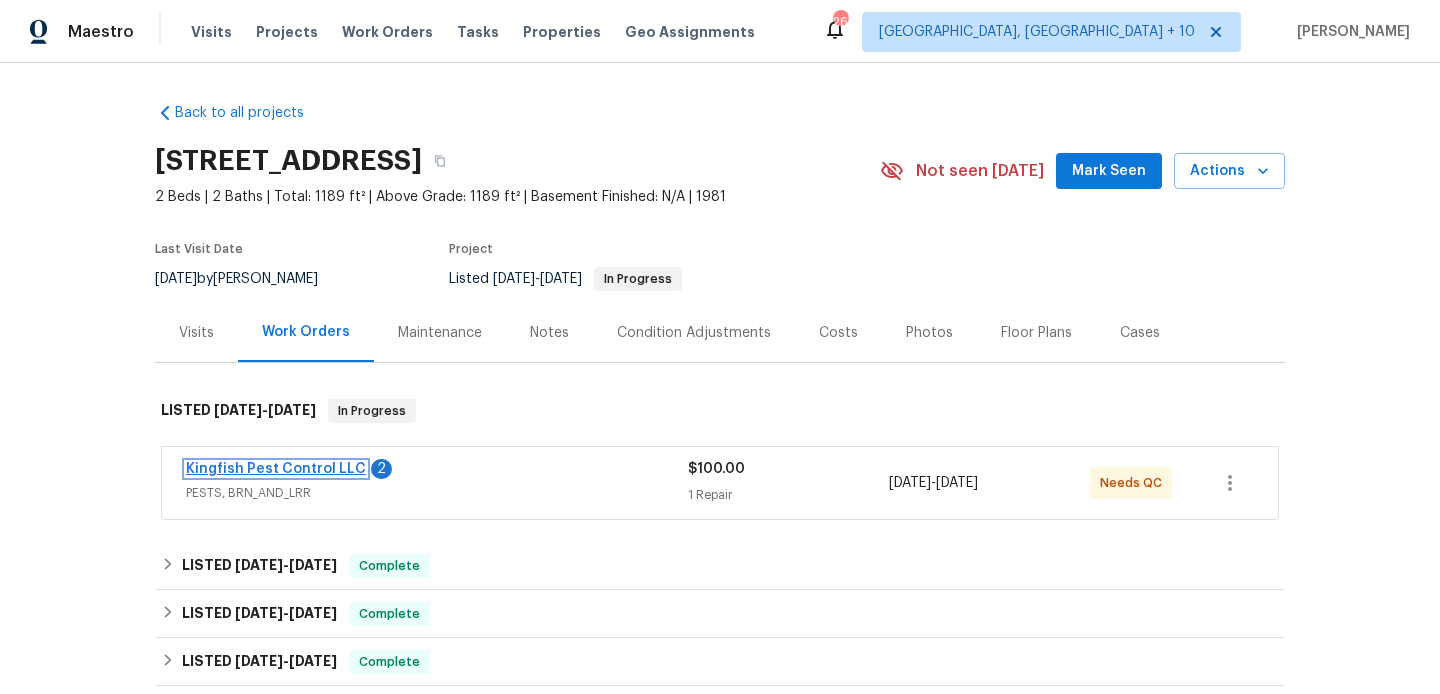 click on "Kingfish Pest Control LLC" at bounding box center (276, 469) 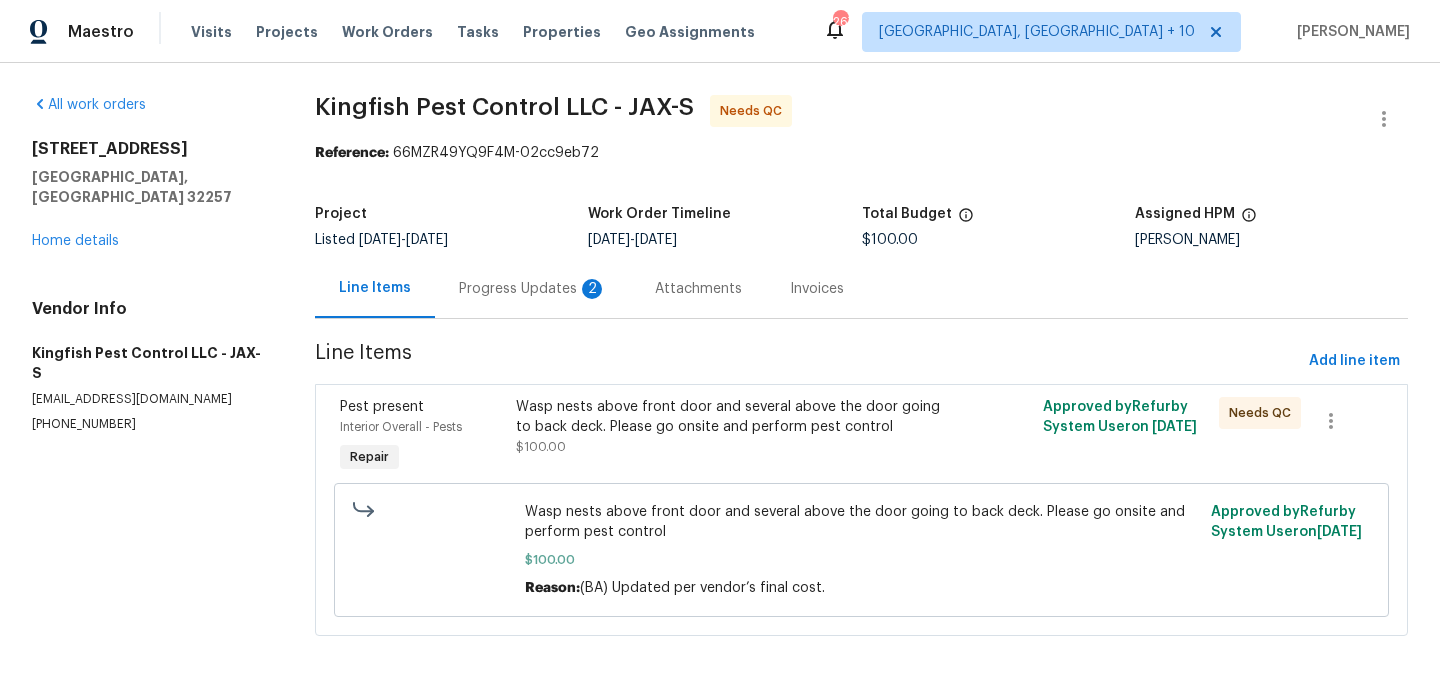click on "Progress Updates 2" at bounding box center (533, 289) 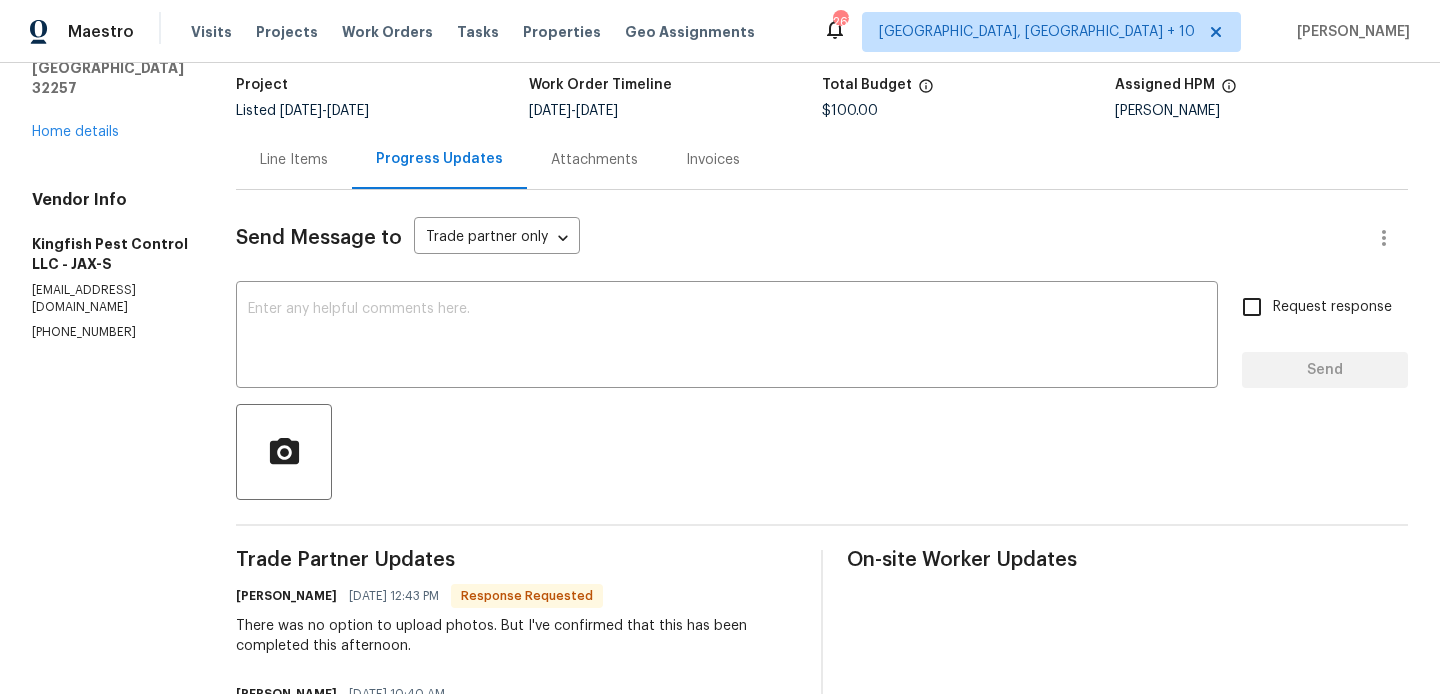 scroll, scrollTop: 0, scrollLeft: 0, axis: both 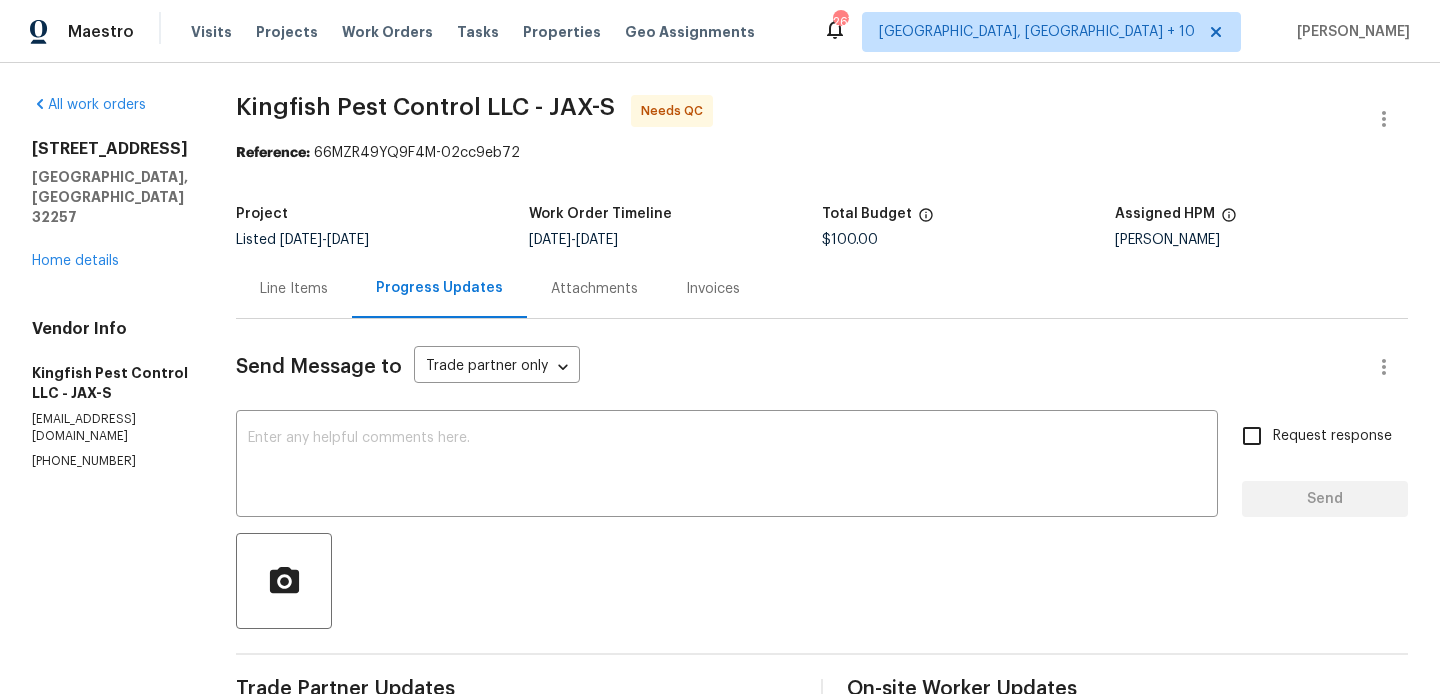 click on "Line Items" at bounding box center (294, 289) 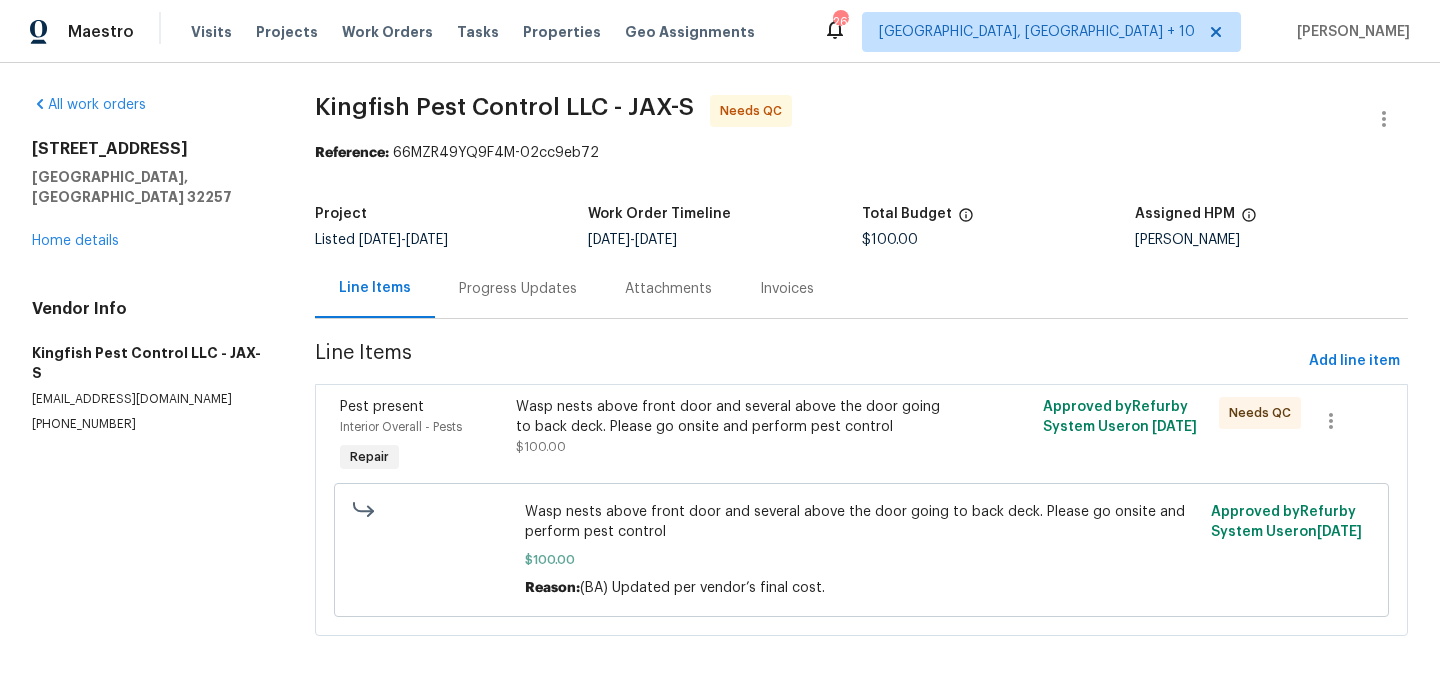 click on "Progress Updates" at bounding box center (518, 289) 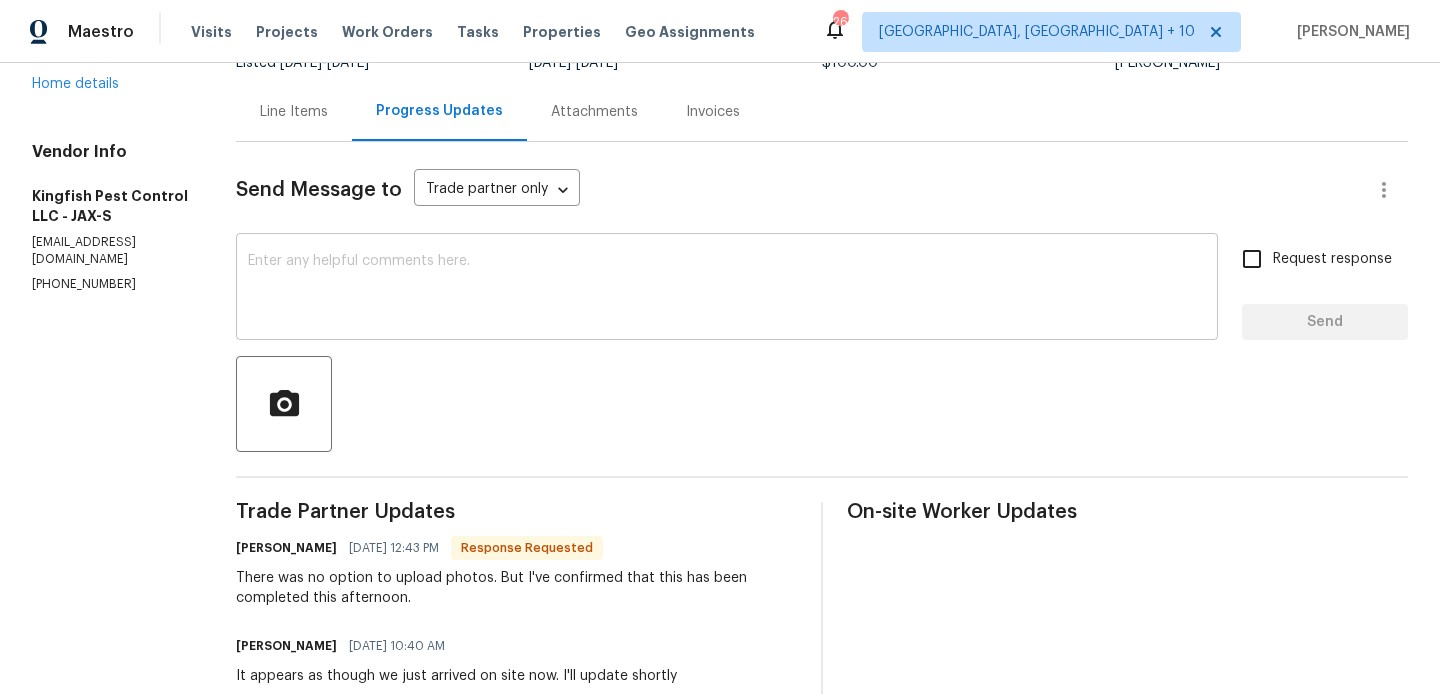 scroll, scrollTop: 209, scrollLeft: 0, axis: vertical 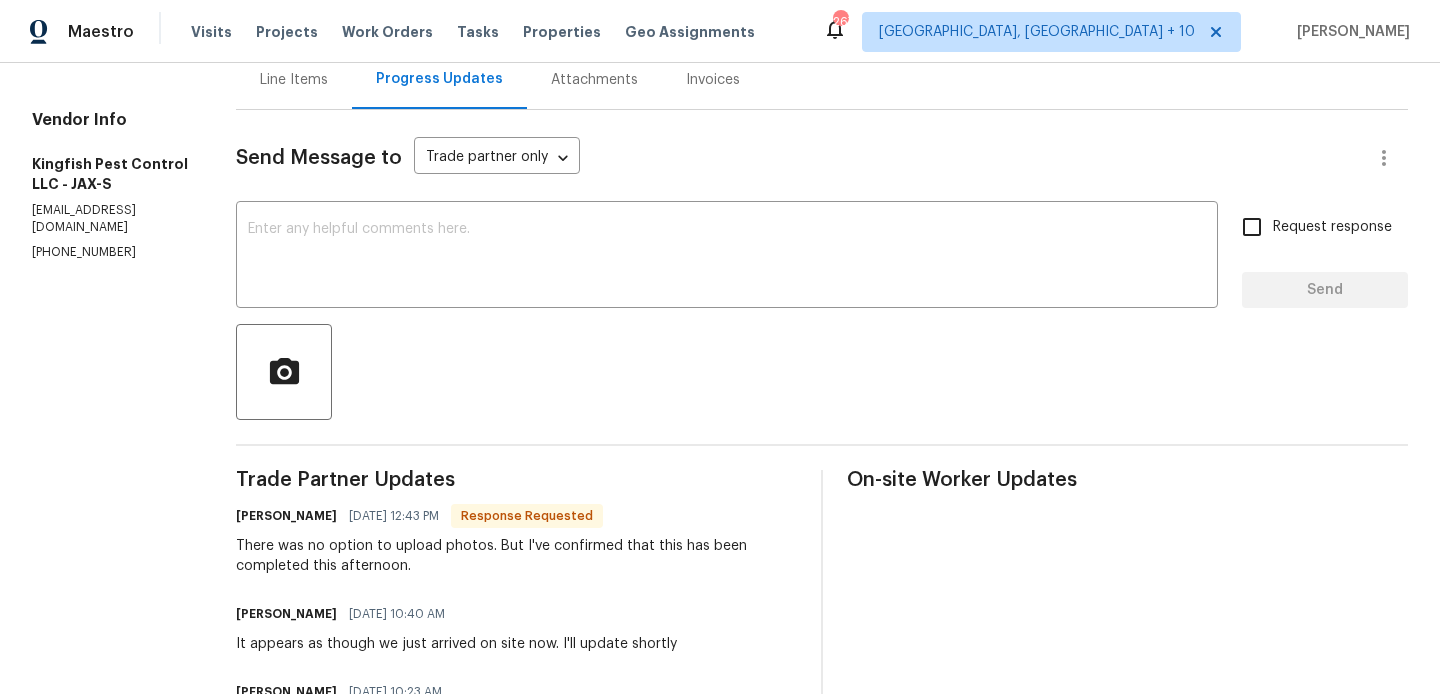 click on "[PERSON_NAME]" at bounding box center (286, 516) 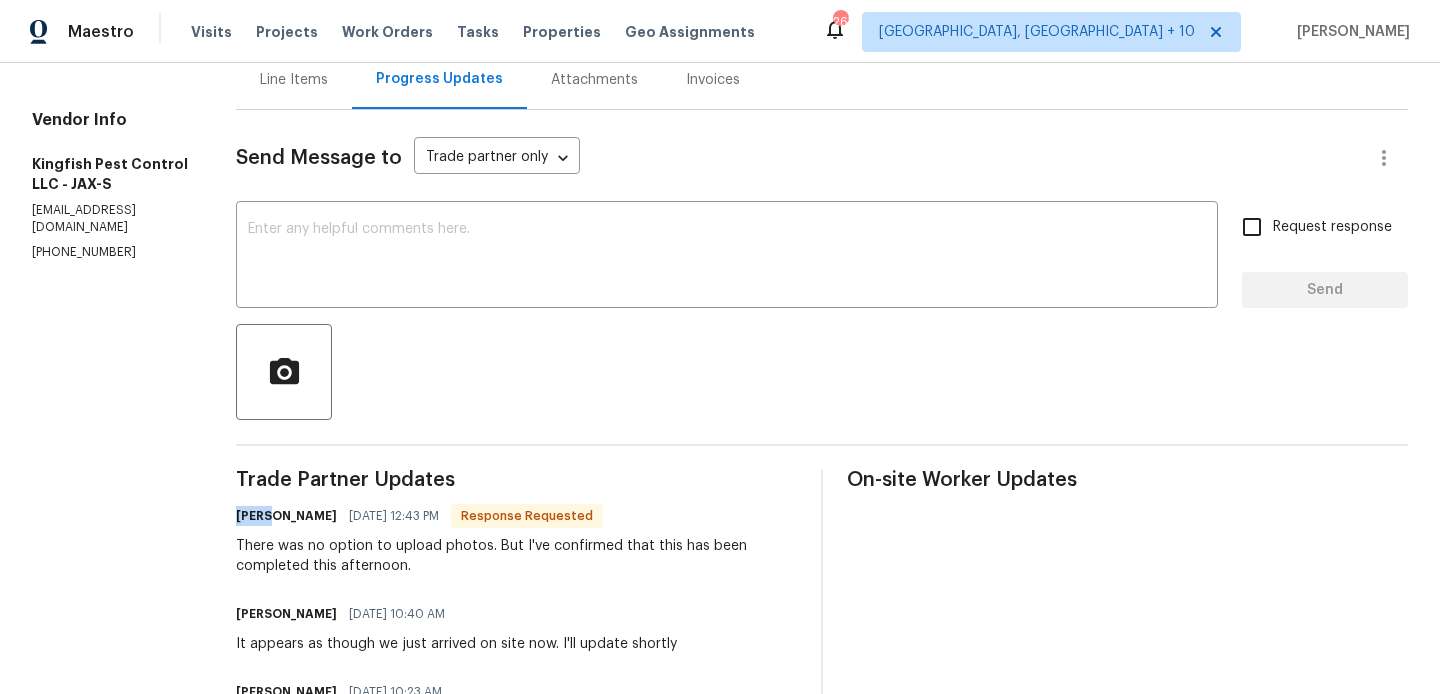 click on "[PERSON_NAME]" at bounding box center (286, 516) 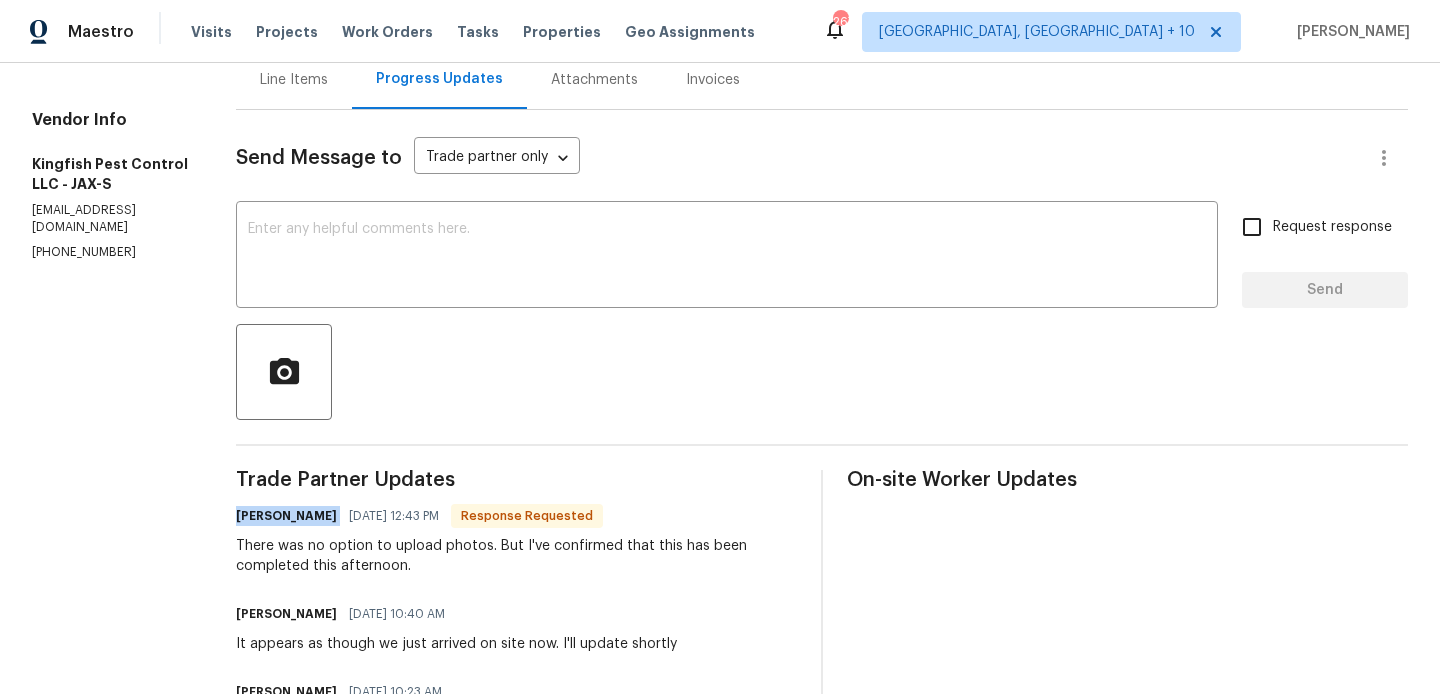 click on "[PERSON_NAME]" at bounding box center (286, 516) 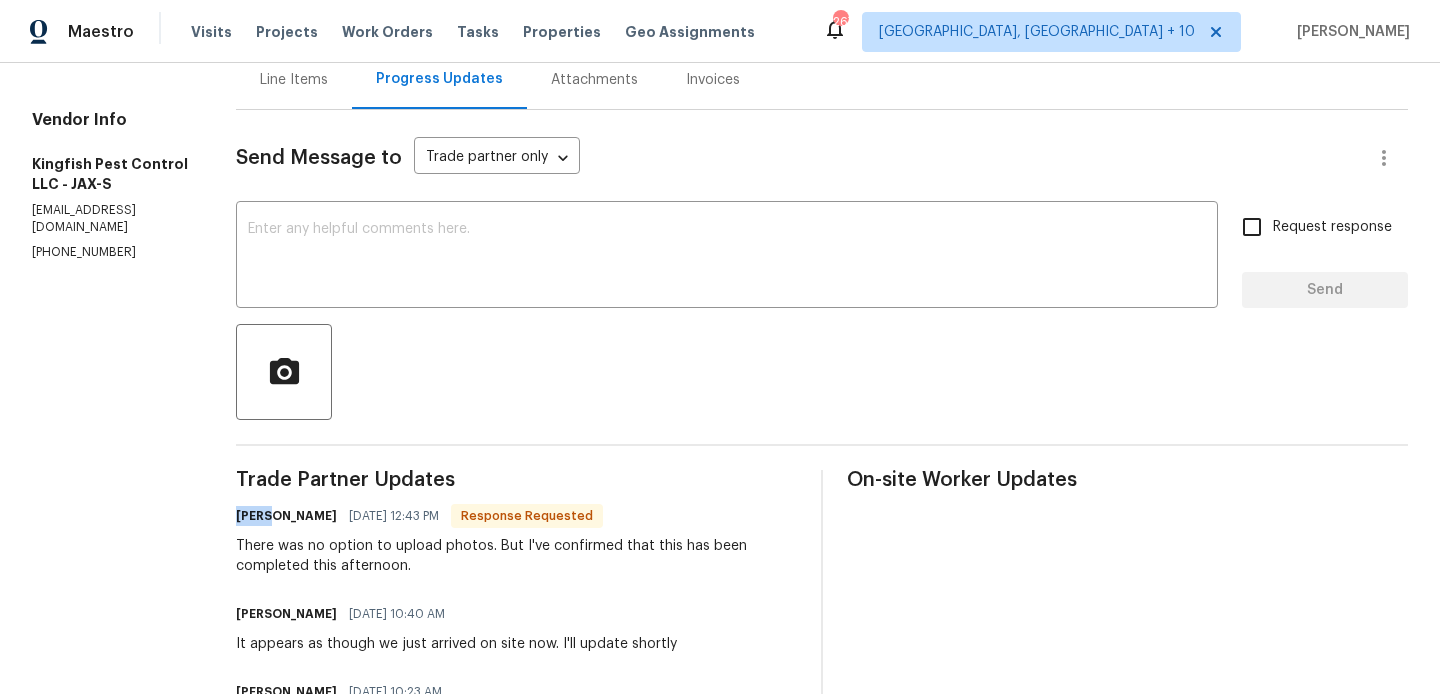click on "[PERSON_NAME]" at bounding box center (286, 516) 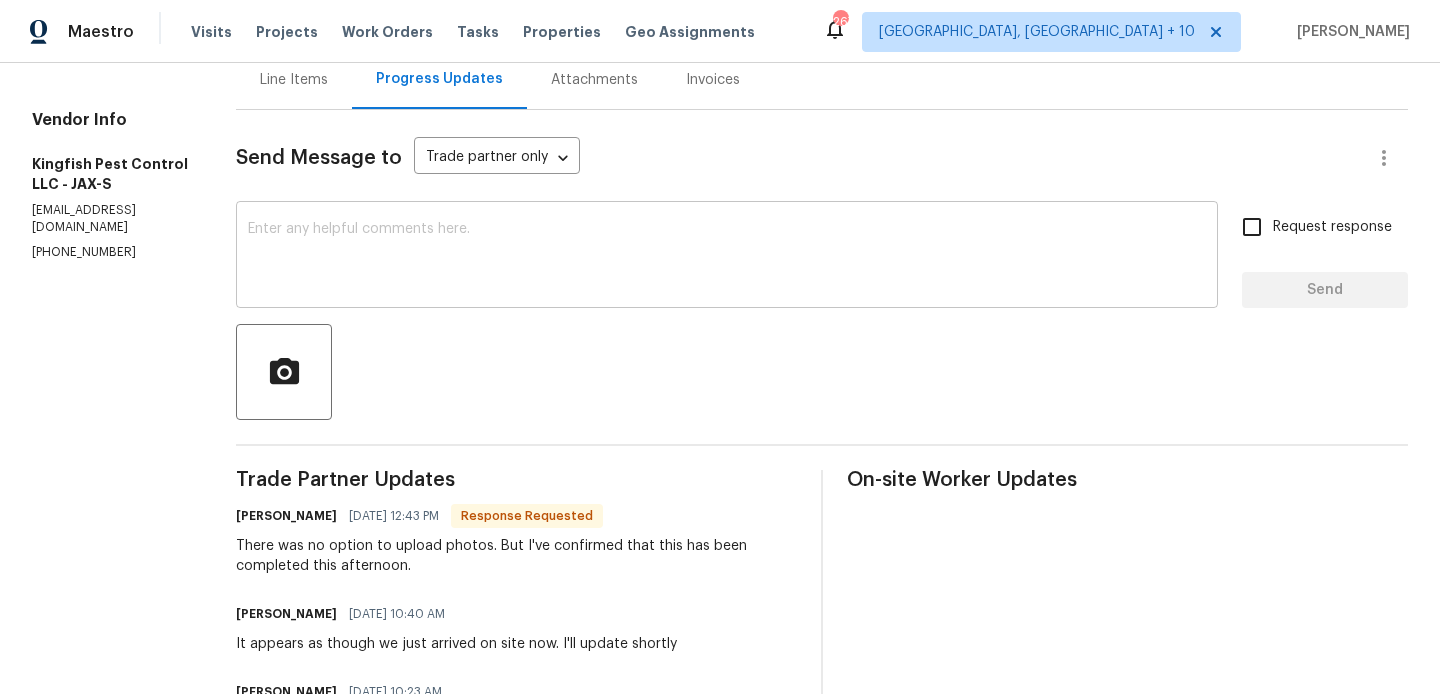 click at bounding box center [727, 257] 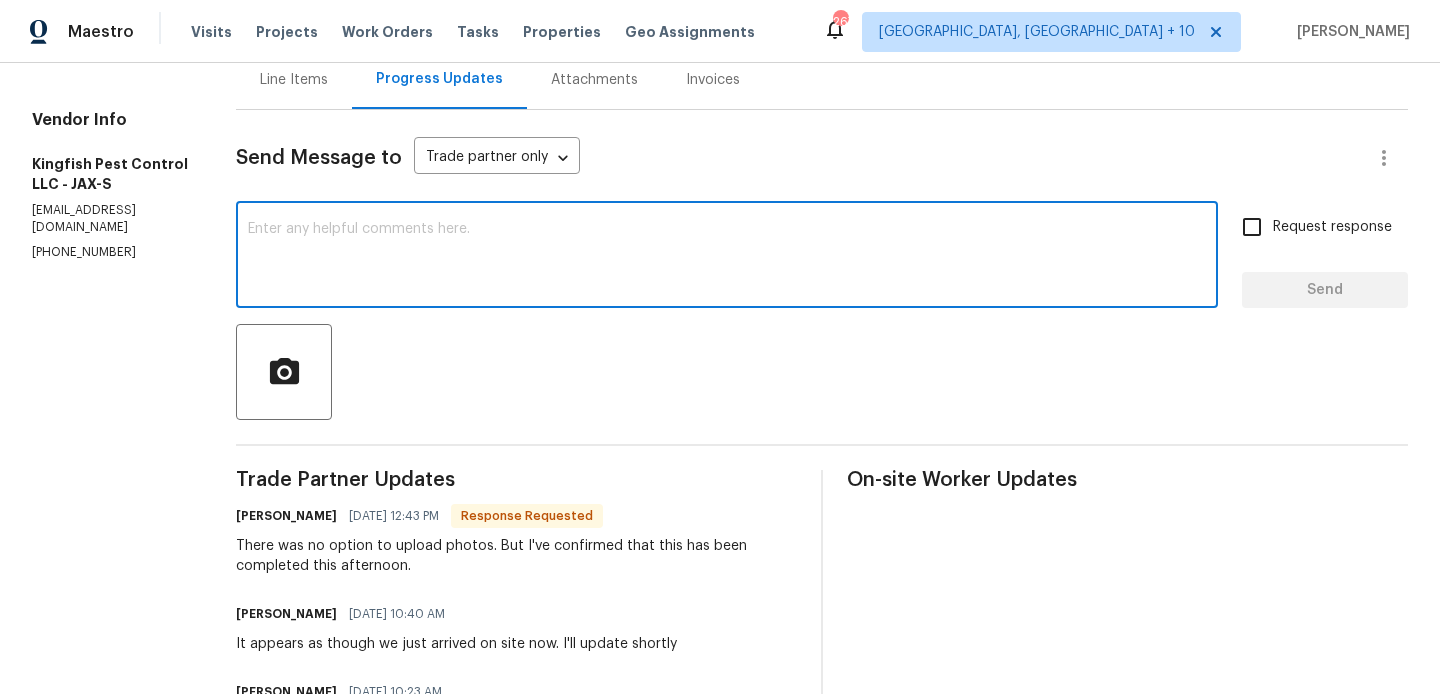 paste on "[PERSON_NAME]" 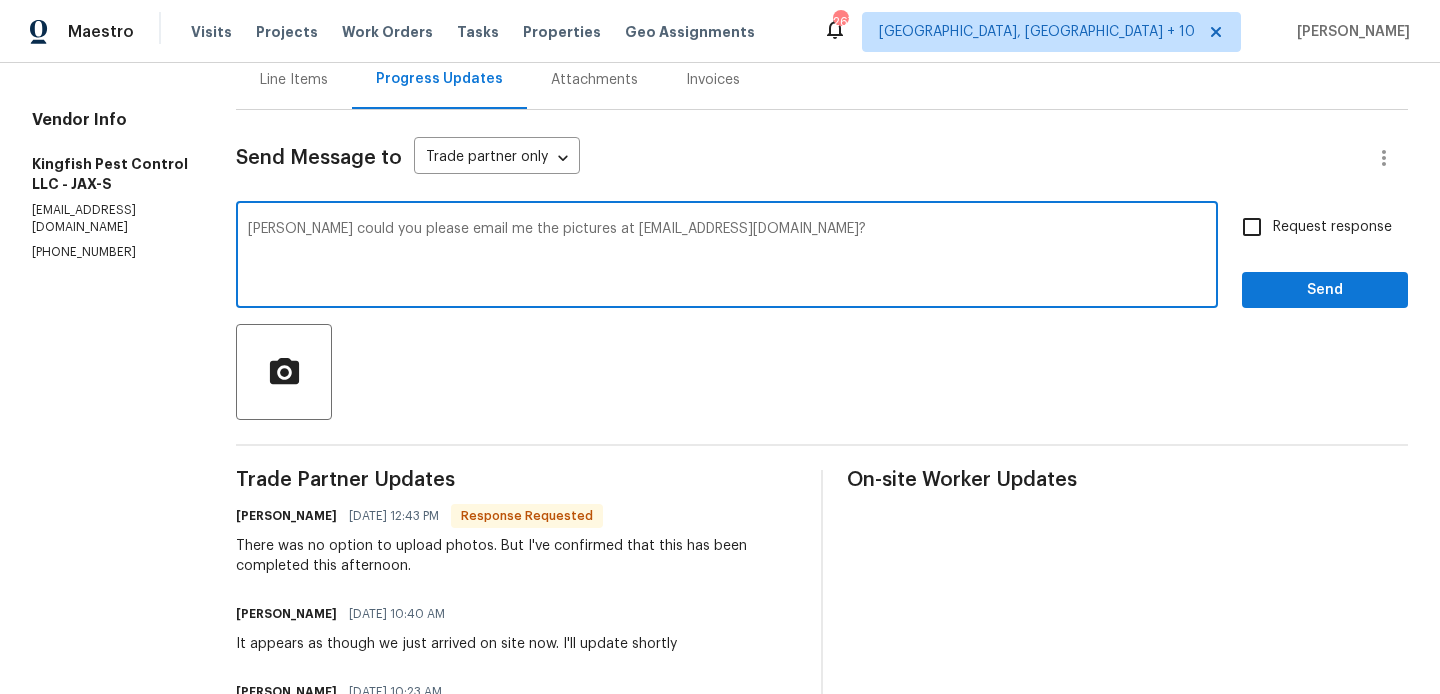 type on "[PERSON_NAME] could you please email me the pictures at [EMAIL_ADDRESS][DOMAIN_NAME]?" 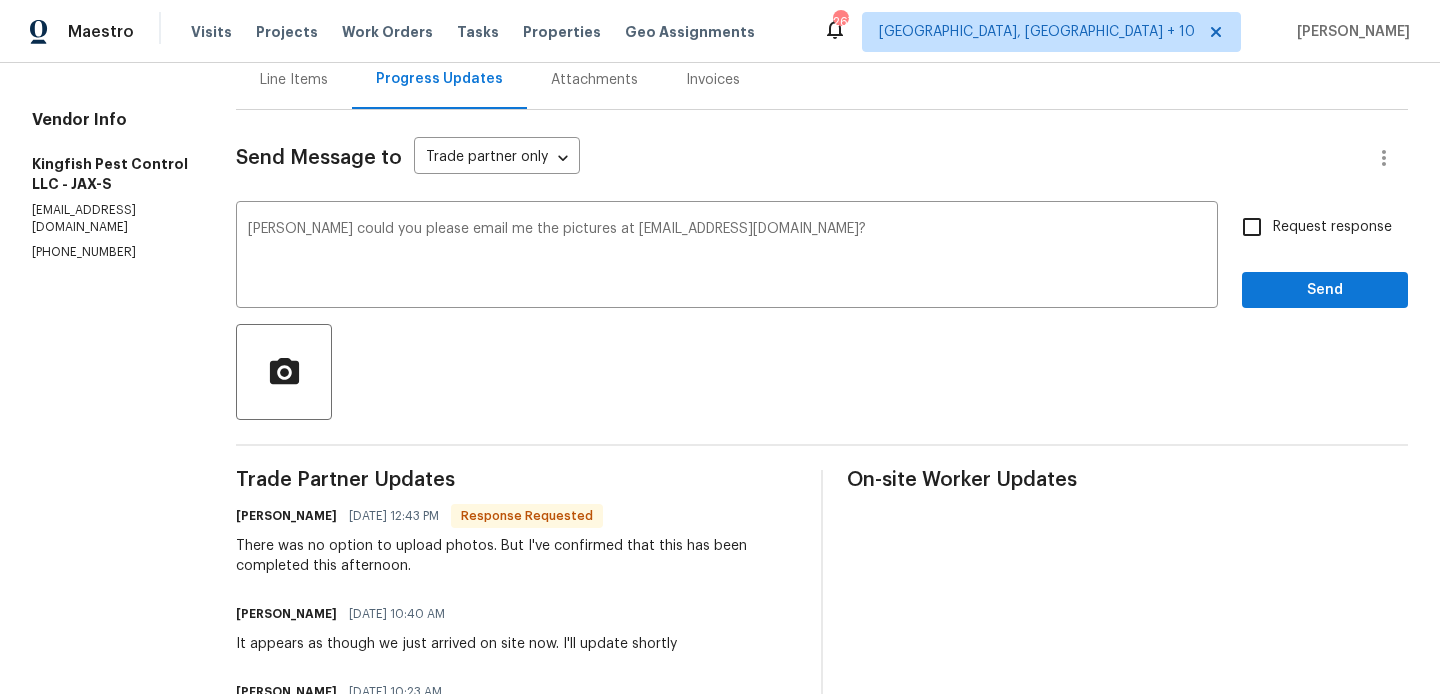 click on "Request response" at bounding box center (1311, 227) 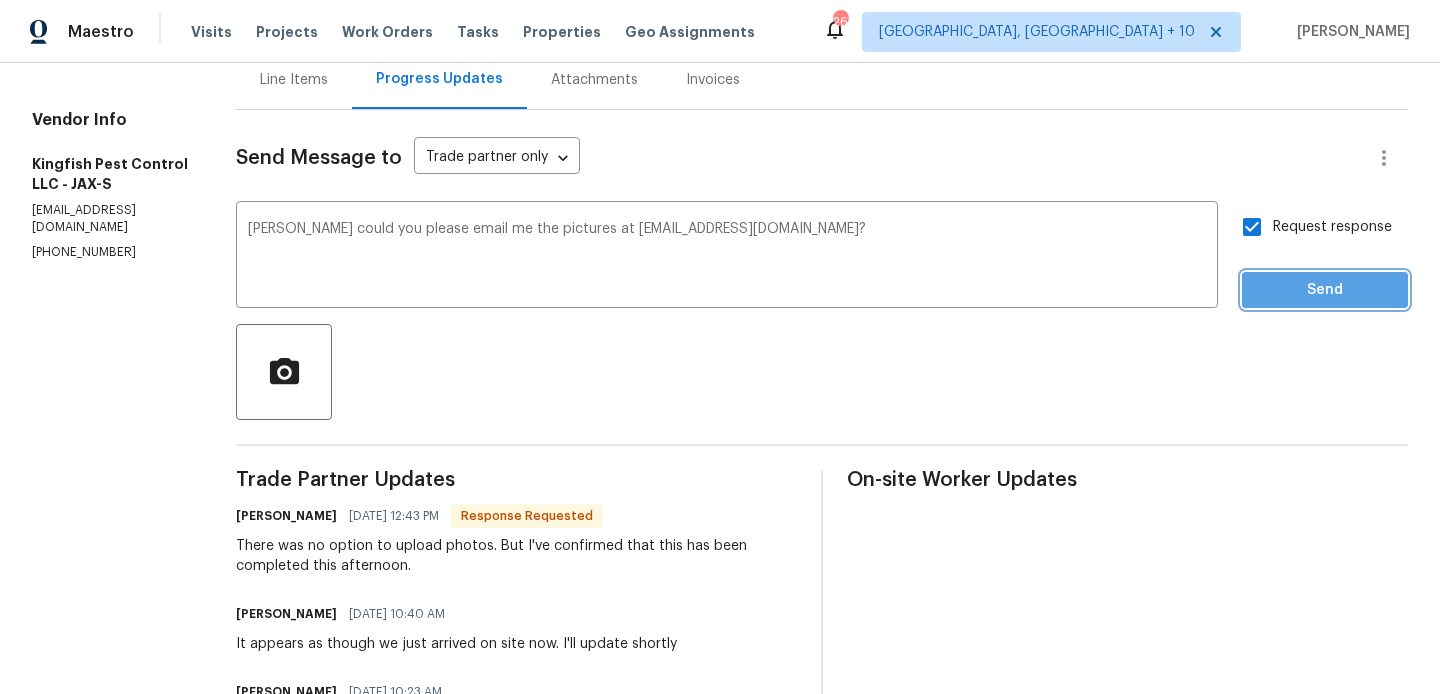 click on "Send" at bounding box center (1325, 290) 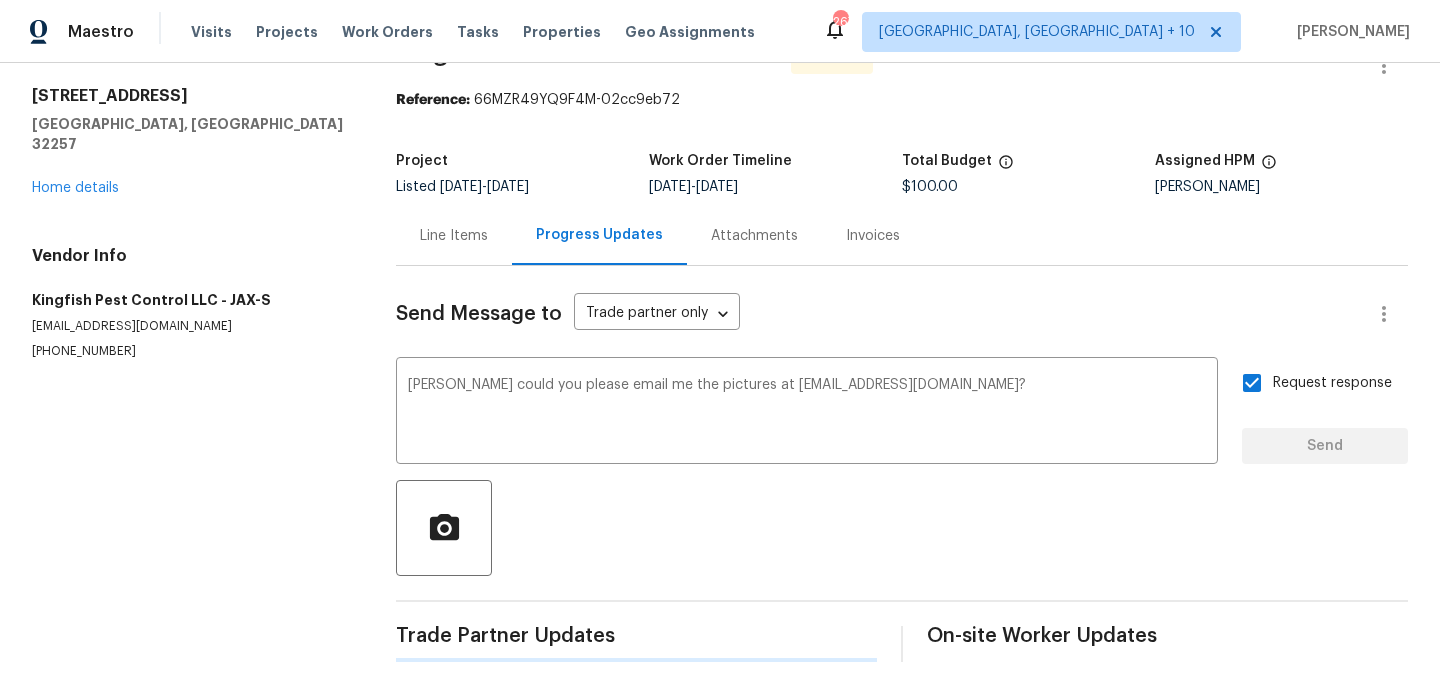 type 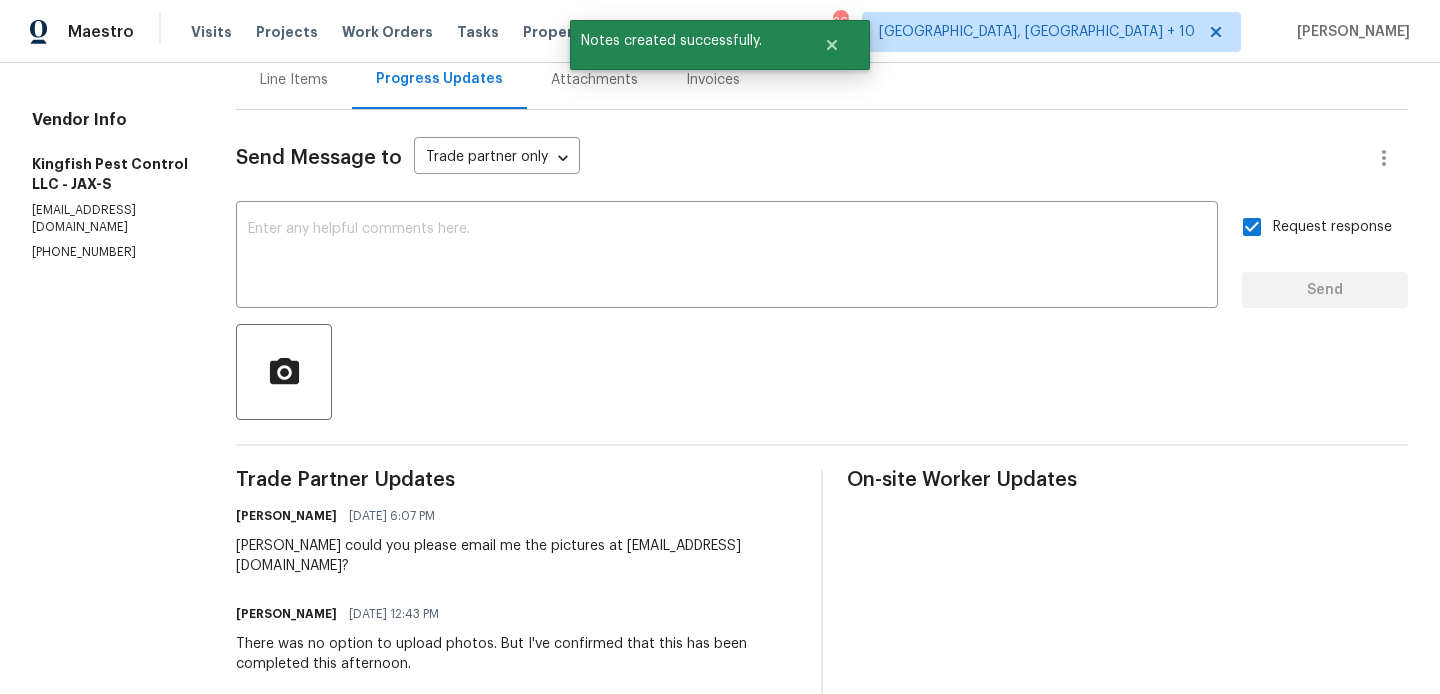 scroll, scrollTop: 0, scrollLeft: 0, axis: both 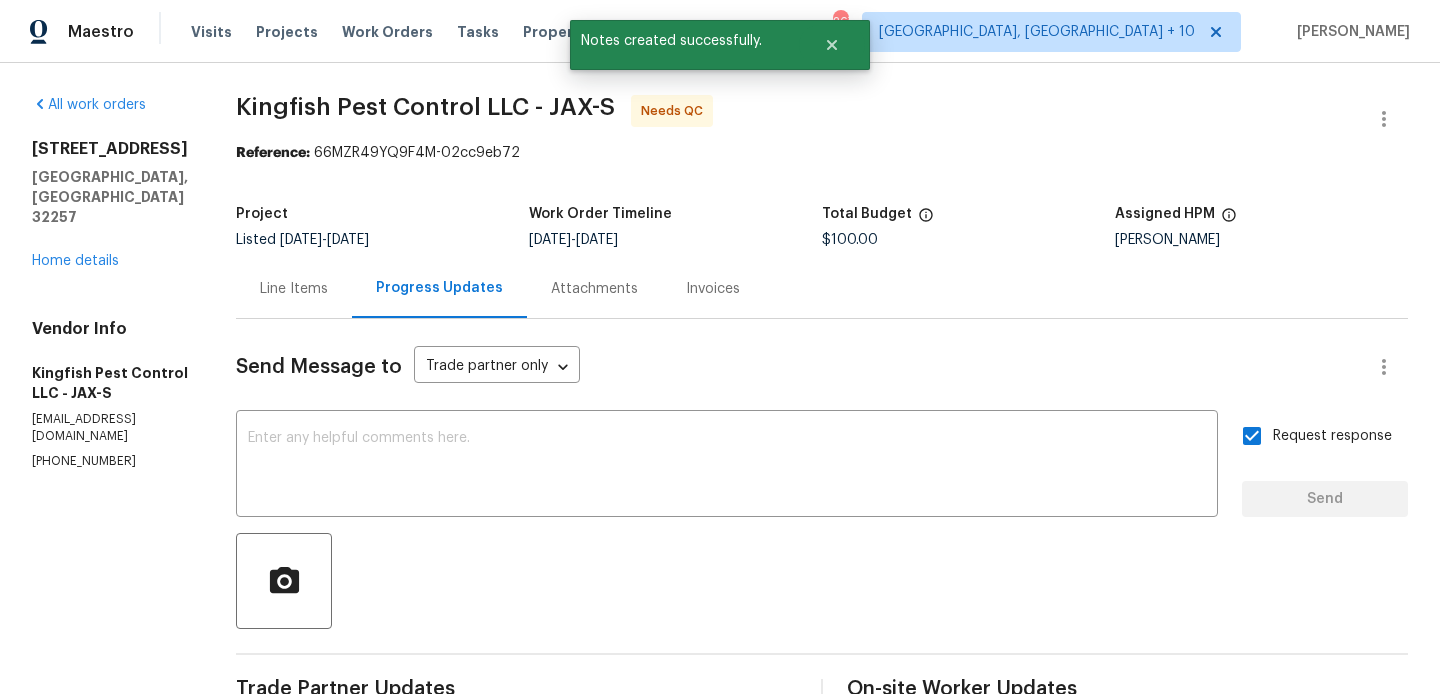 click on "Line Items" at bounding box center [294, 289] 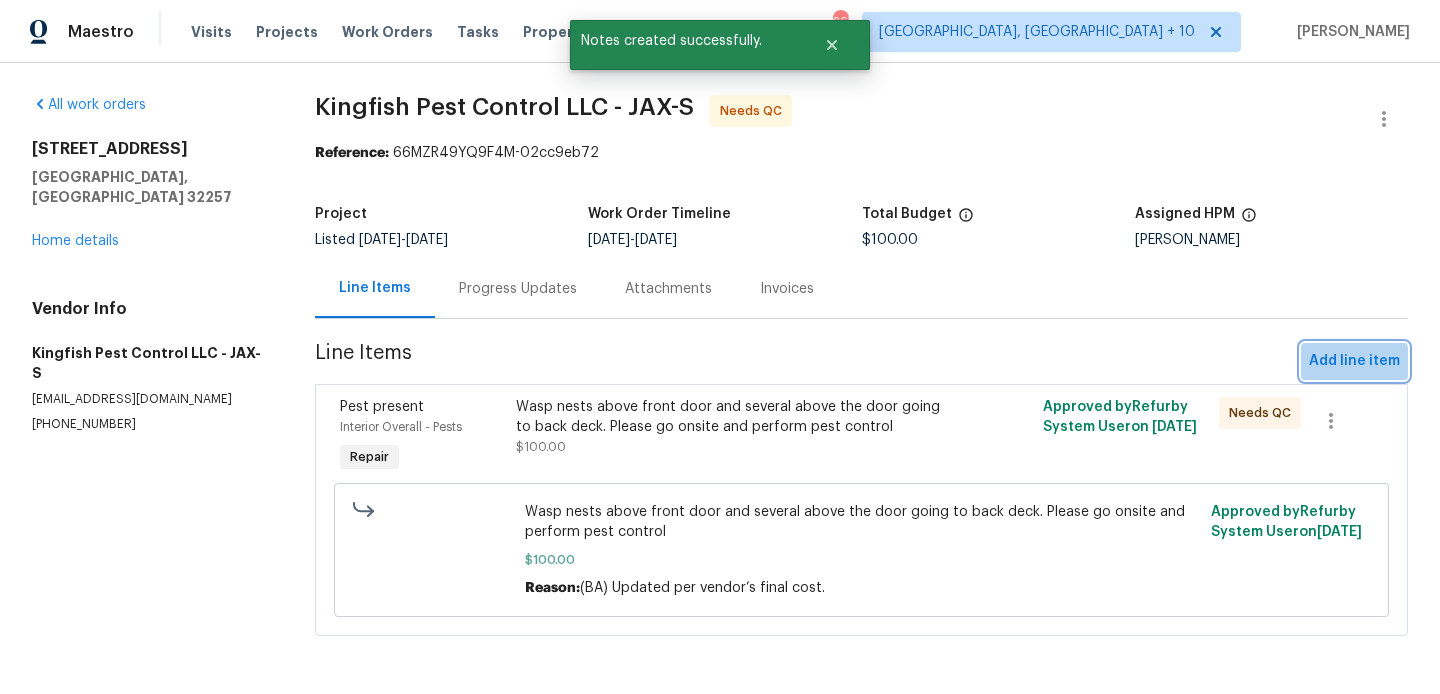 click on "Add line item" at bounding box center (1354, 361) 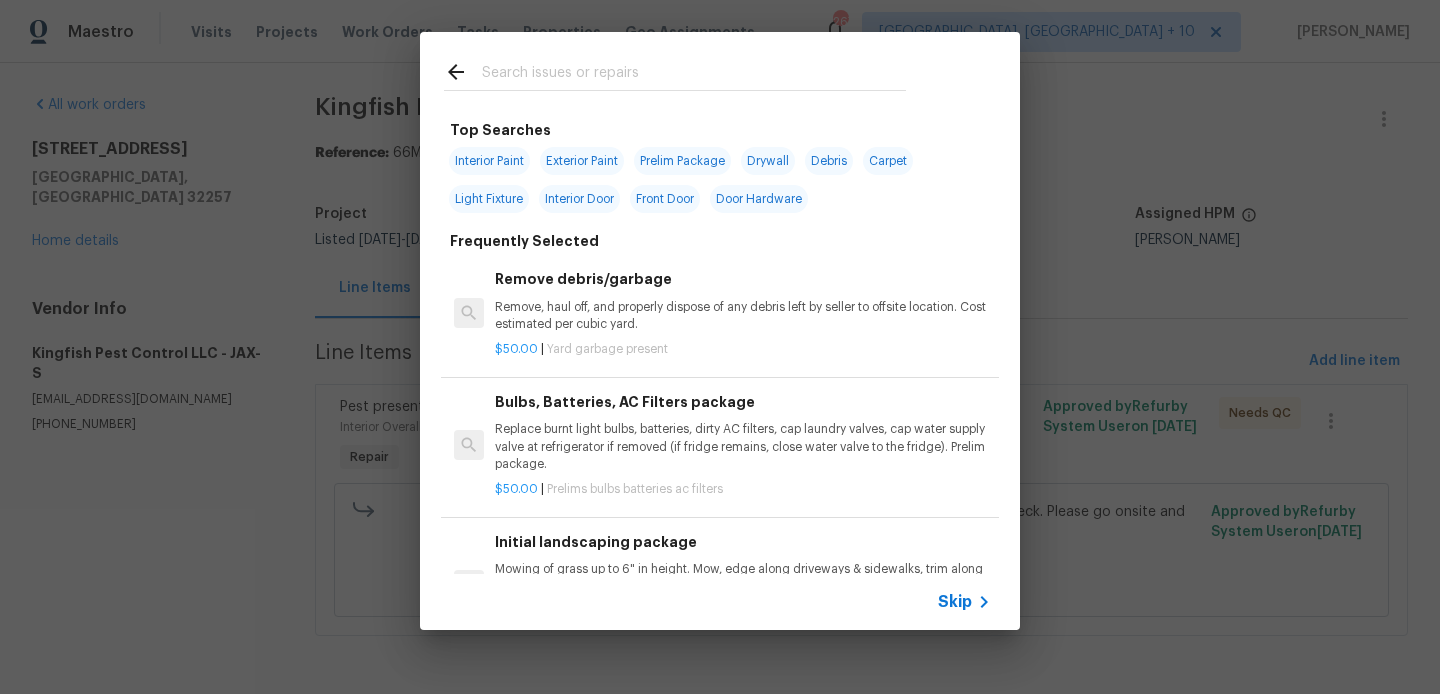 click at bounding box center (694, 75) 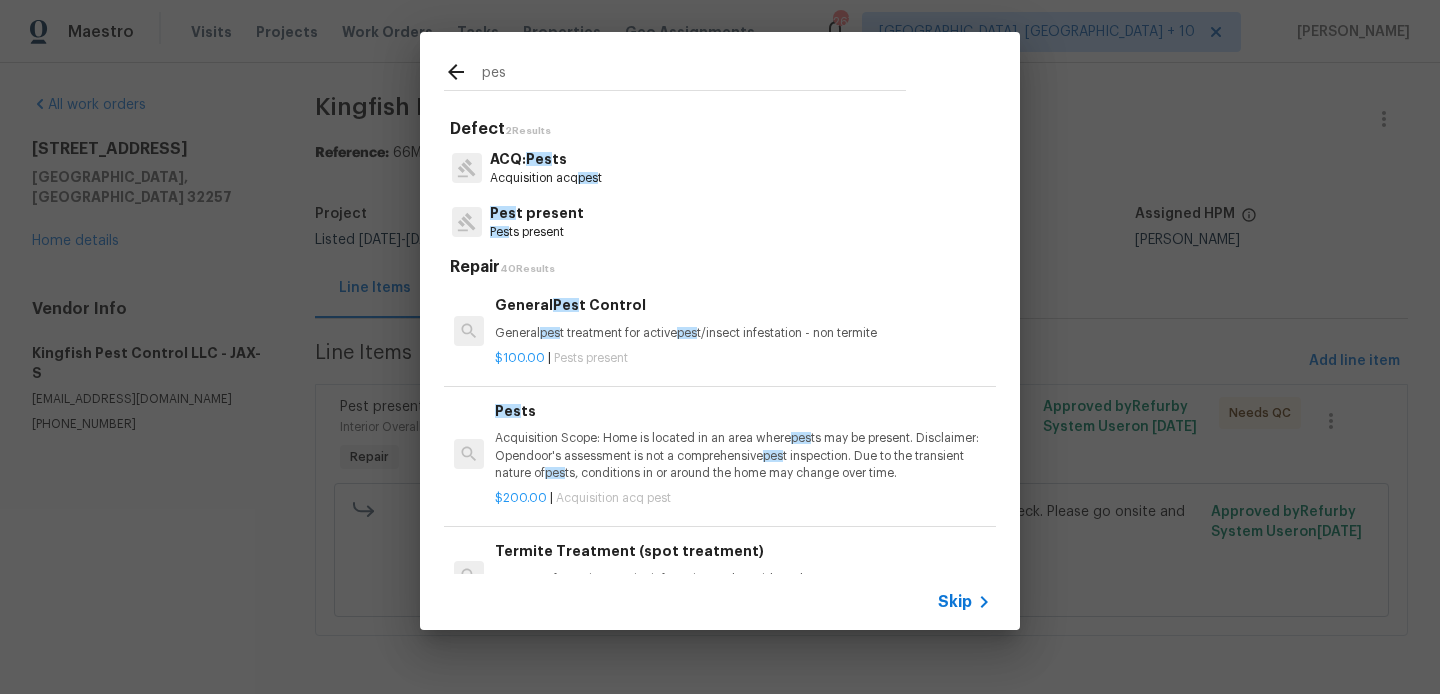 type on "pes" 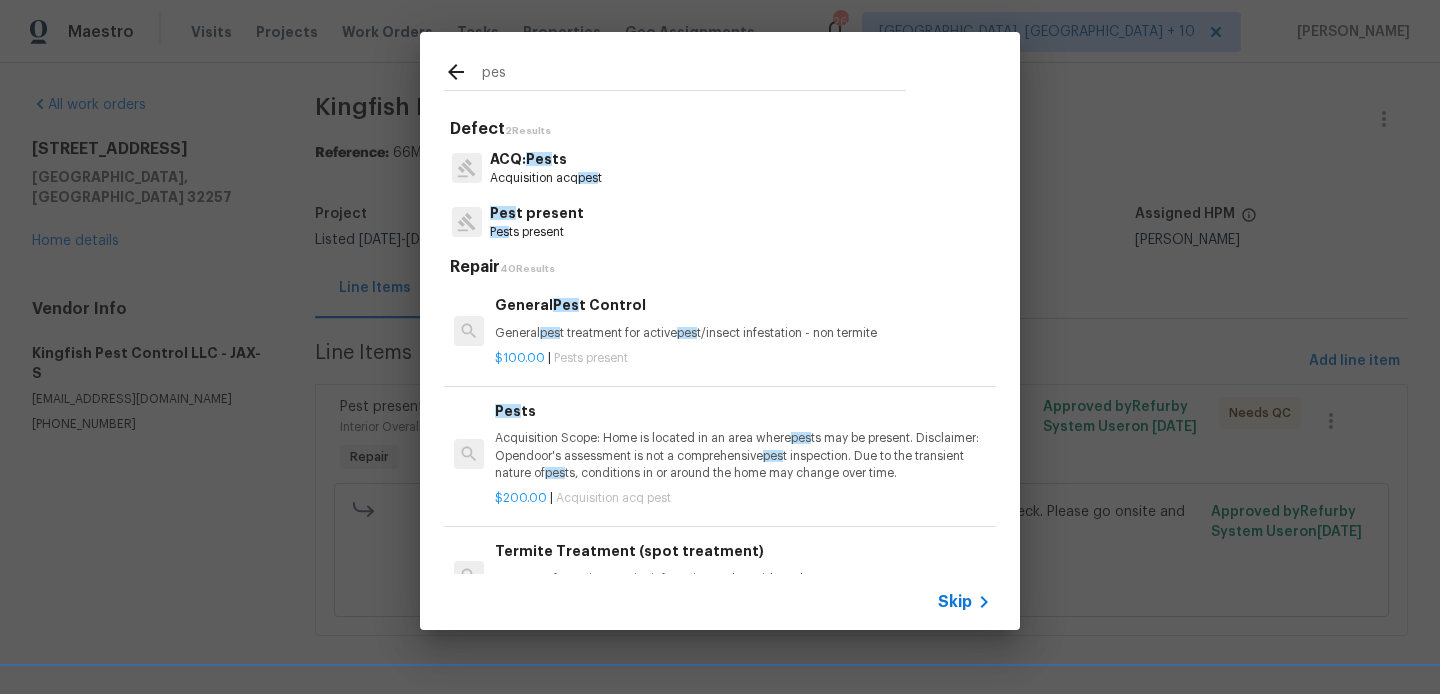 click on "Pes ts present" at bounding box center (537, 232) 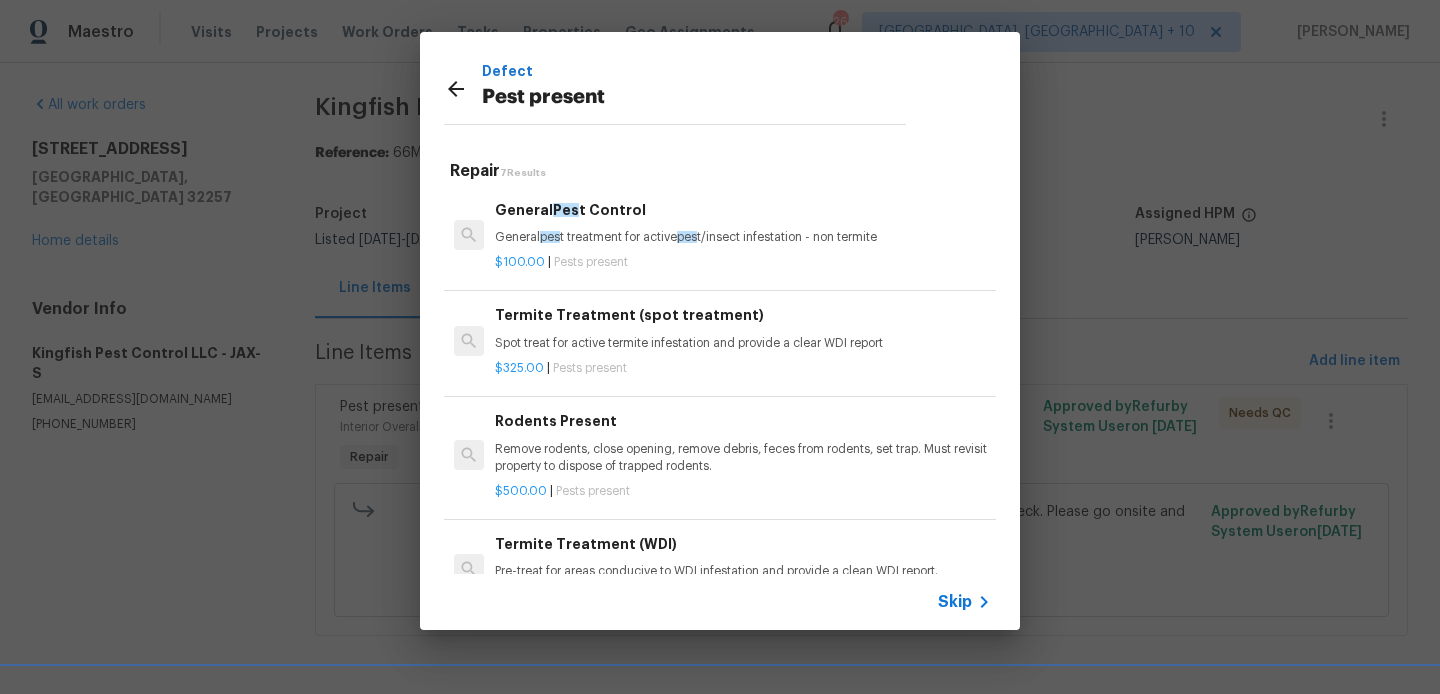 click on "General  pes t treatment for active  pes t/insect infestation - non termite" at bounding box center [743, 237] 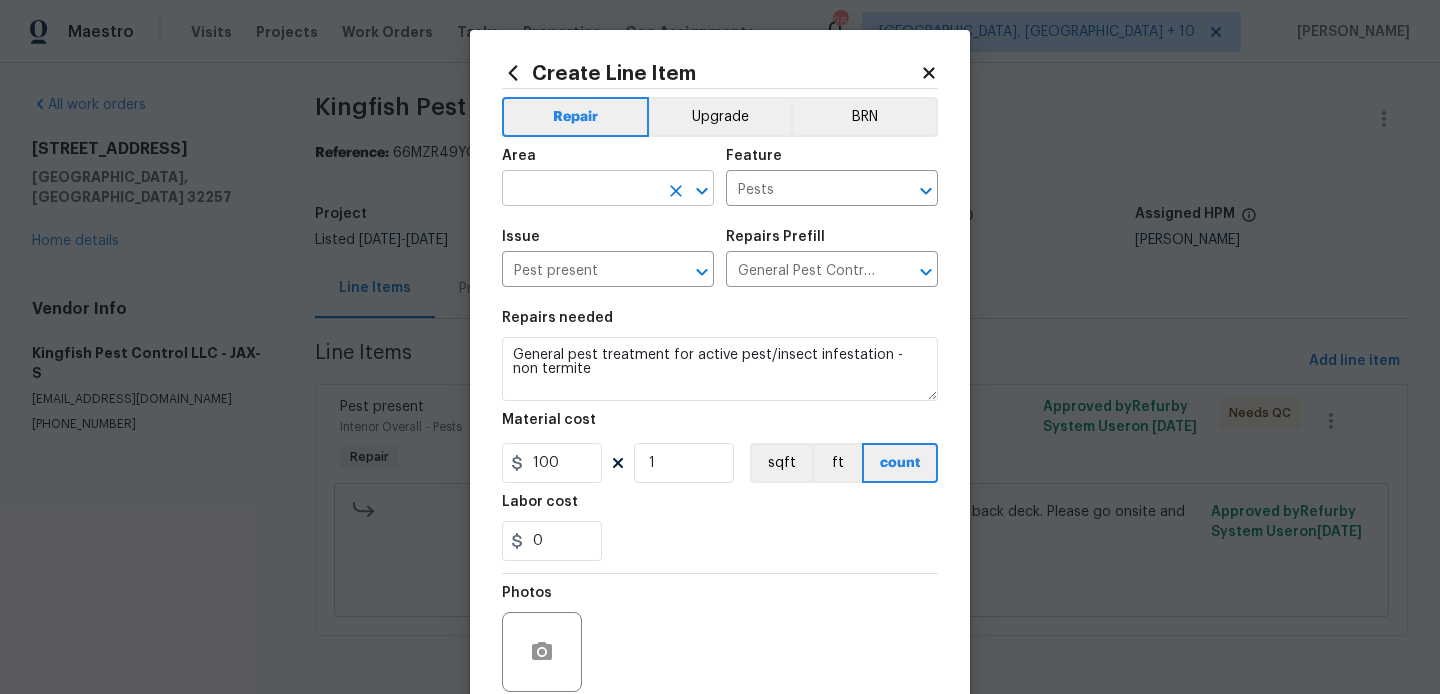 click at bounding box center (580, 190) 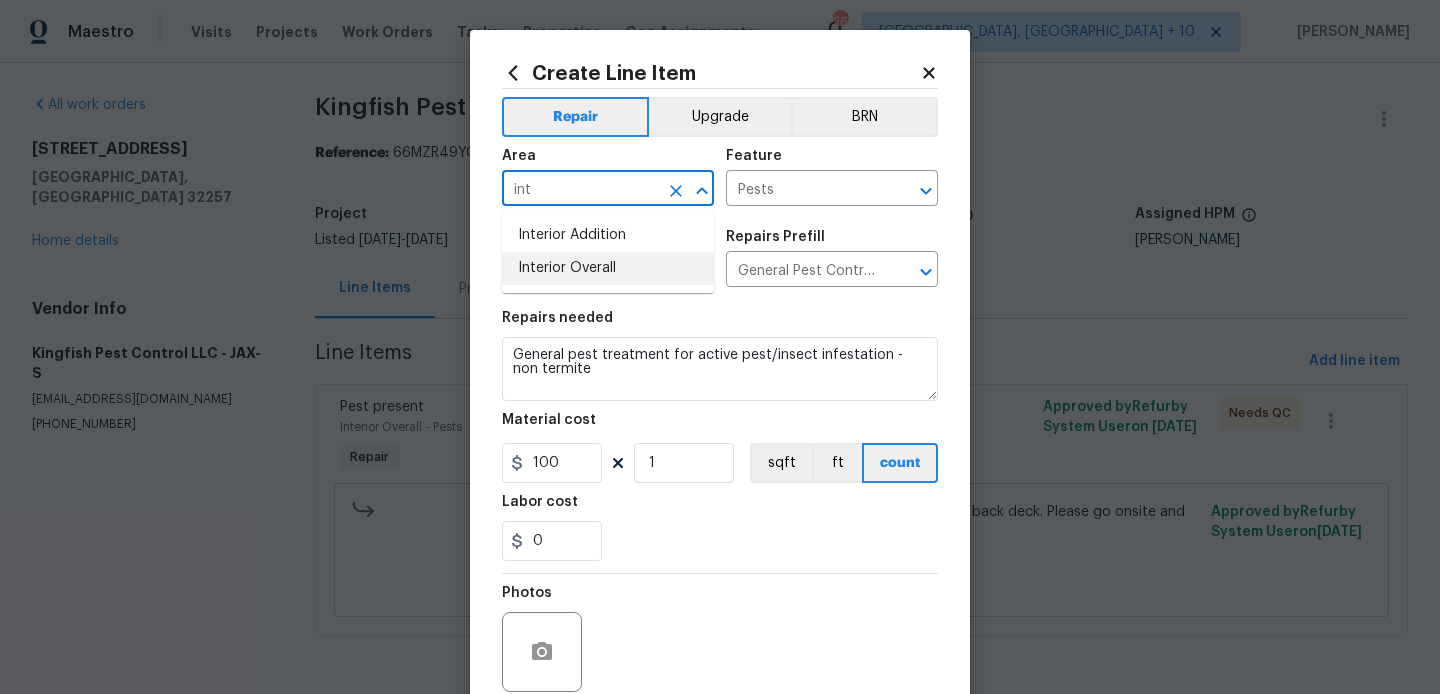 click on "Interior Overall" at bounding box center [608, 268] 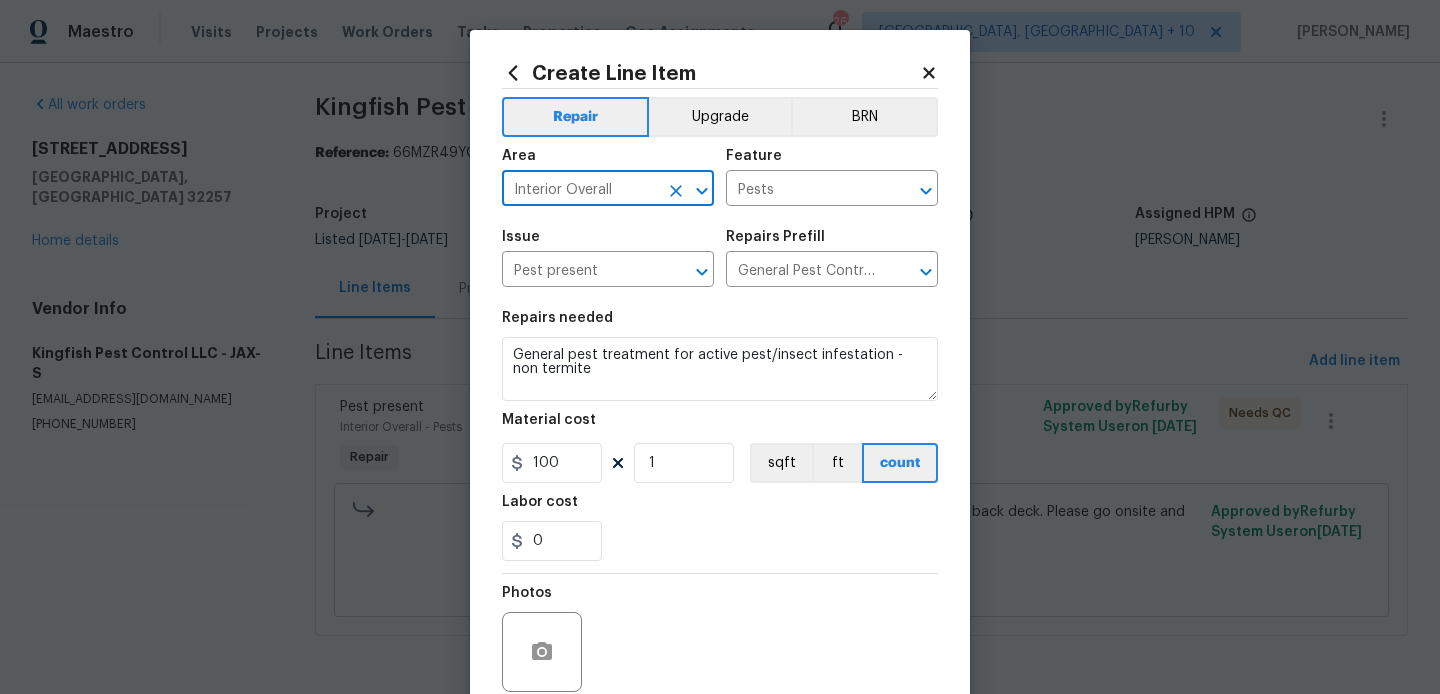 type on "Interior Overall" 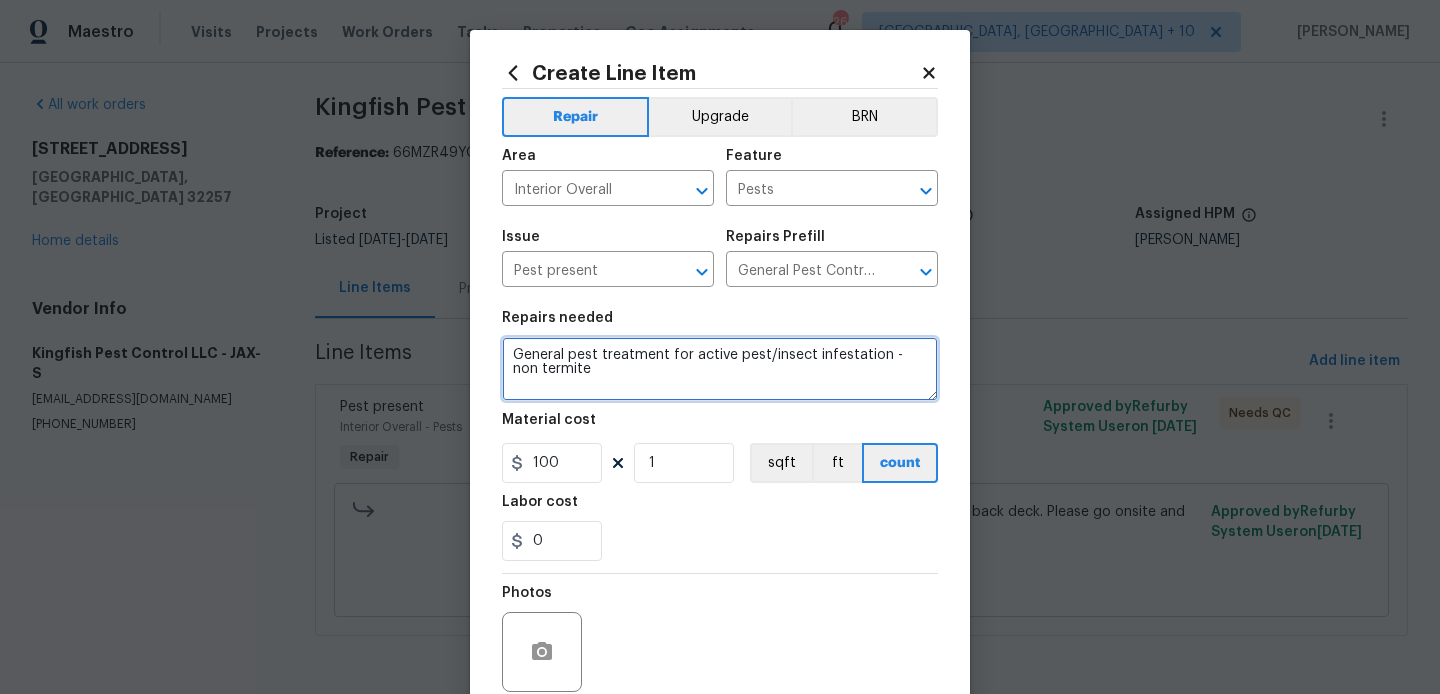 click on "General pest treatment for active pest/insect infestation - non termite" at bounding box center (720, 369) 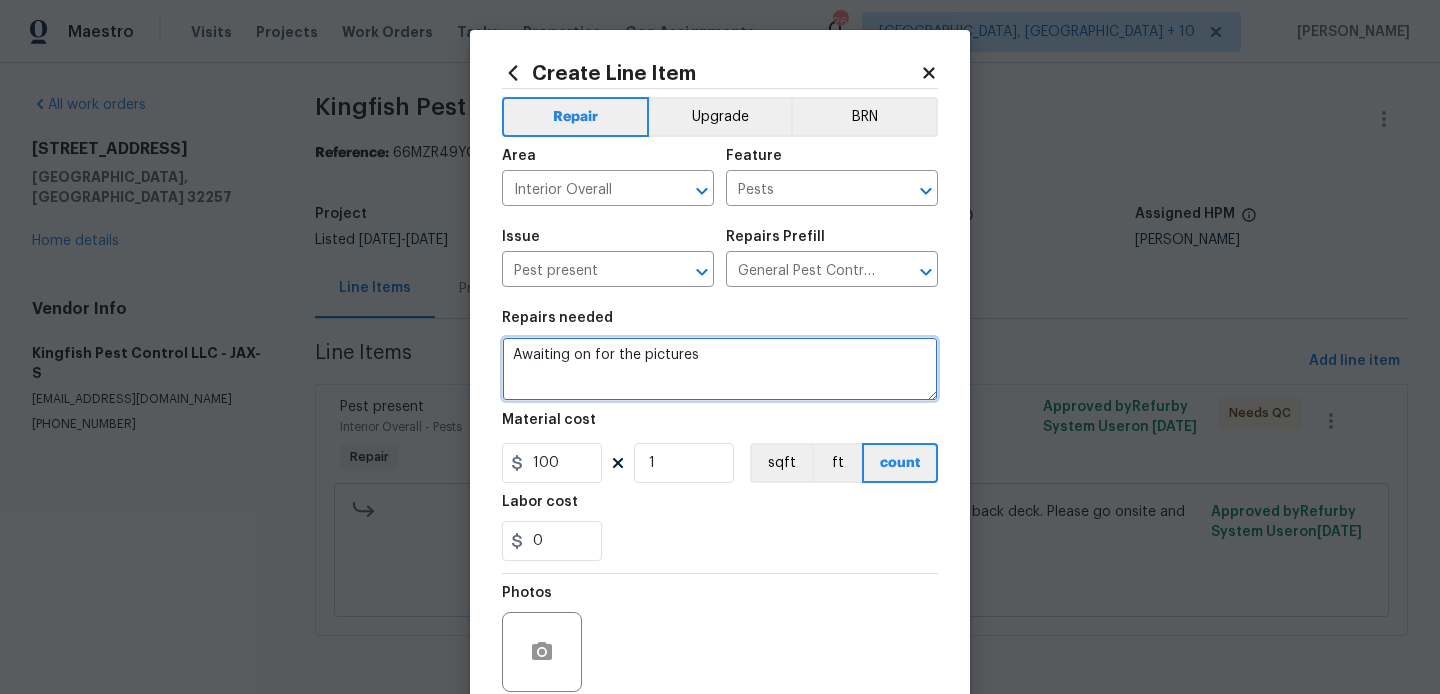 type on "Awaiting on for the pictures" 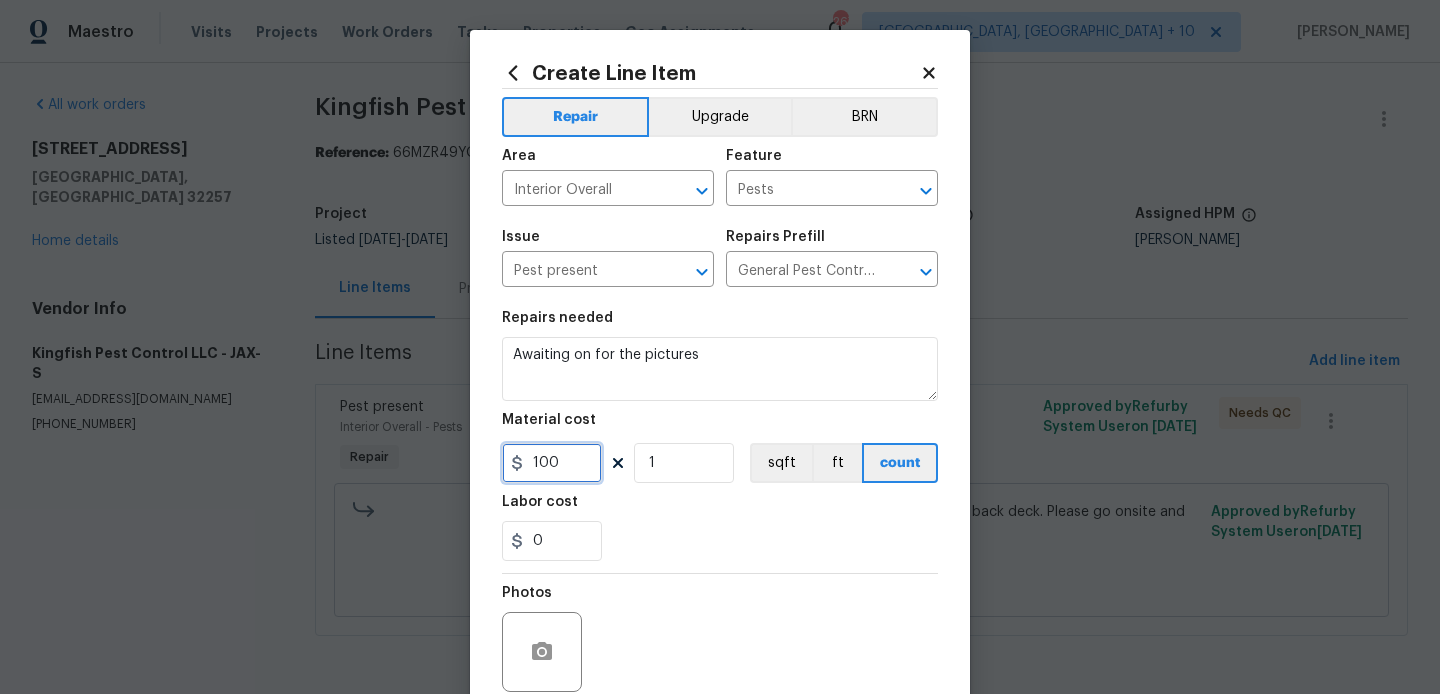 click on "100" at bounding box center [552, 463] 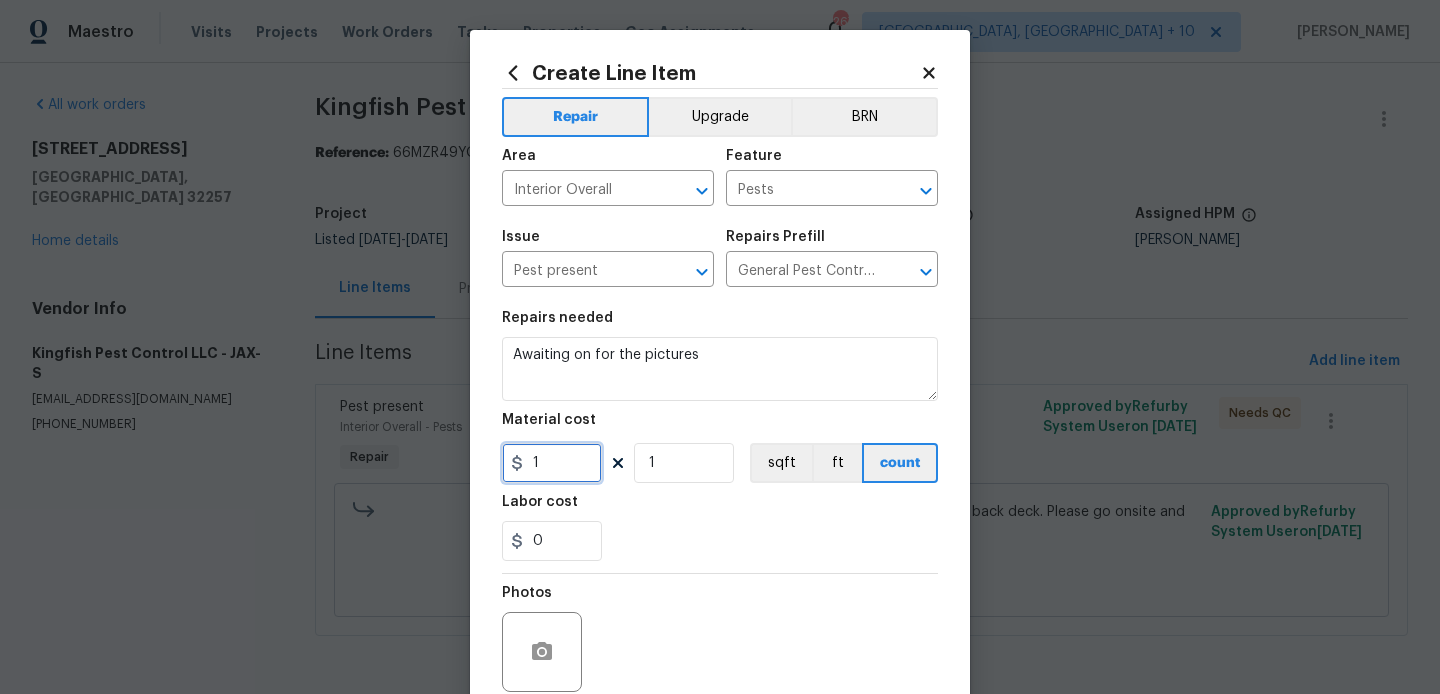 scroll, scrollTop: 131, scrollLeft: 0, axis: vertical 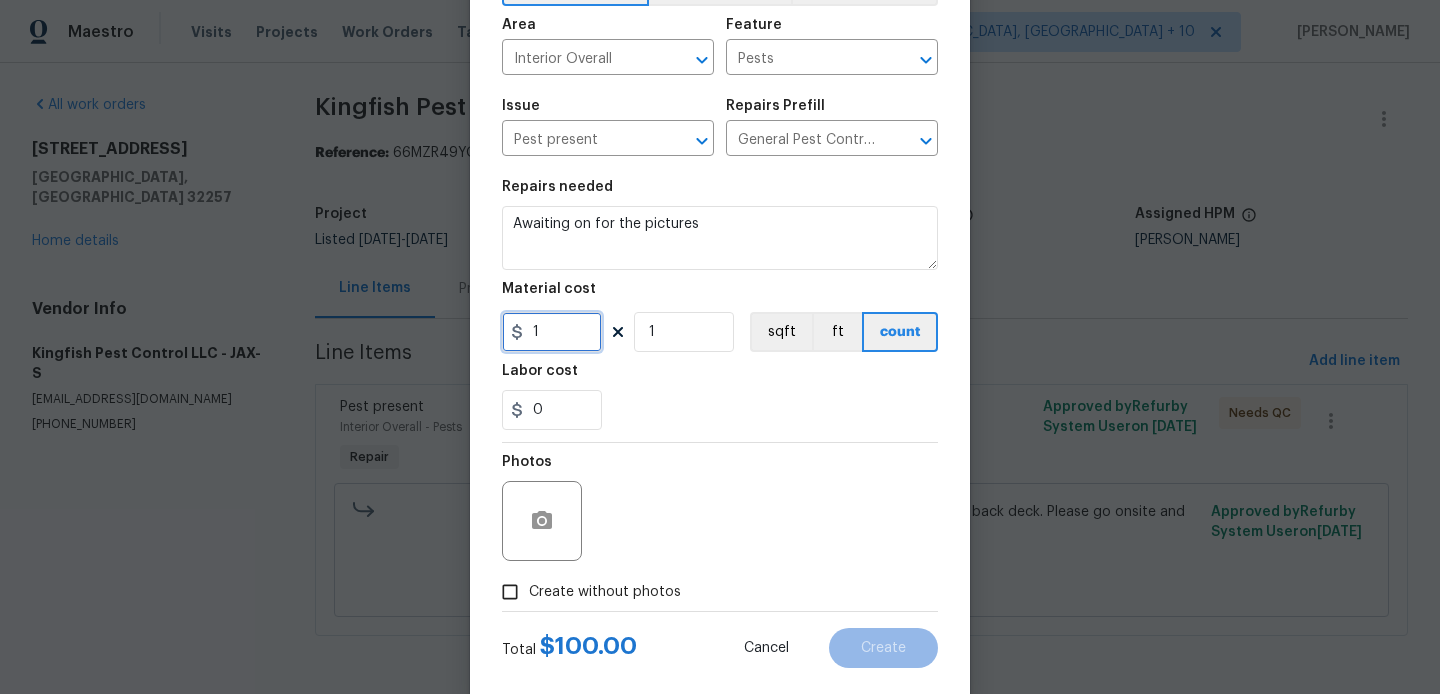 type on "1" 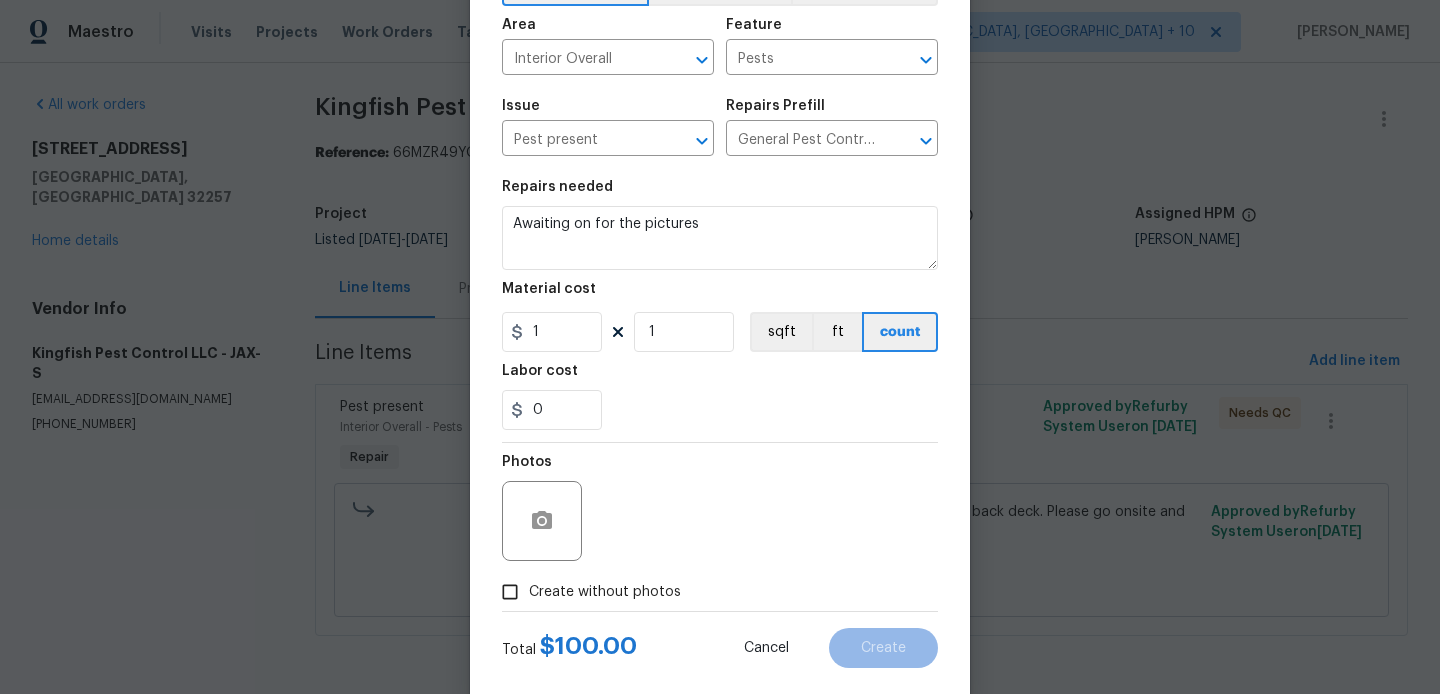 click on "Create without photos" at bounding box center (605, 592) 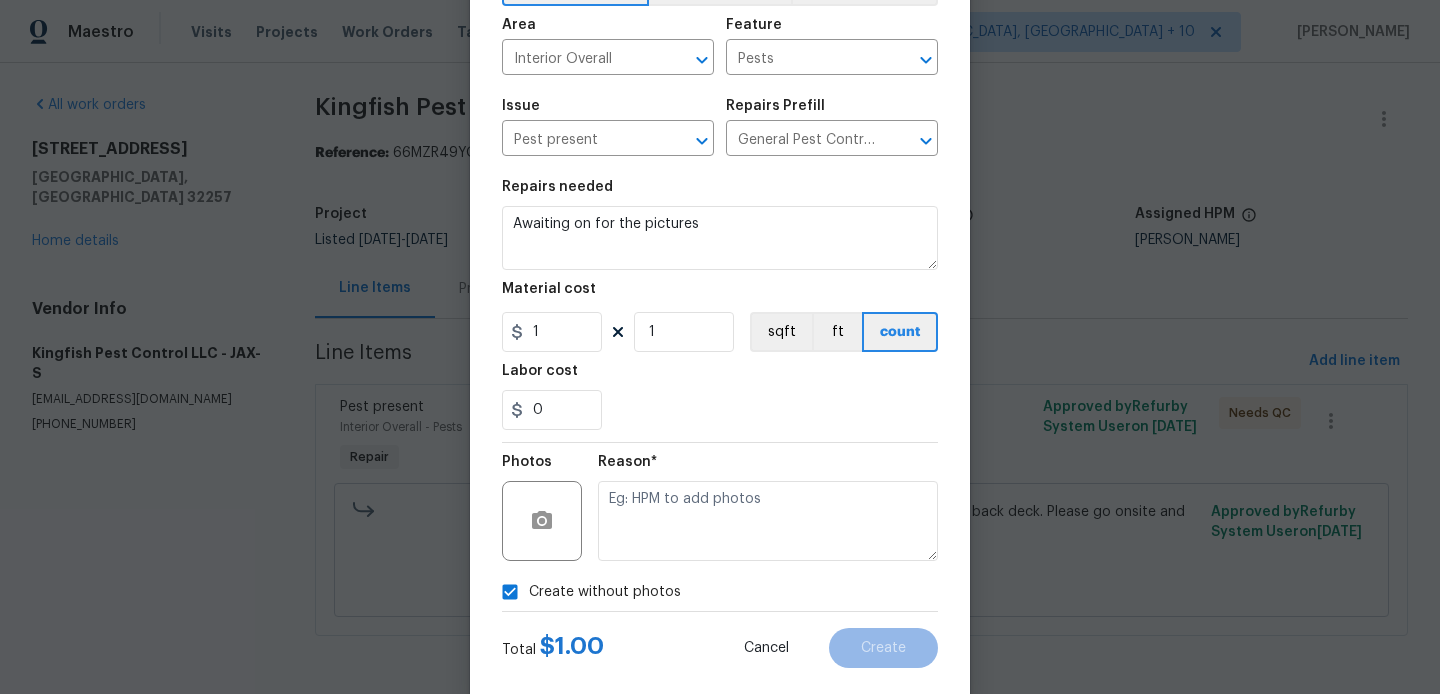 click on "Reason*" at bounding box center [768, 508] 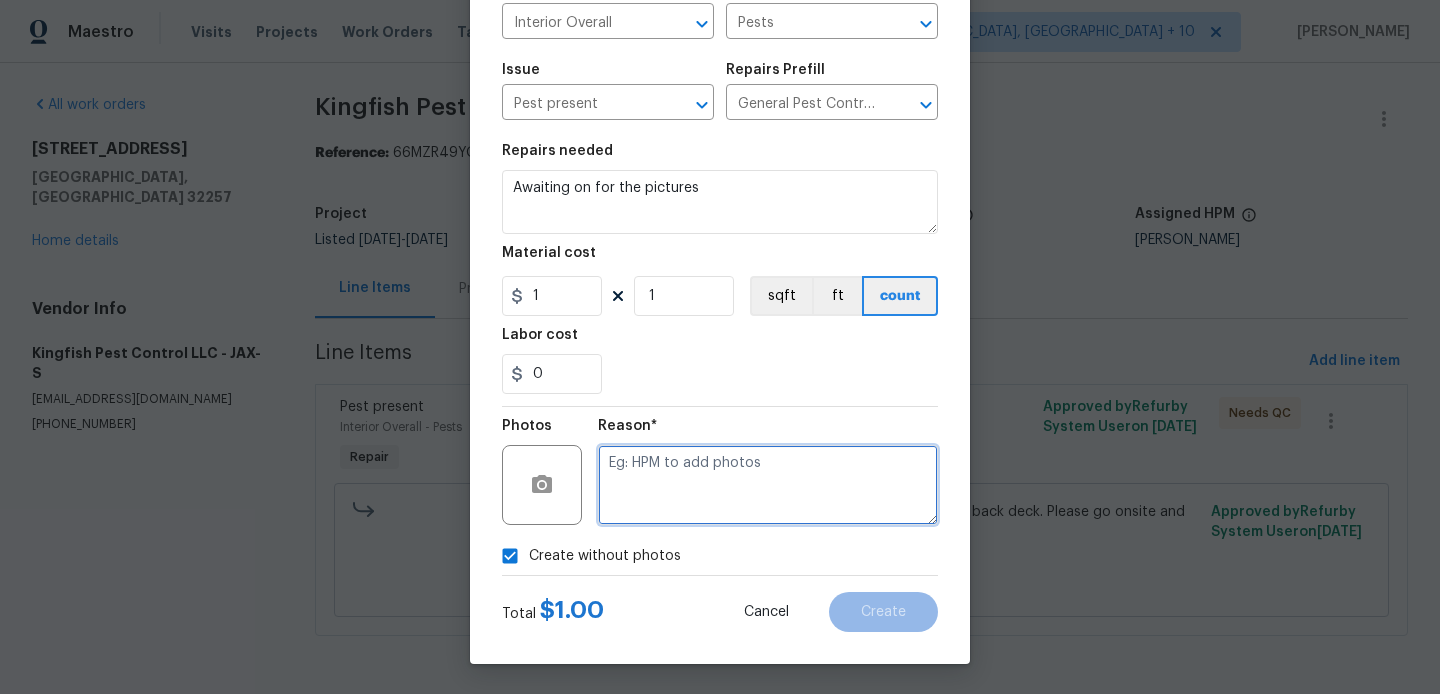 click at bounding box center (768, 485) 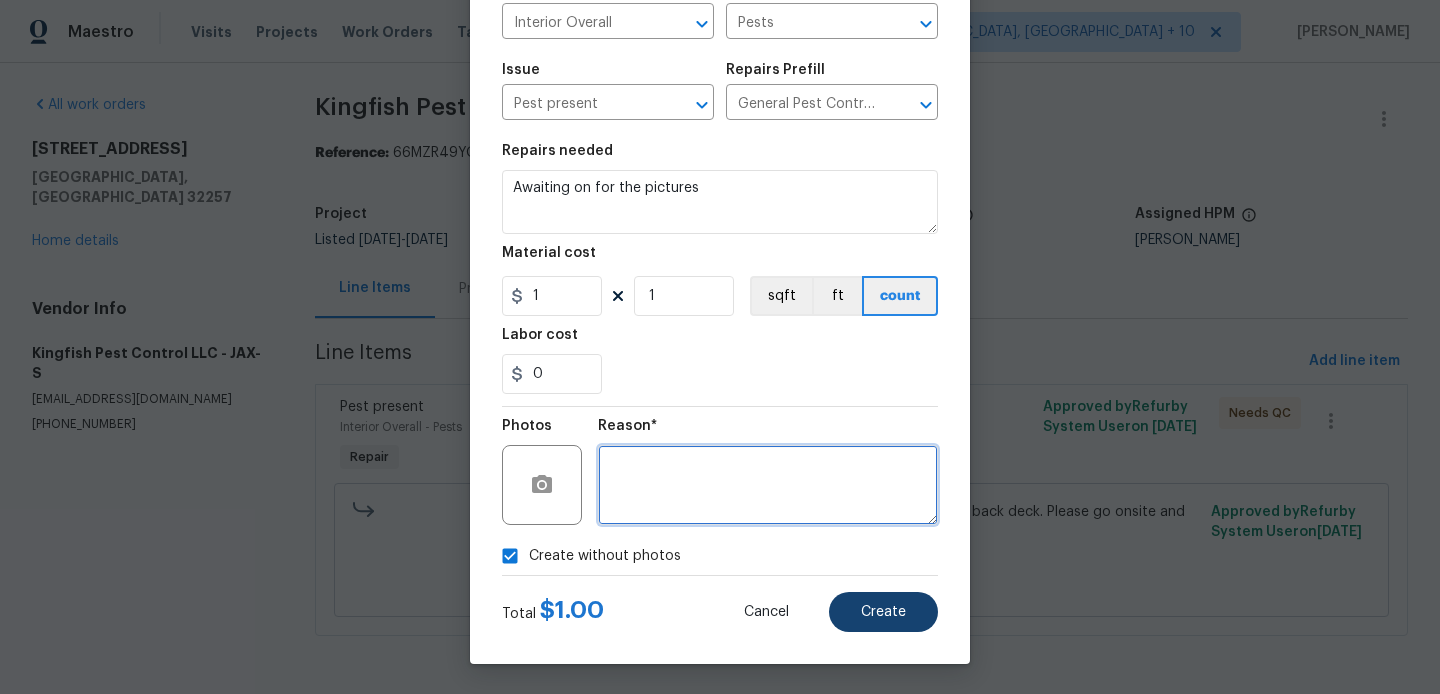 type 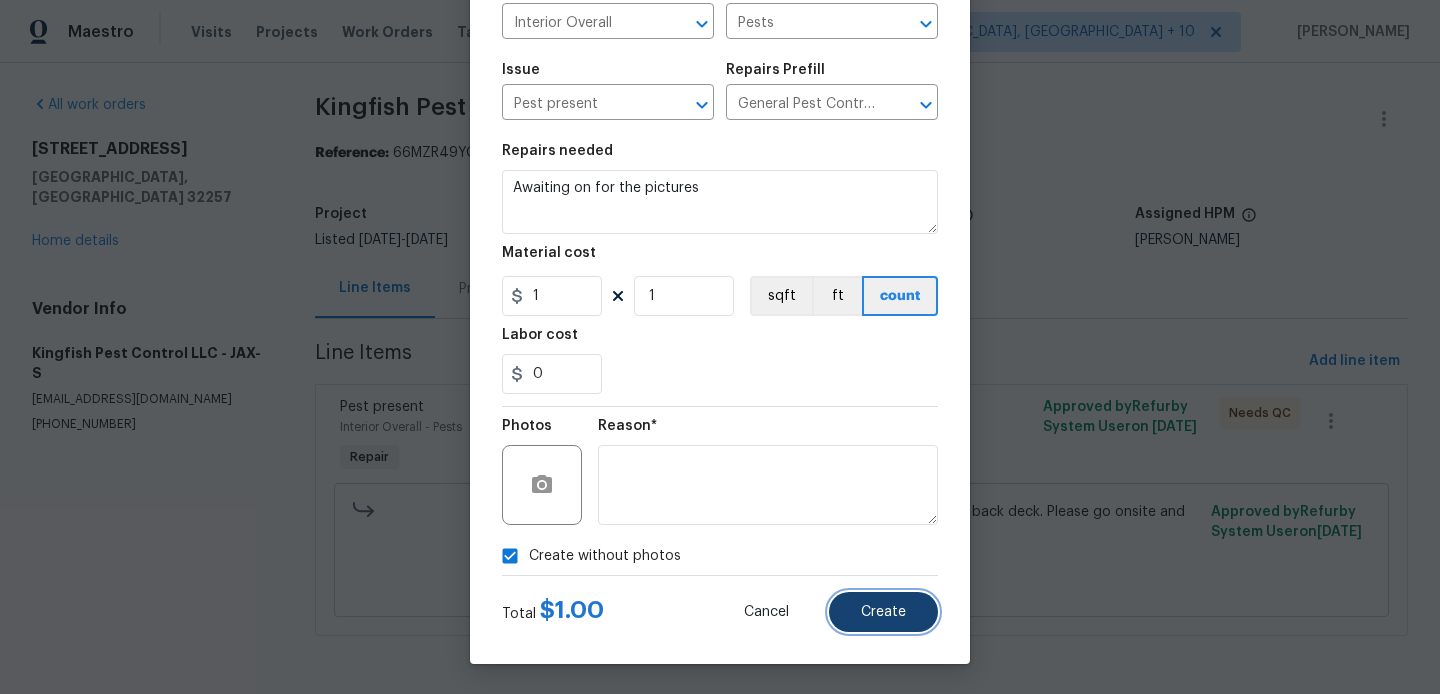 click on "Create" at bounding box center (883, 612) 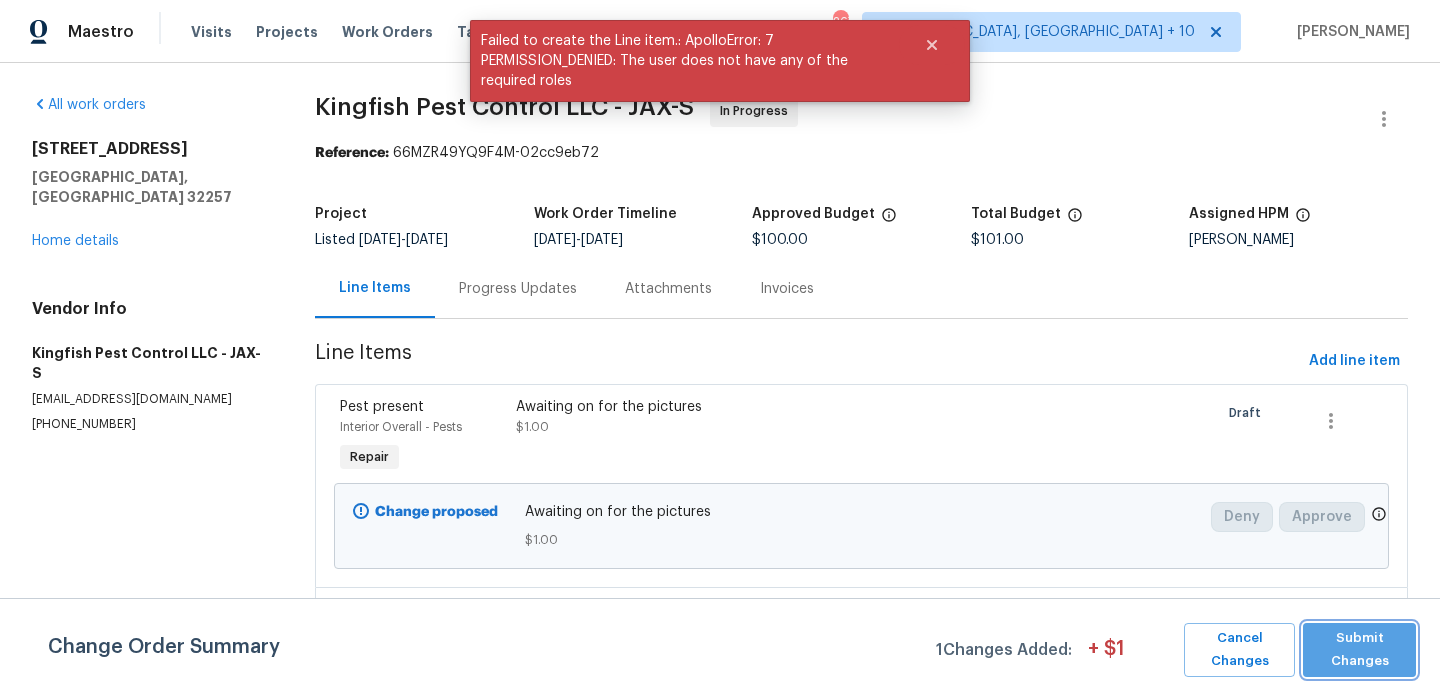 click on "Submit Changes" at bounding box center (1359, 650) 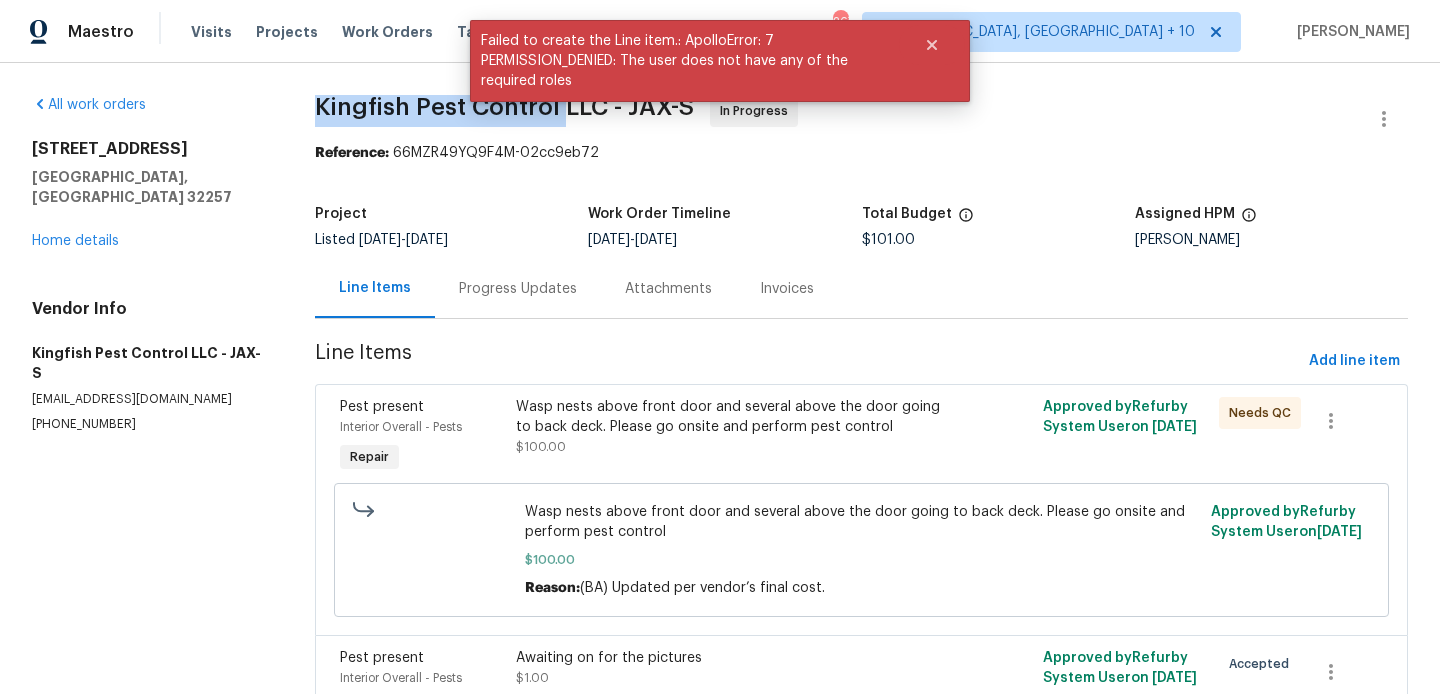 drag, startPoint x: 314, startPoint y: 108, endPoint x: 559, endPoint y: 117, distance: 245.16525 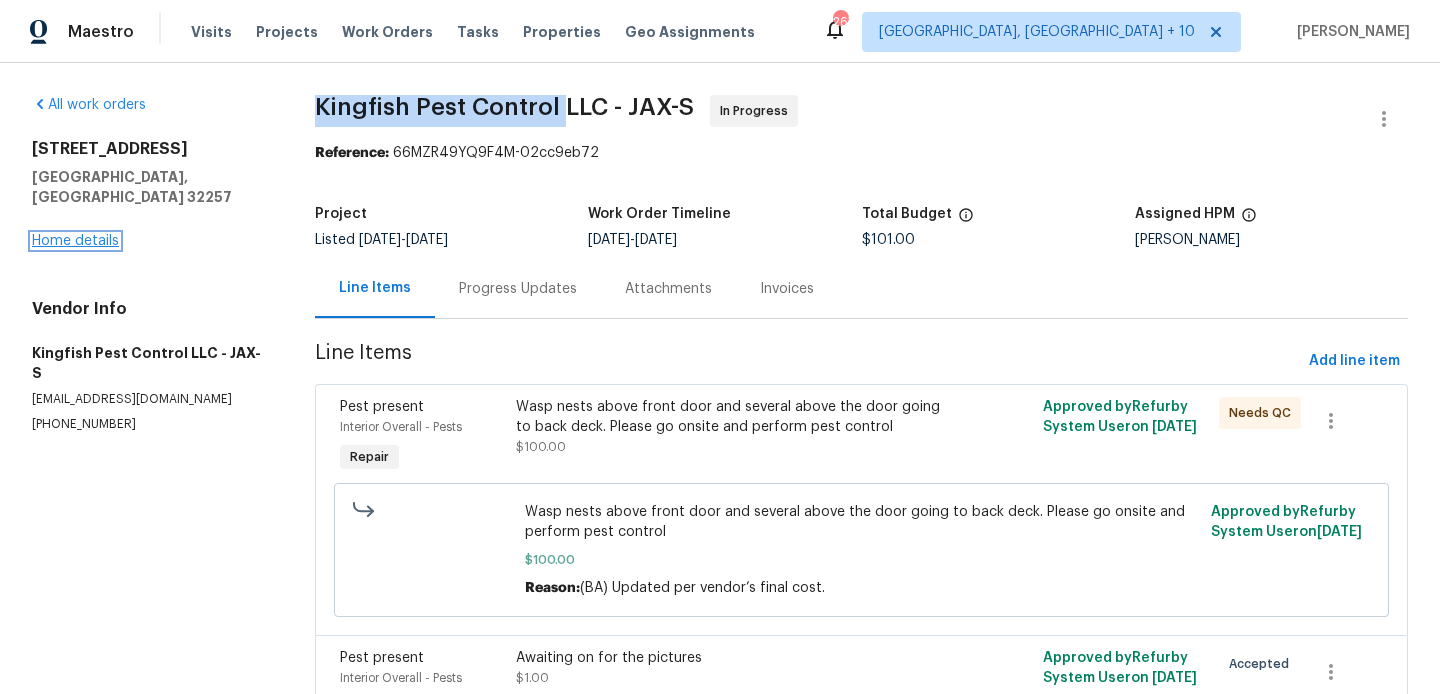 click on "Home details" at bounding box center [75, 241] 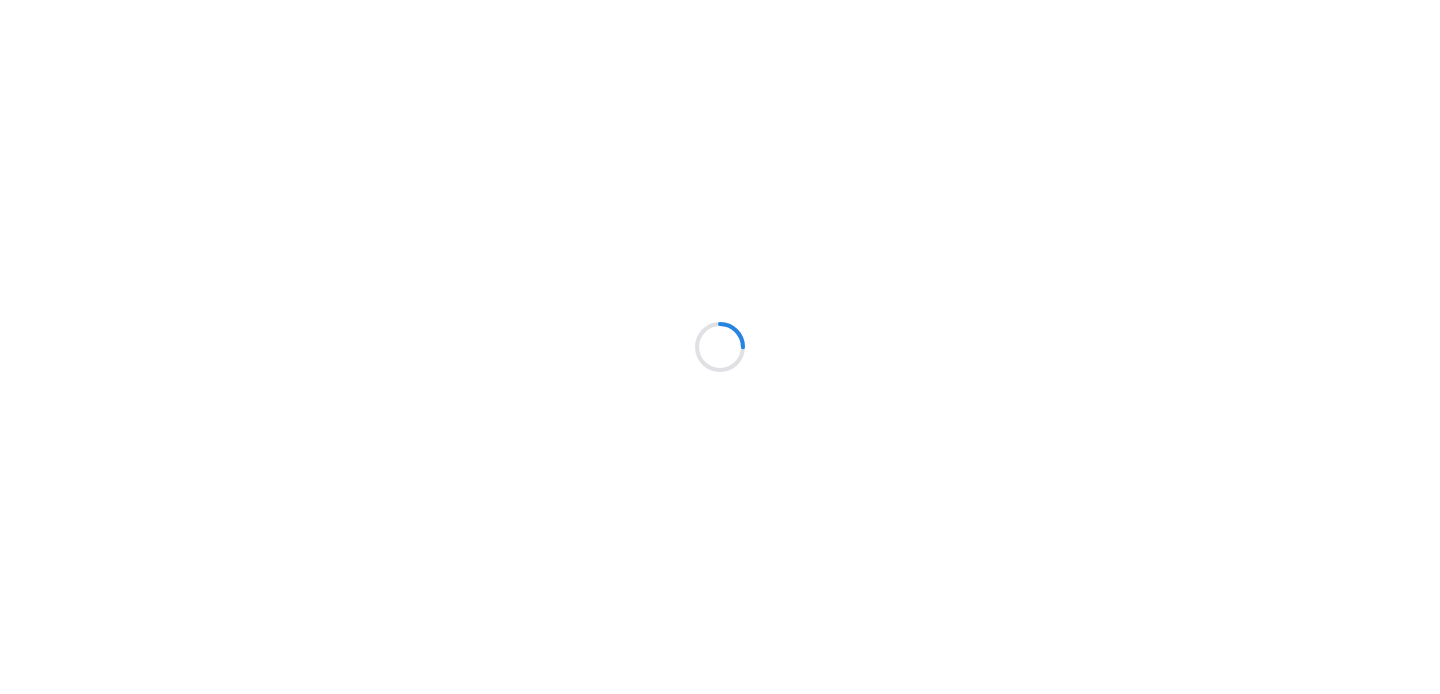 scroll, scrollTop: 0, scrollLeft: 0, axis: both 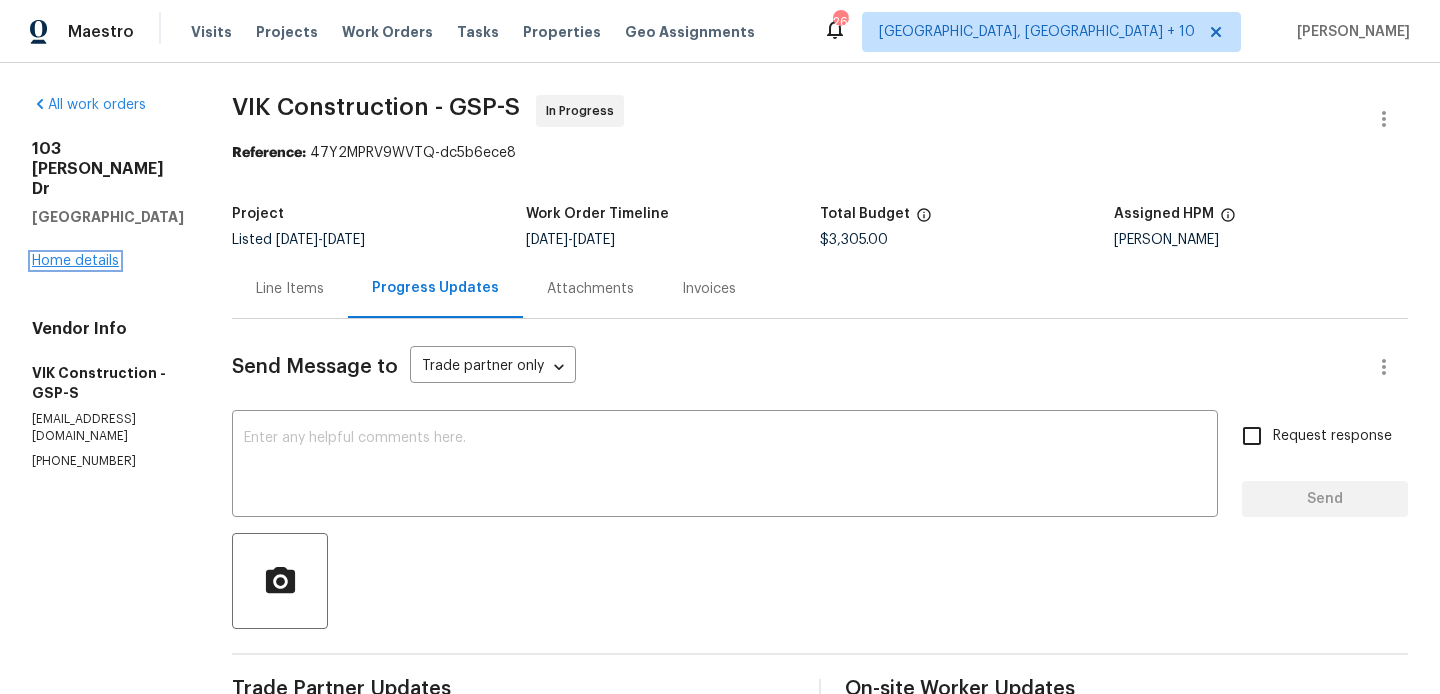 click on "Home details" at bounding box center (75, 261) 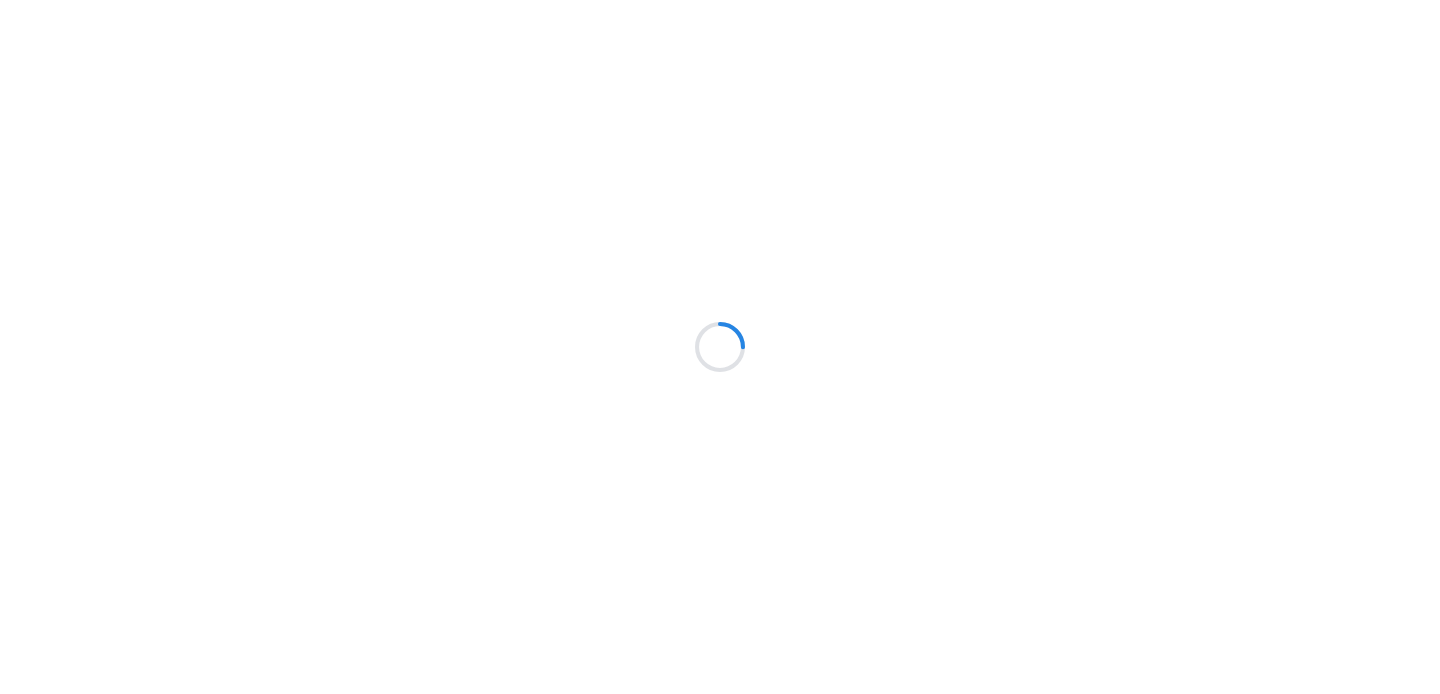 scroll, scrollTop: 0, scrollLeft: 0, axis: both 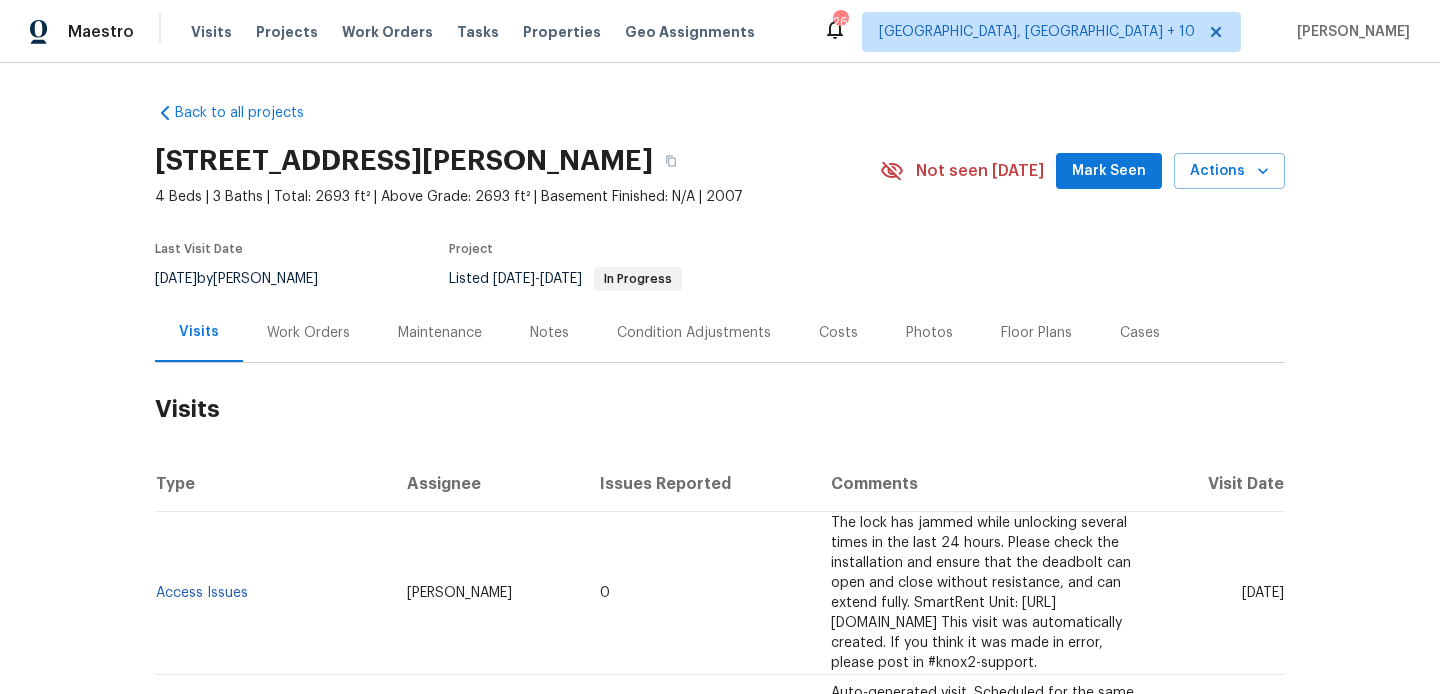 click on "Work Orders" at bounding box center [308, 333] 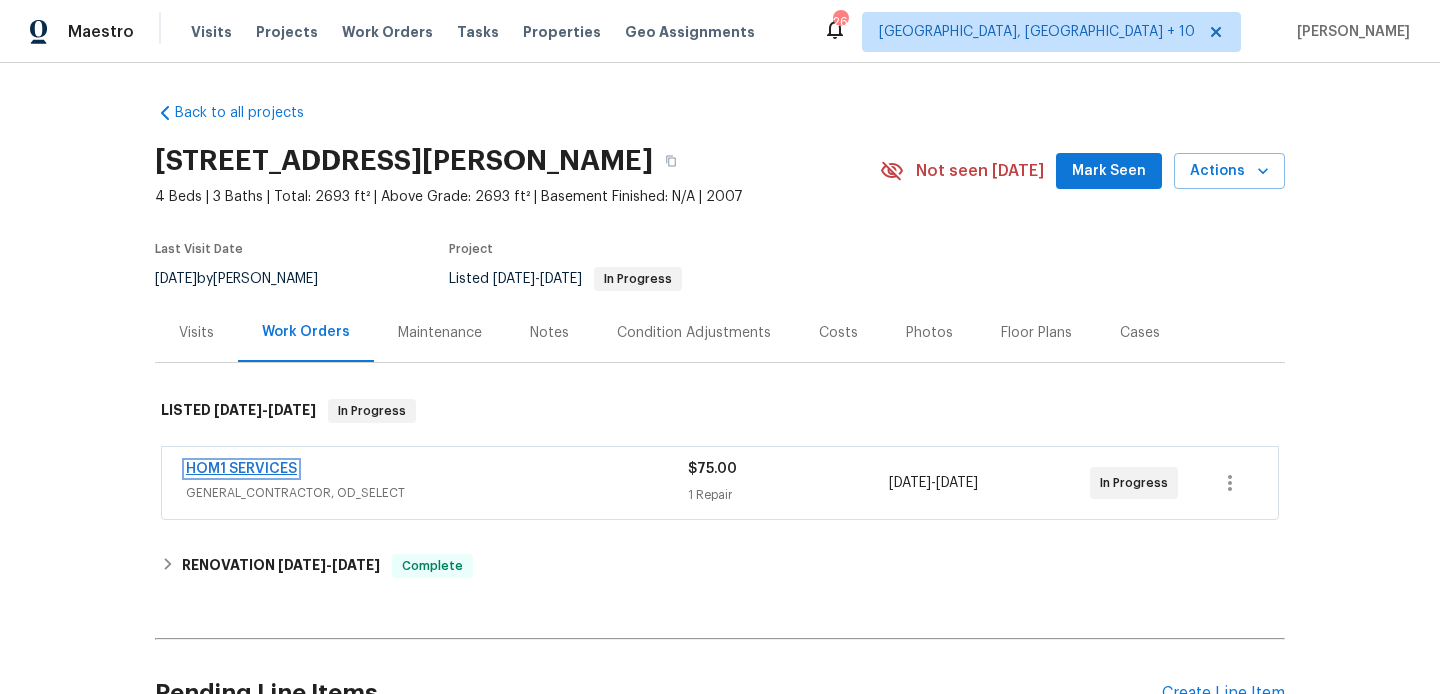 click on "HOM1 SERVICES" at bounding box center [241, 469] 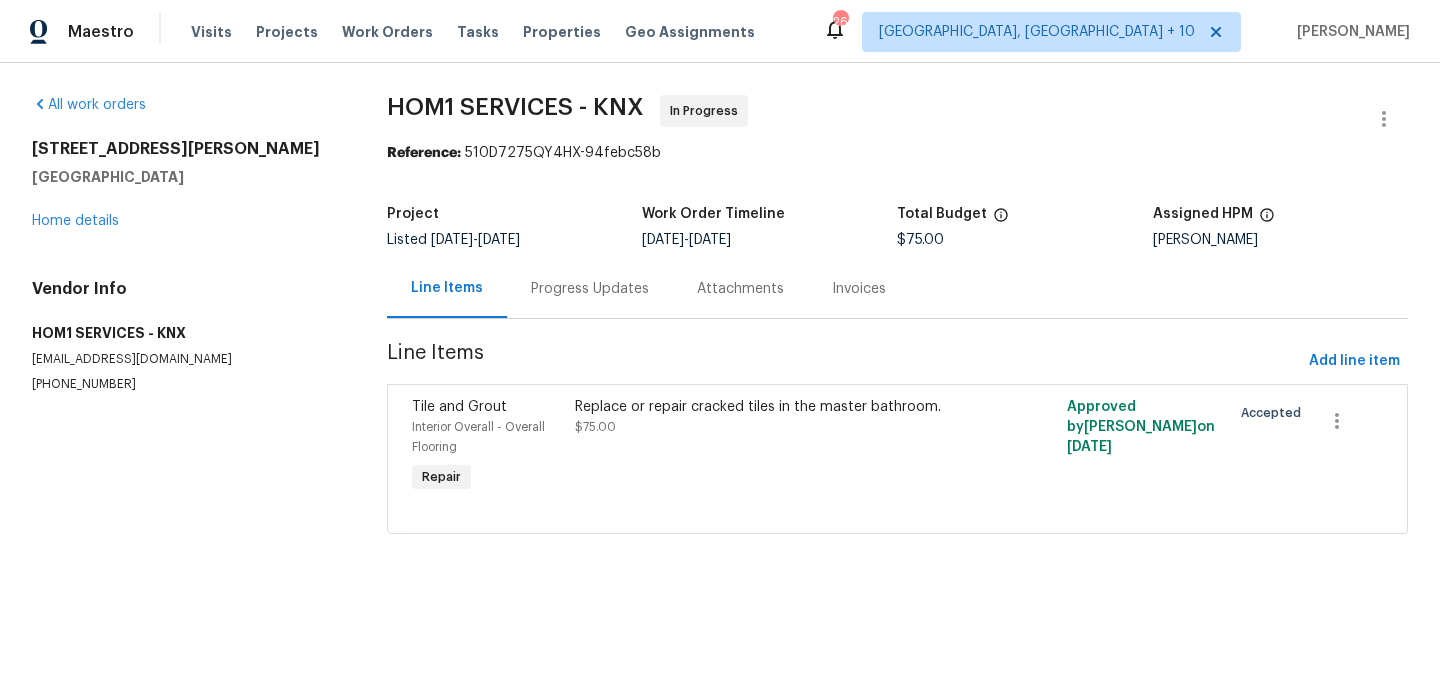 click on "Progress Updates" at bounding box center (590, 289) 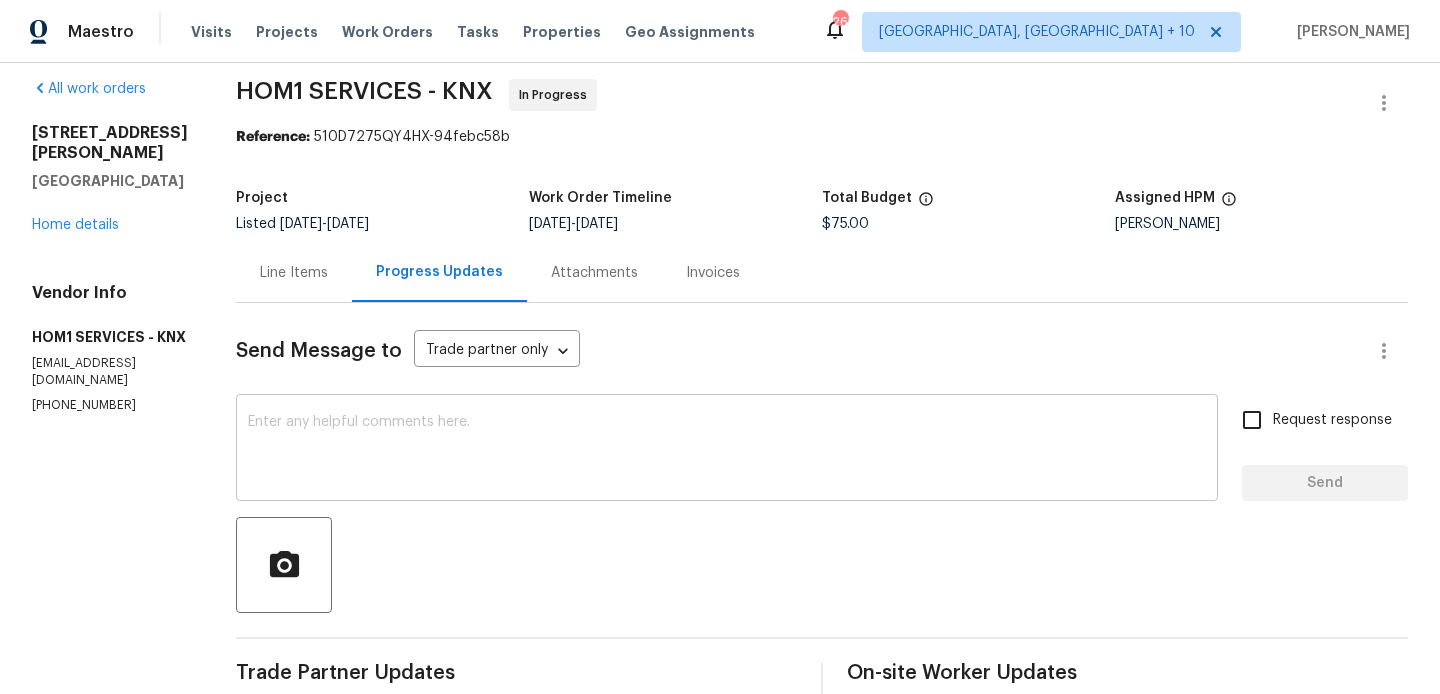 scroll, scrollTop: 0, scrollLeft: 0, axis: both 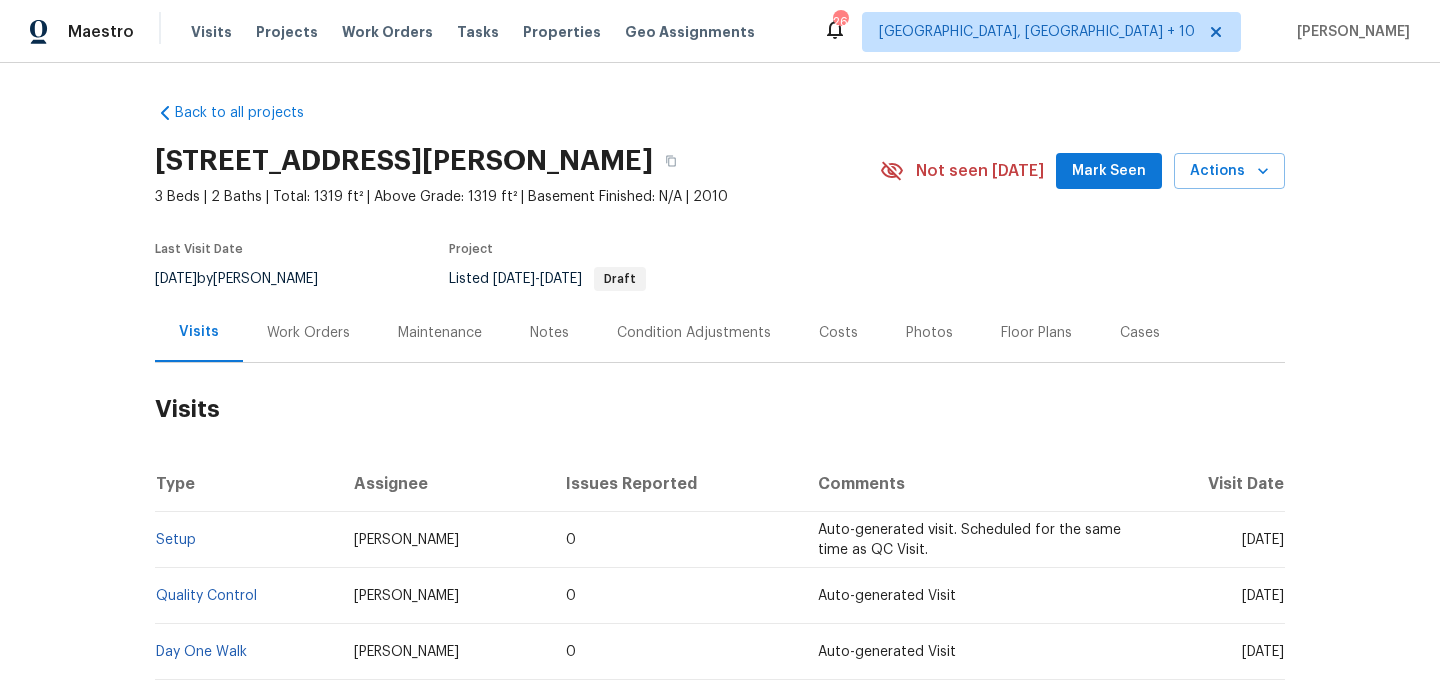 click on "Work Orders" at bounding box center (308, 332) 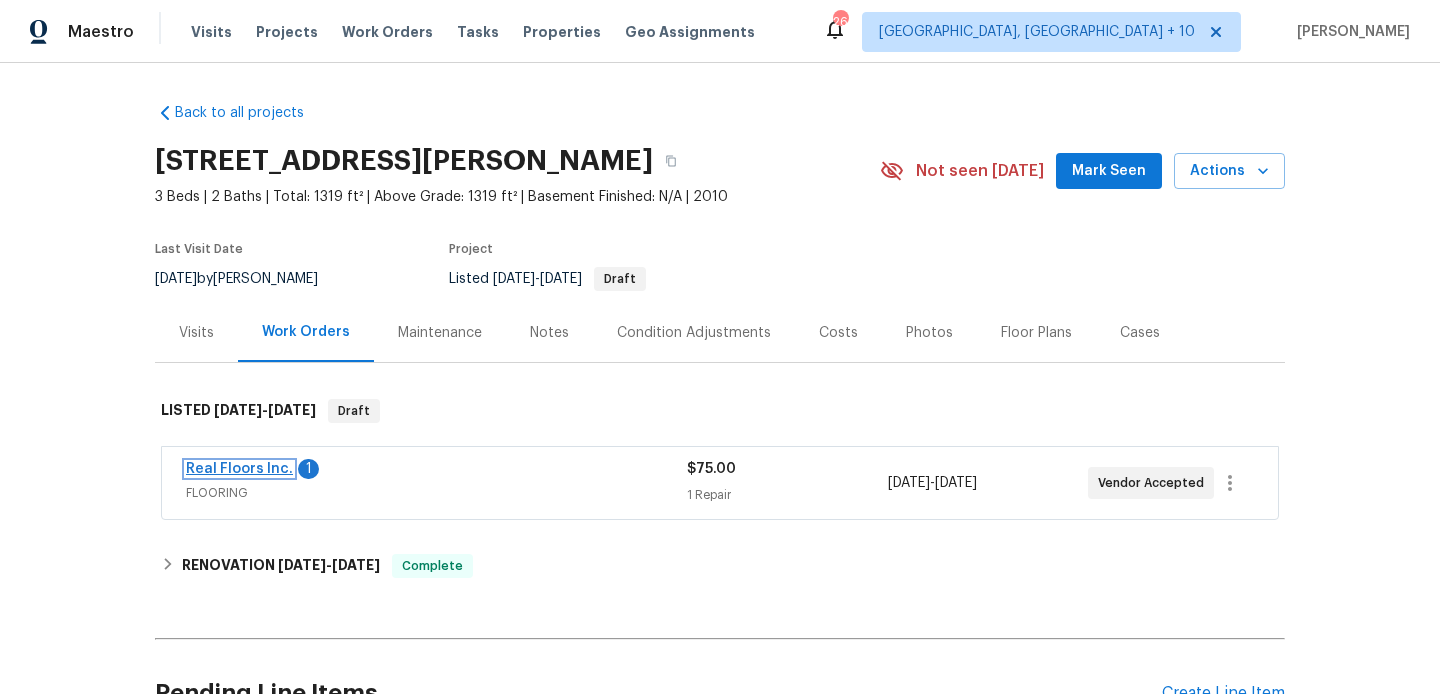 click on "Real Floors Inc." at bounding box center [239, 469] 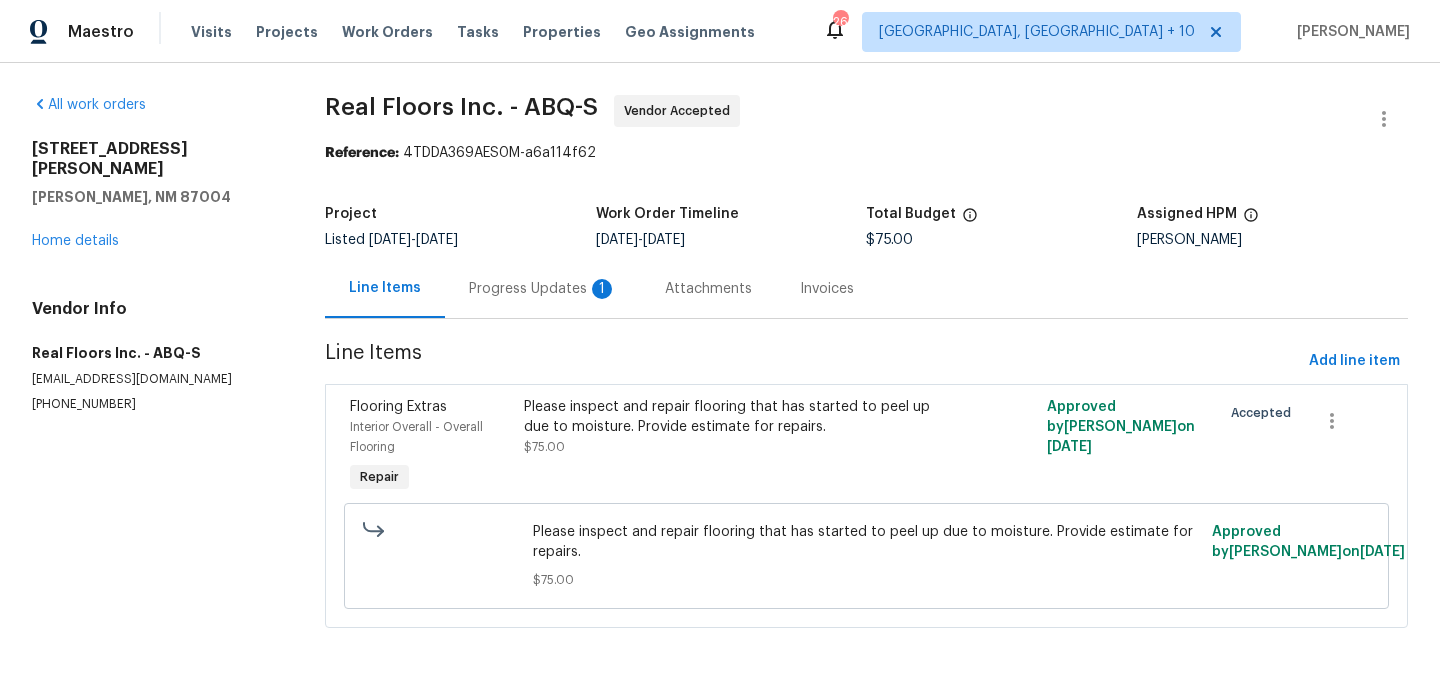 click on "Progress Updates 1" at bounding box center (543, 289) 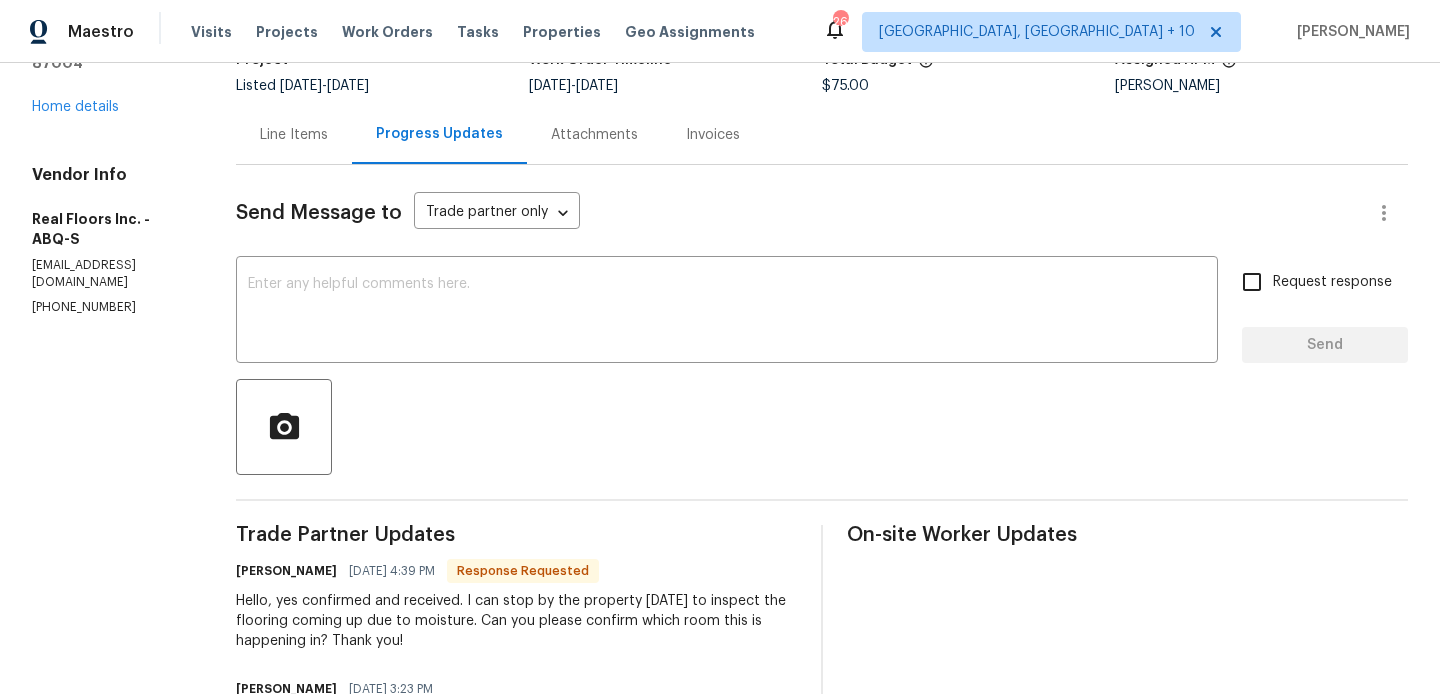 scroll, scrollTop: 143, scrollLeft: 0, axis: vertical 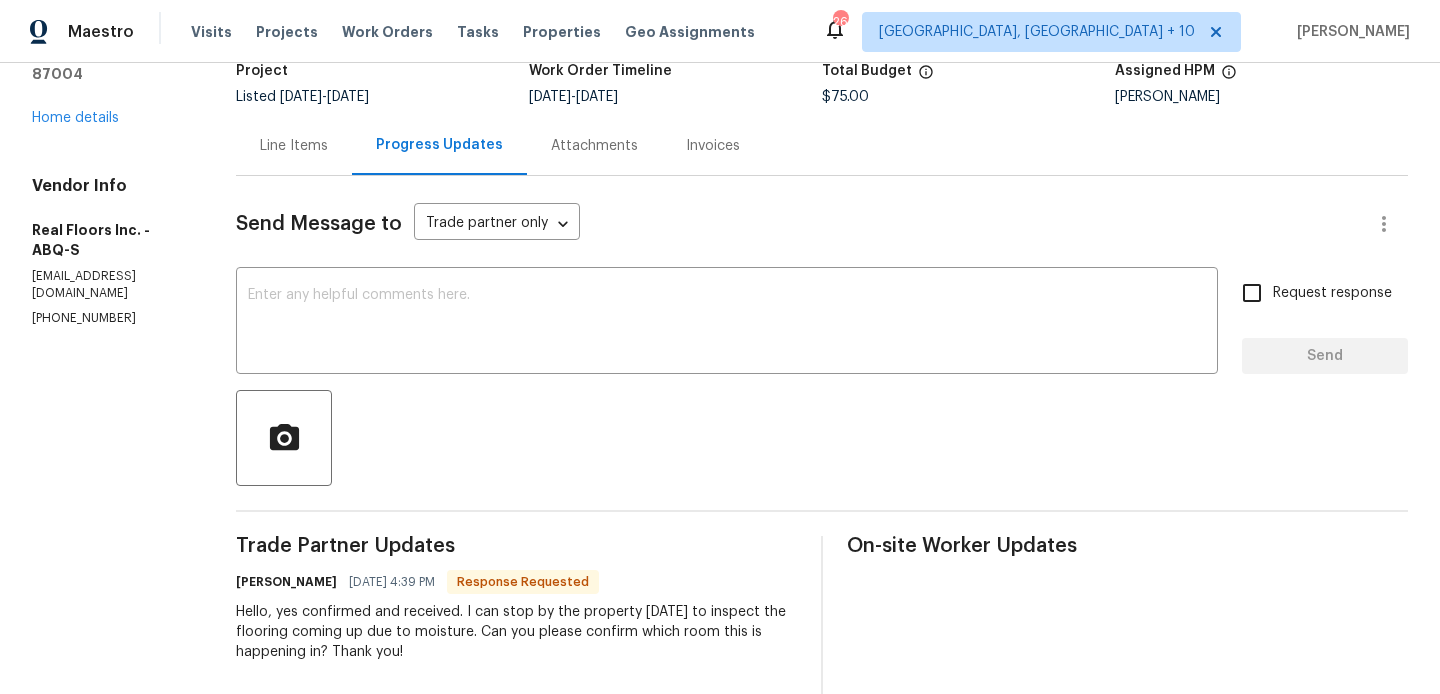 click on "Line Items" at bounding box center (294, 146) 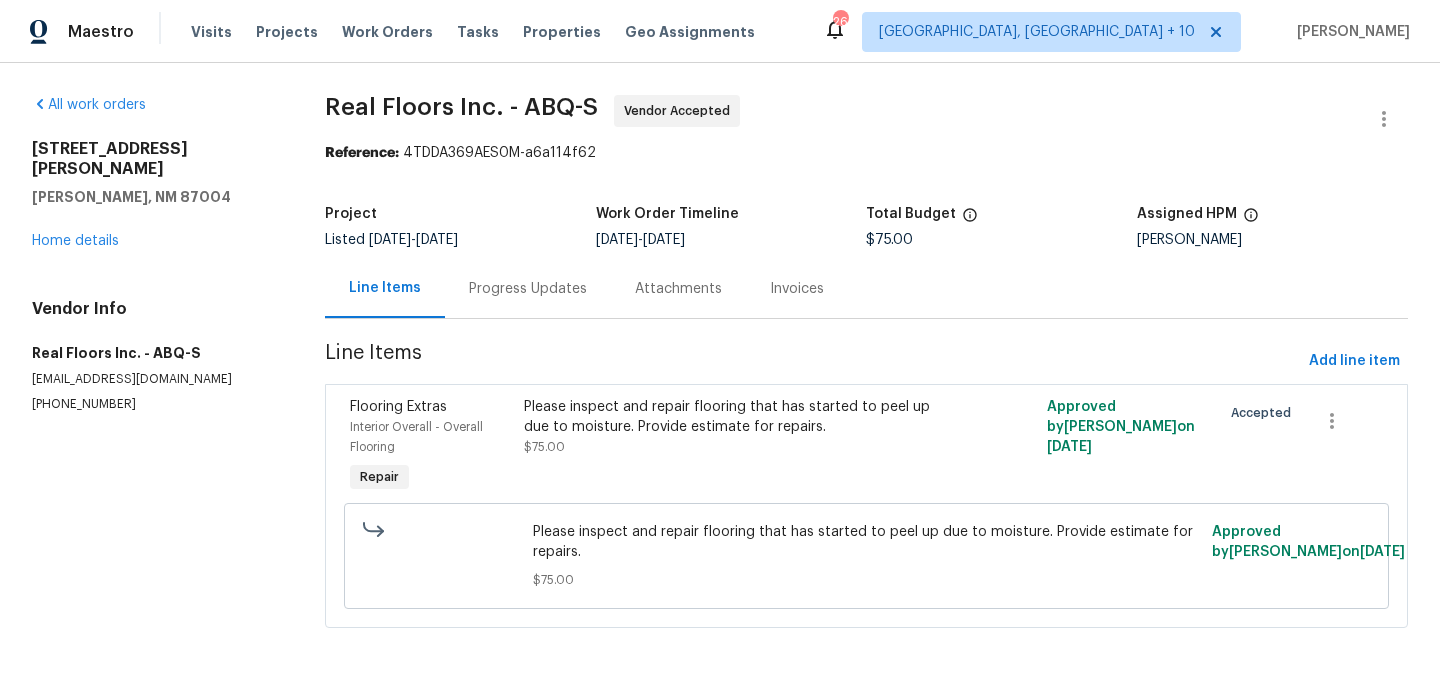 scroll, scrollTop: 0, scrollLeft: 0, axis: both 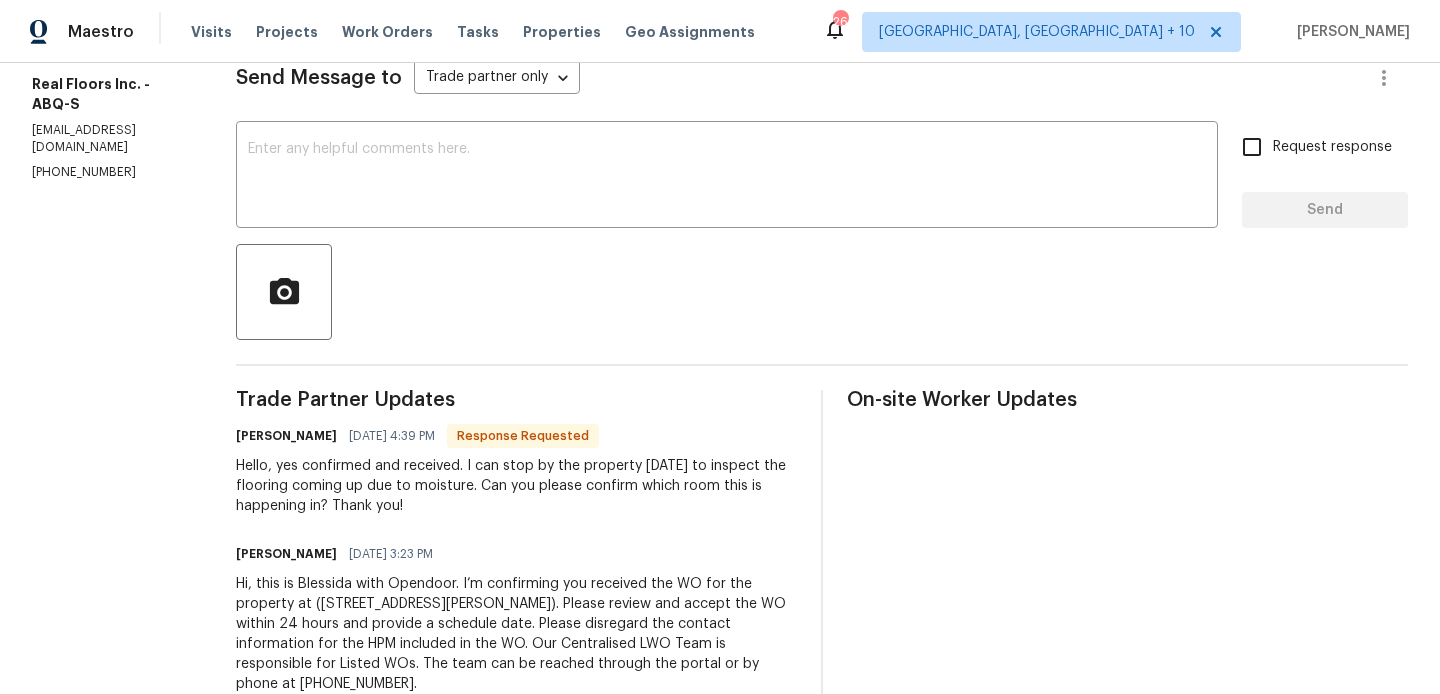 click on "Isabella Hofman" at bounding box center [286, 436] 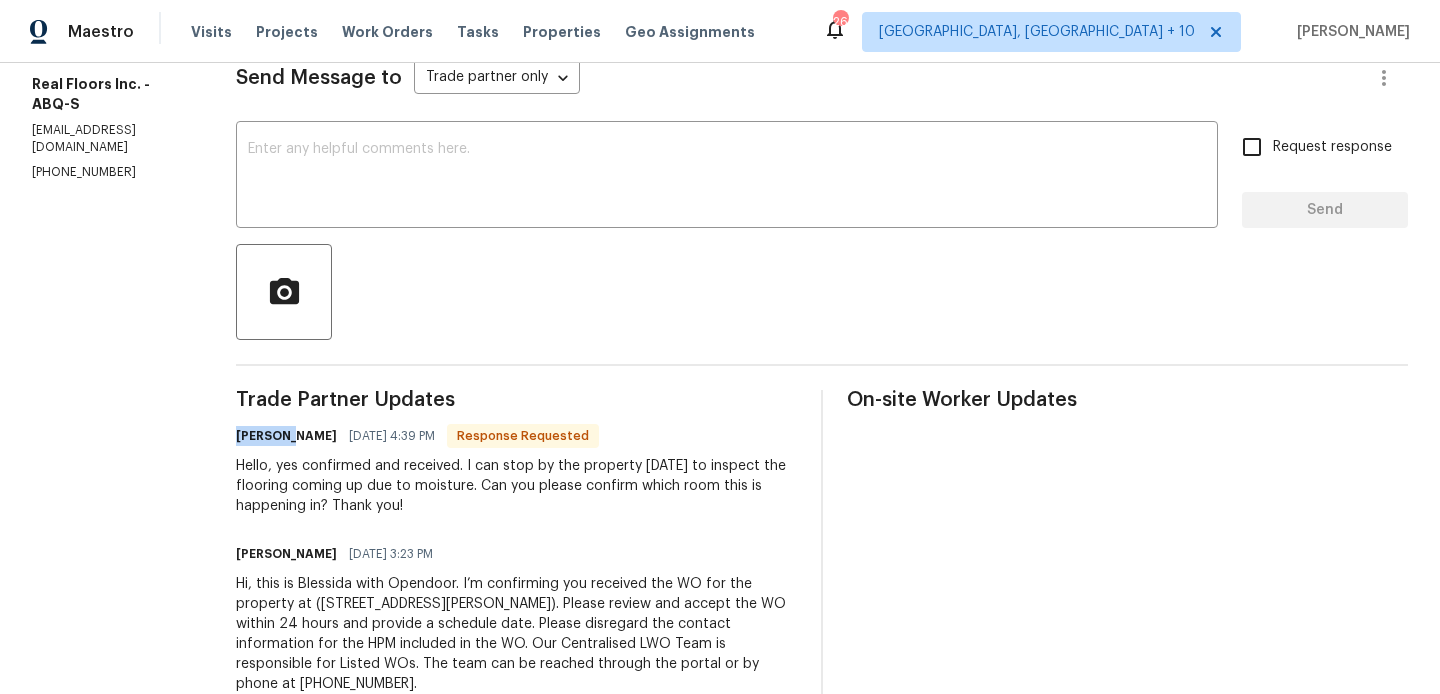 click on "Isabella Hofman" at bounding box center [286, 436] 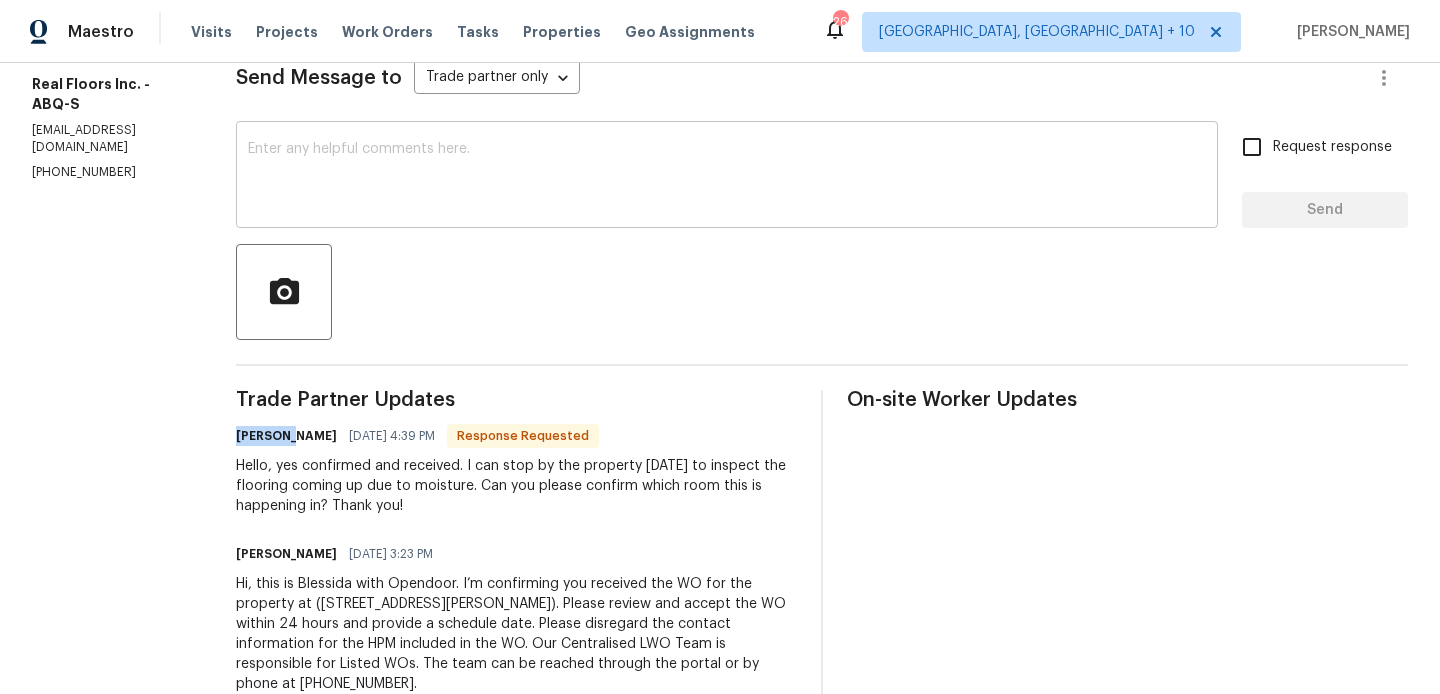 click at bounding box center [727, 177] 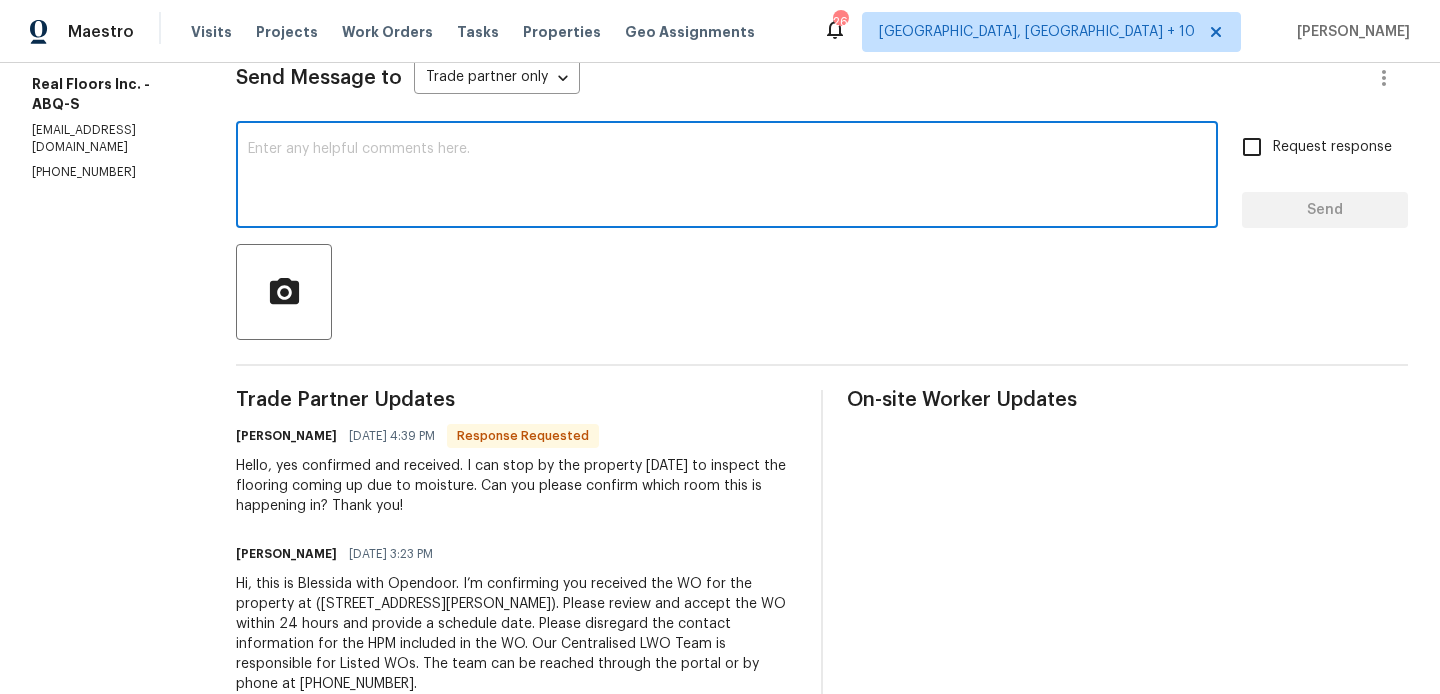 paste on "Isabella" 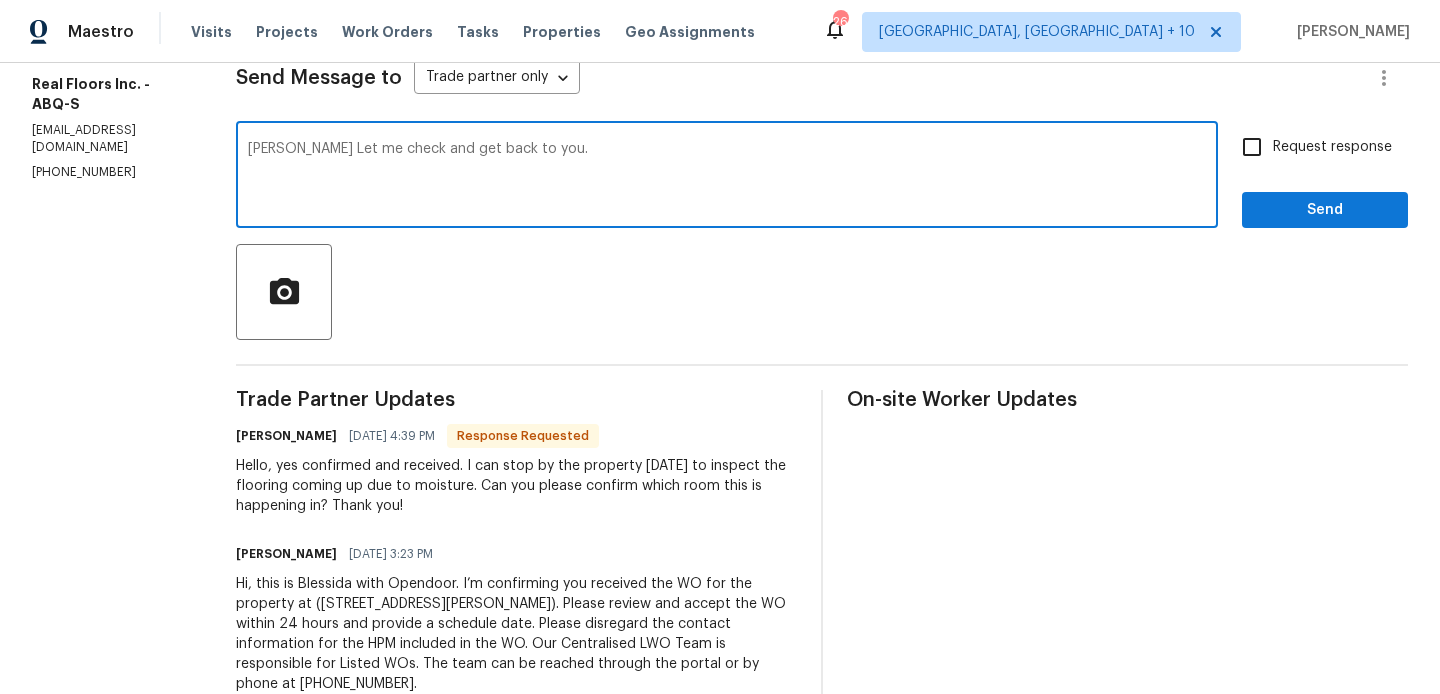 type on "Isabella Let me check and get back to you." 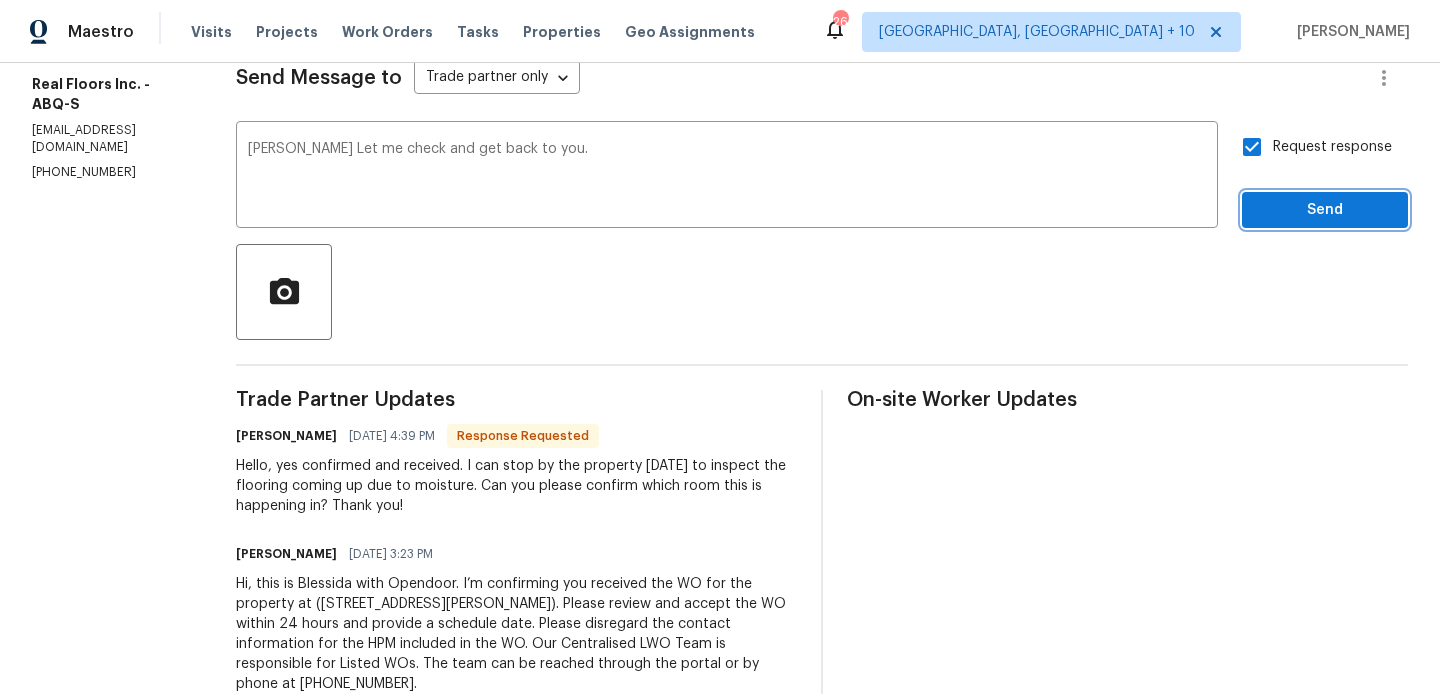 click on "Send" at bounding box center (1325, 210) 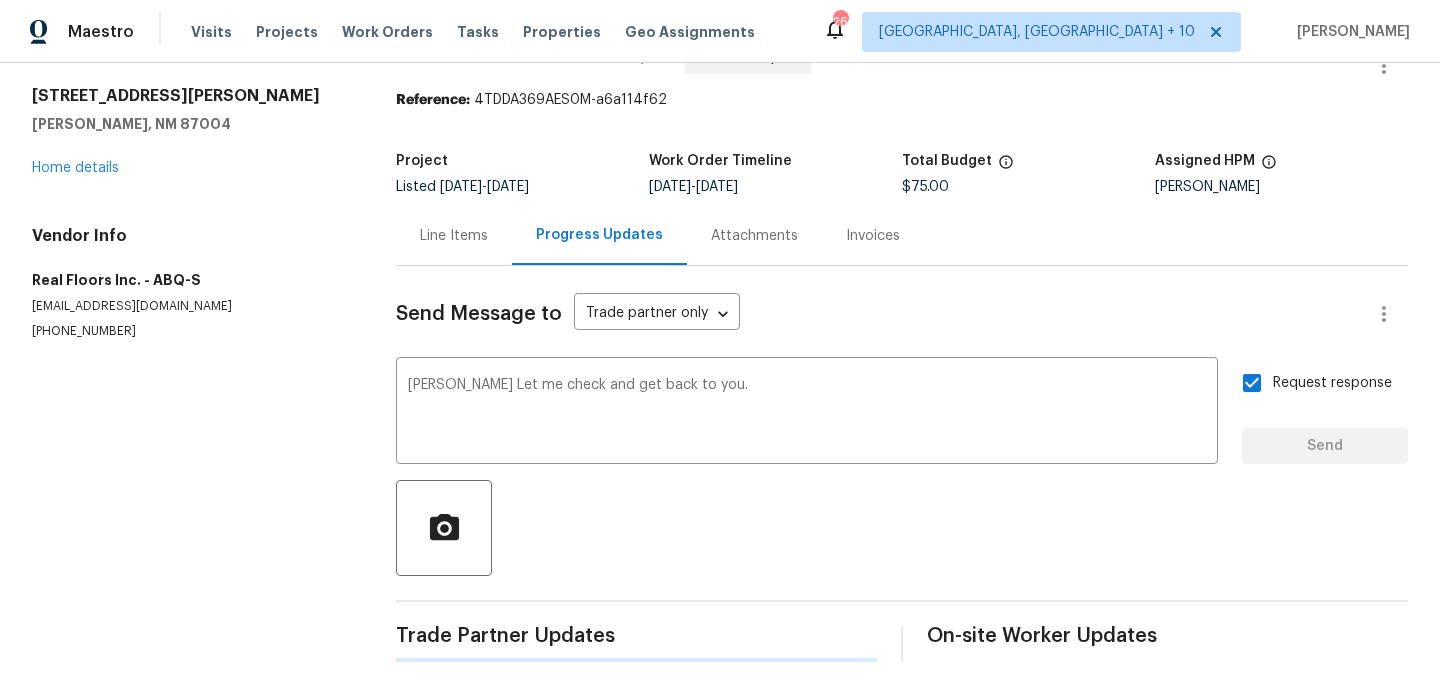 type 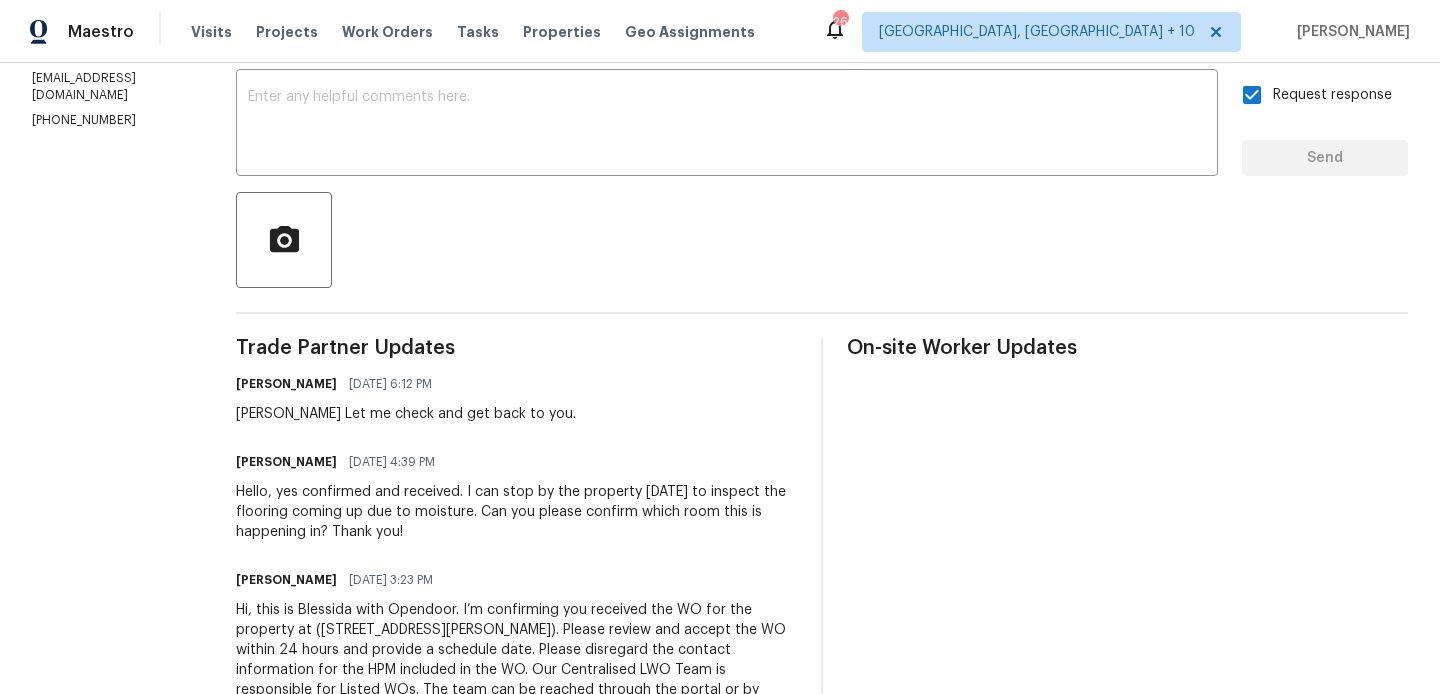 scroll, scrollTop: 346, scrollLeft: 0, axis: vertical 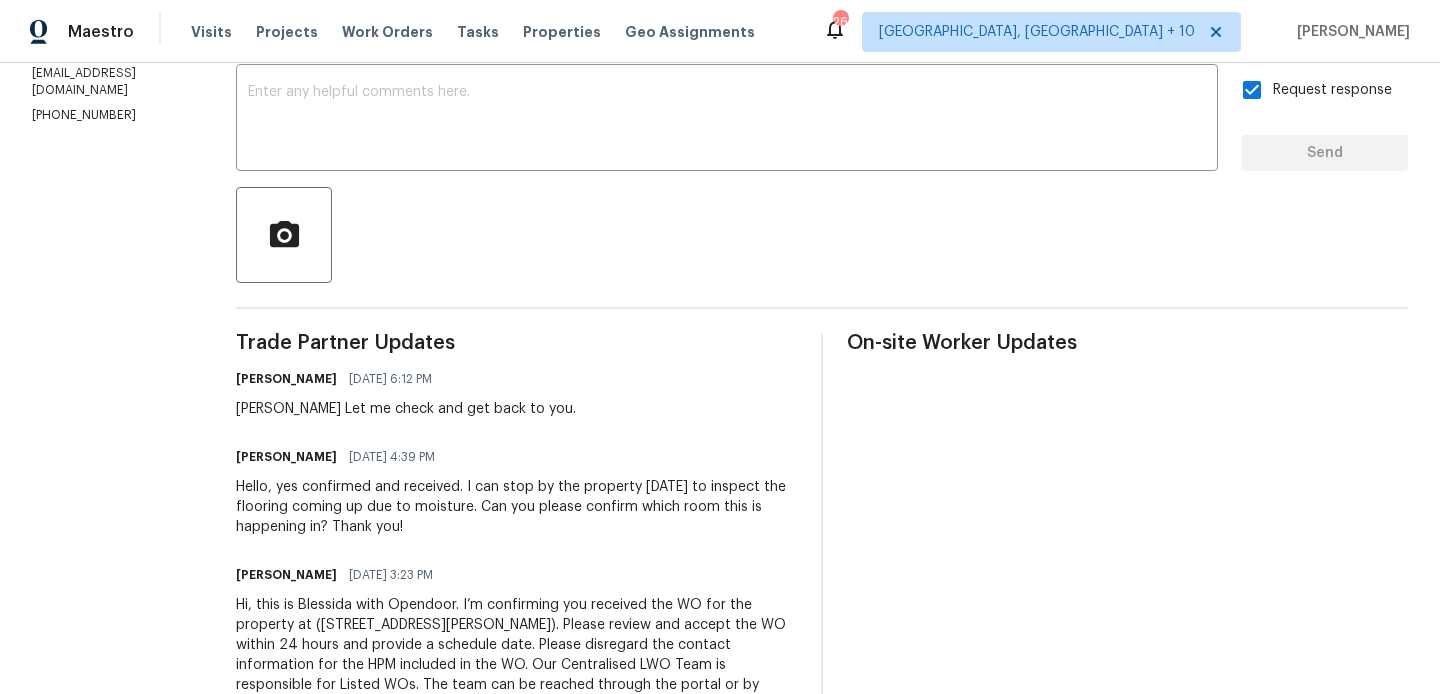 drag, startPoint x: 505, startPoint y: 507, endPoint x: 579, endPoint y: 524, distance: 75.9276 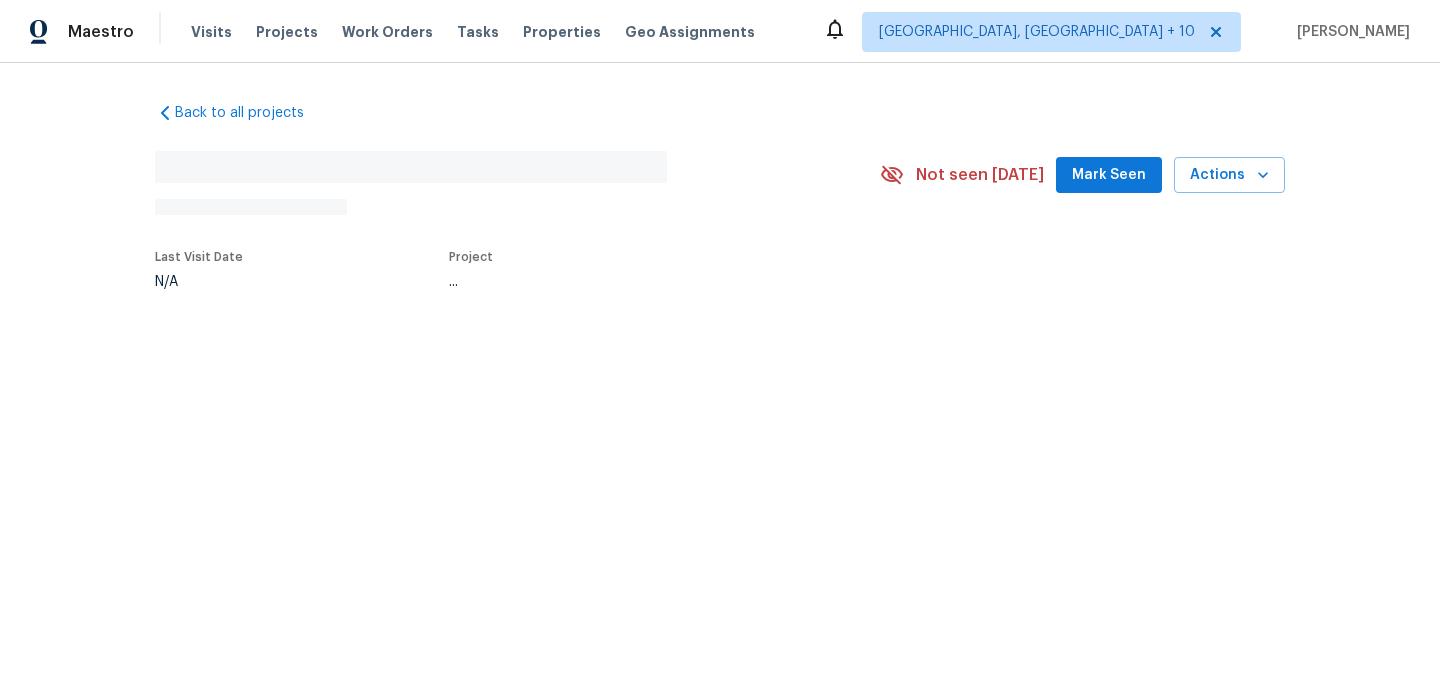 scroll, scrollTop: 0, scrollLeft: 0, axis: both 